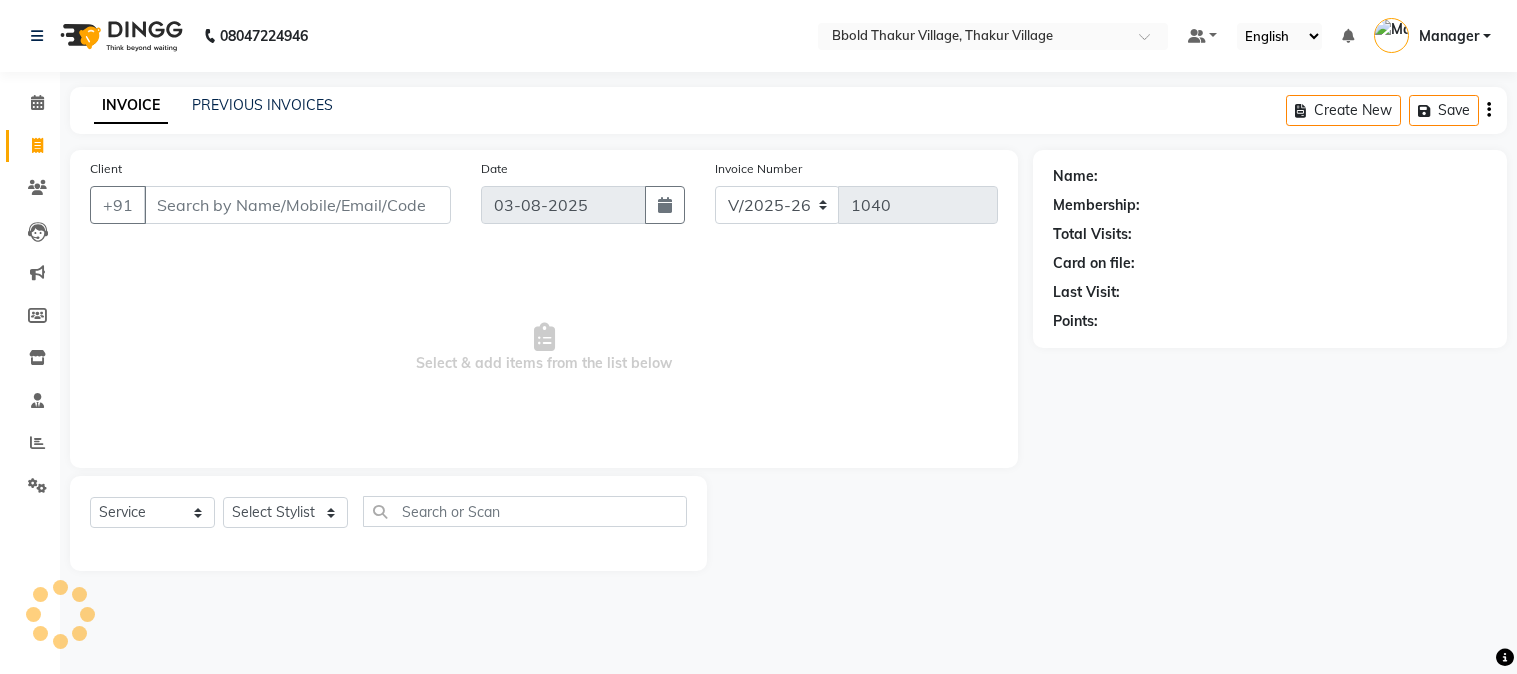 select on "7742" 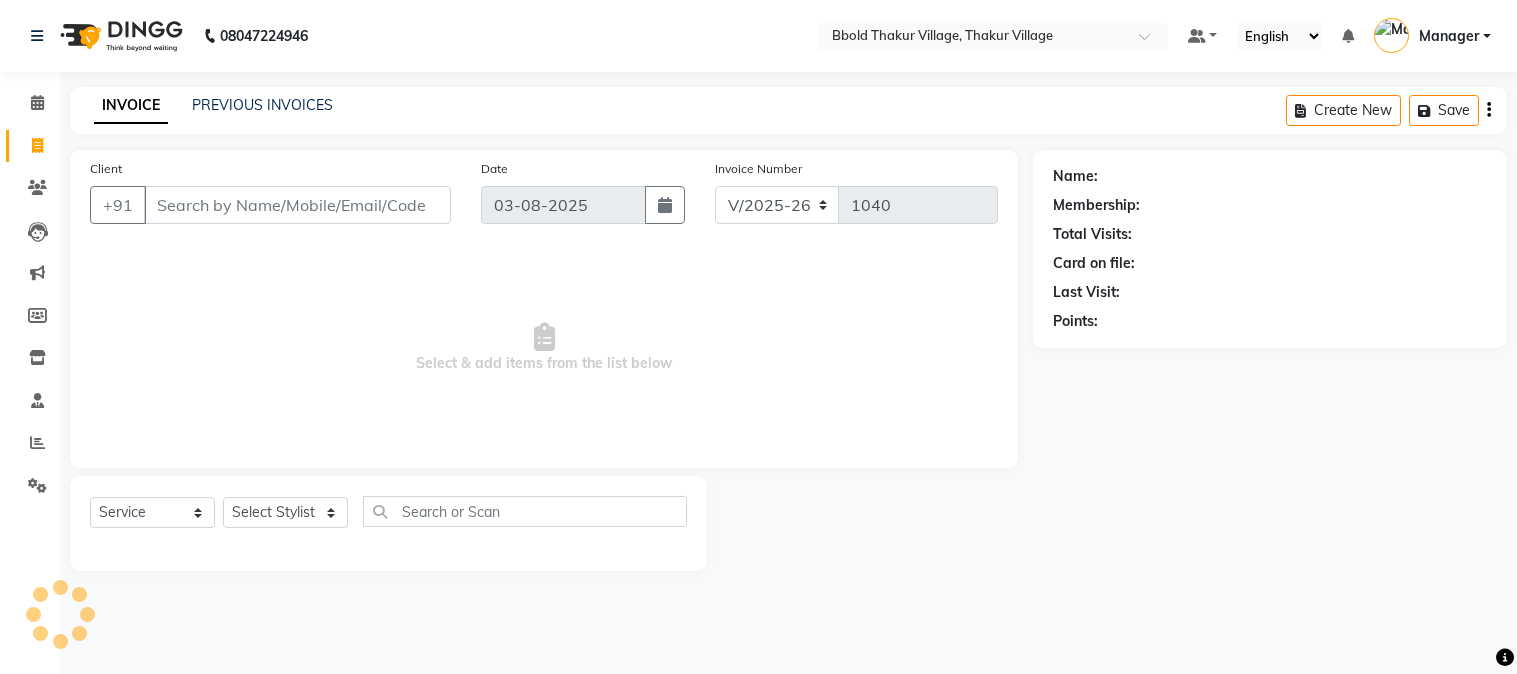 scroll, scrollTop: 0, scrollLeft: 0, axis: both 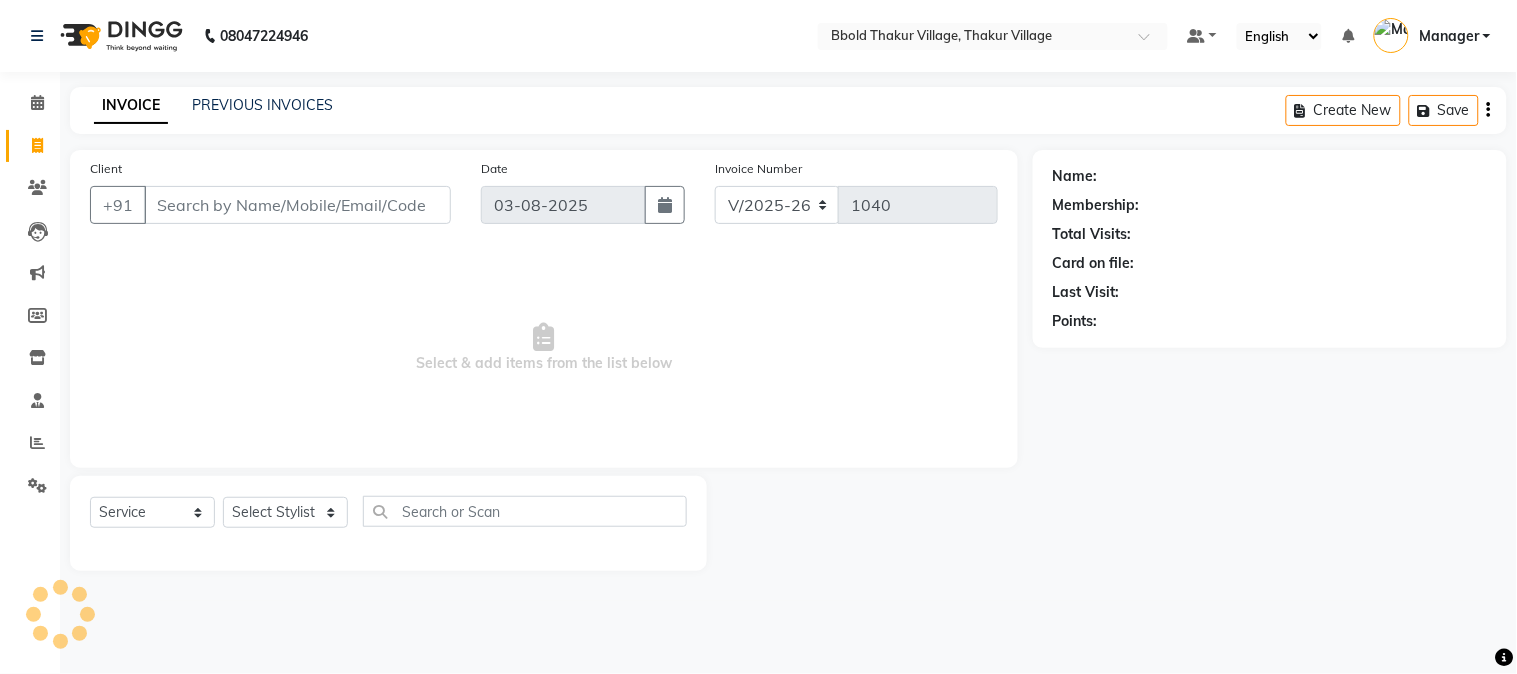 click on "Client" at bounding box center [297, 205] 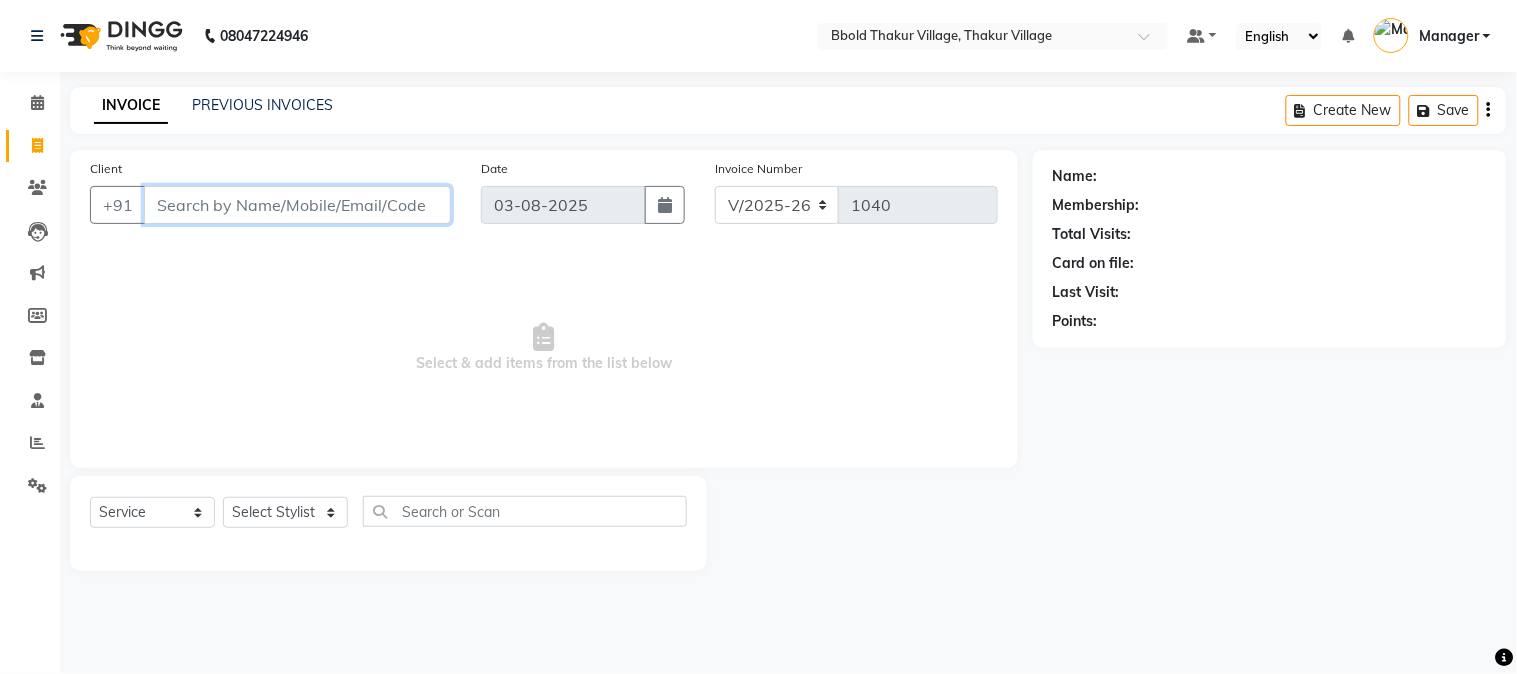 click on "Client" at bounding box center [297, 205] 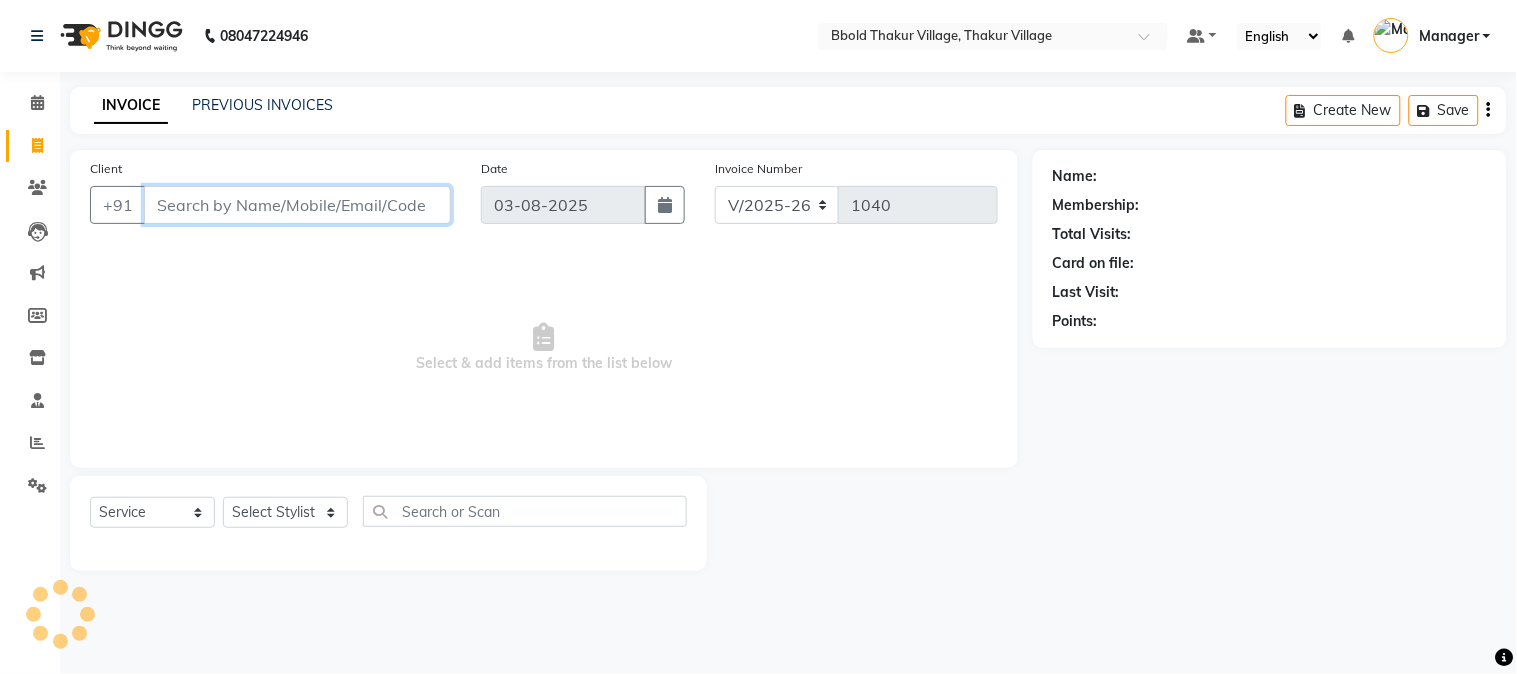 select on "membership" 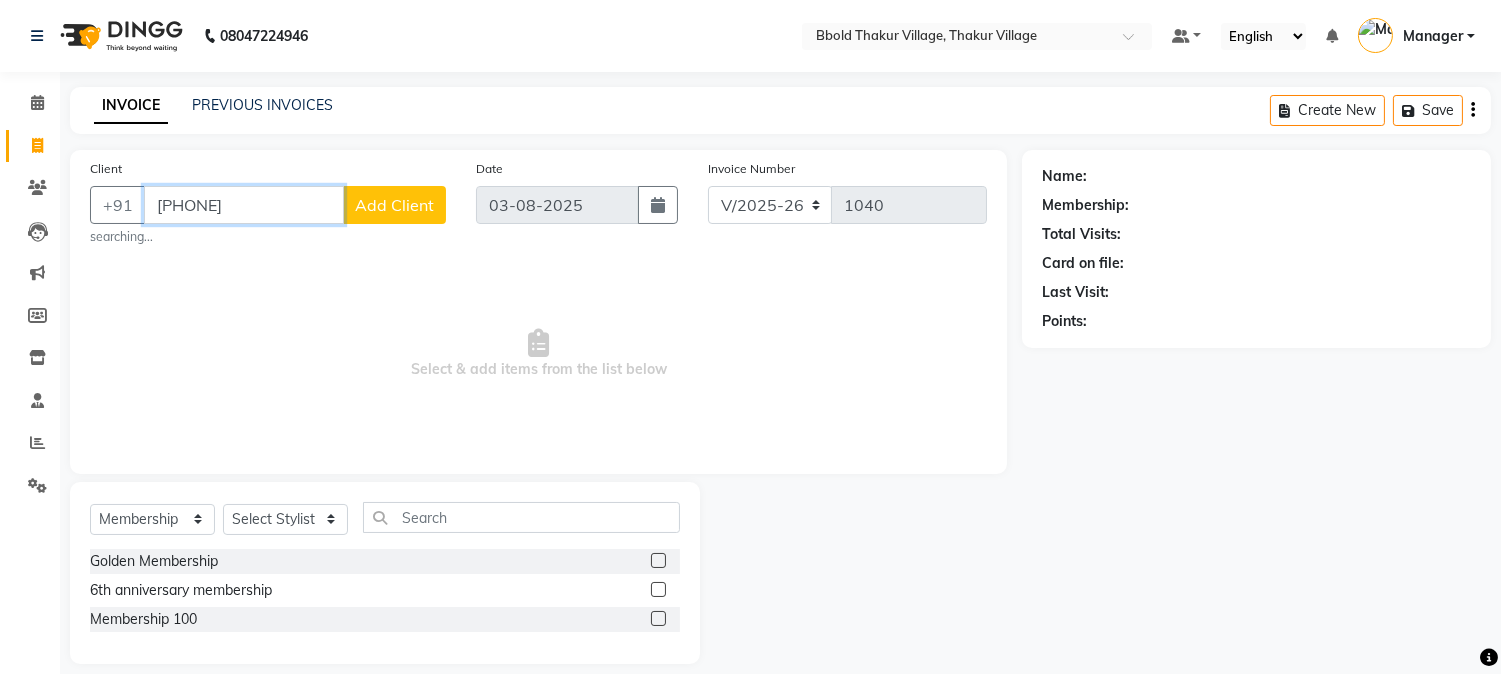 type on "[PHONE]" 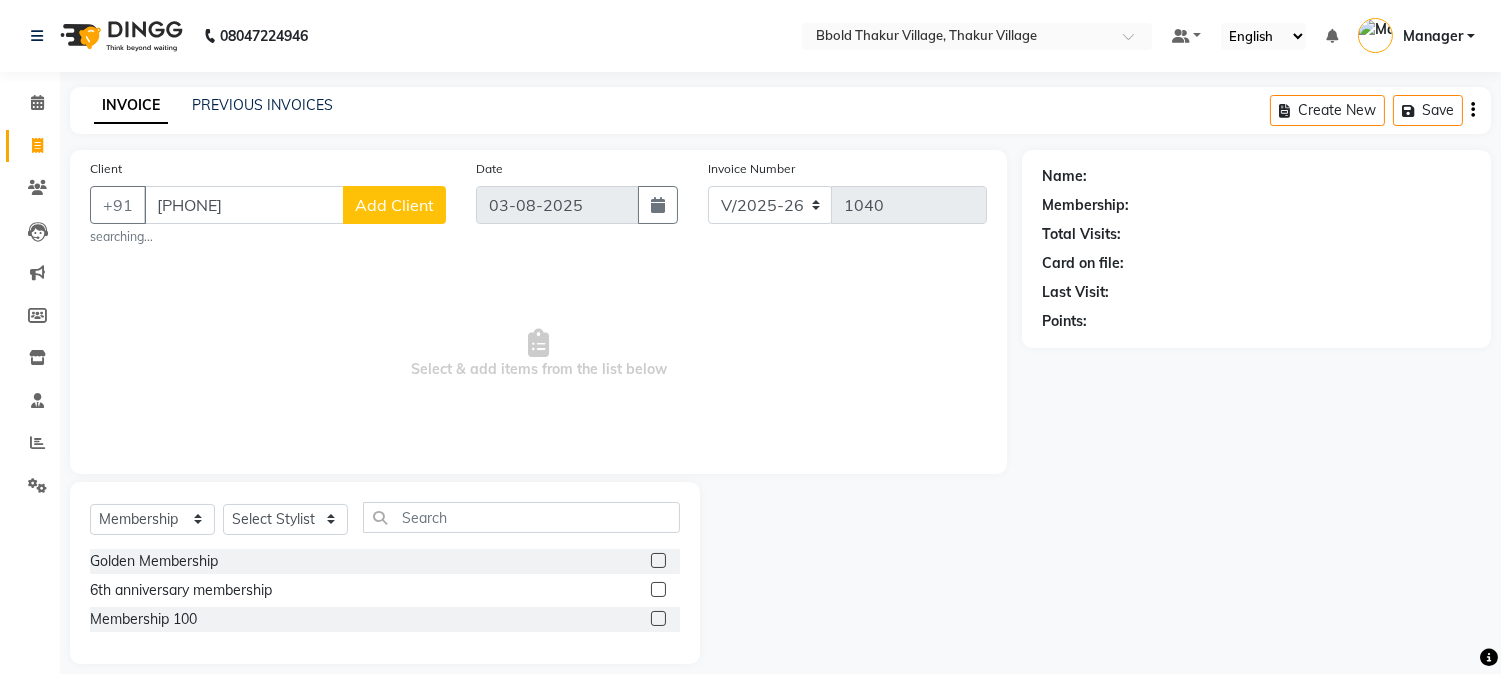 click on "Select & add items from the list below" at bounding box center (538, 354) 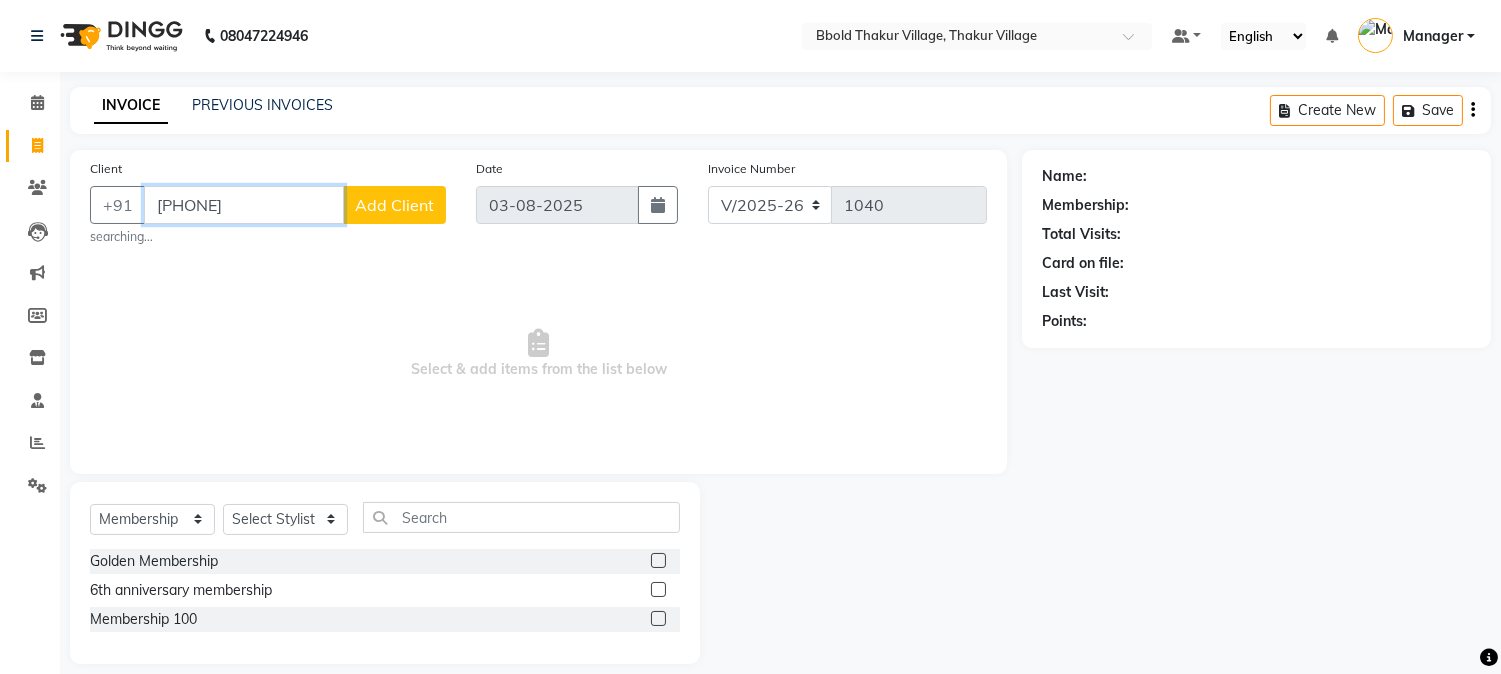 click on "[PHONE]" at bounding box center [244, 205] 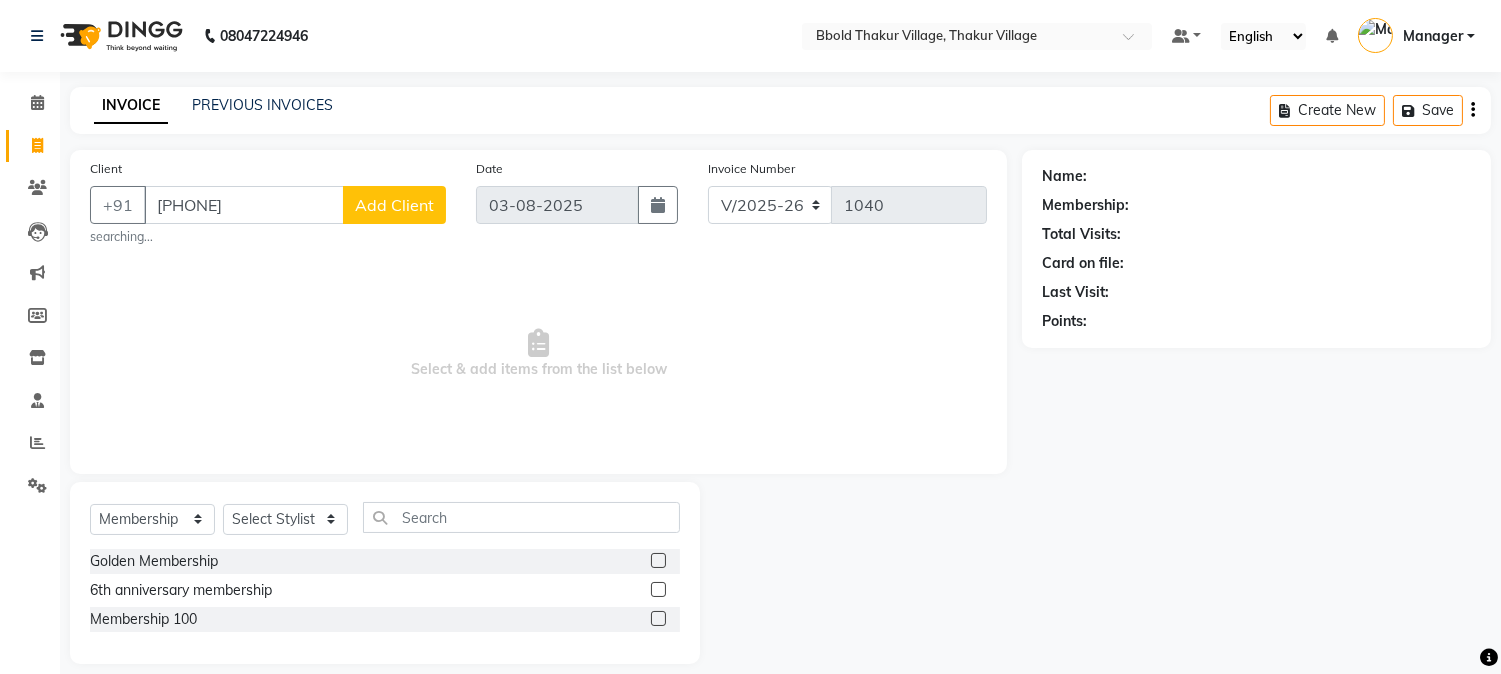 click on "Add Client" 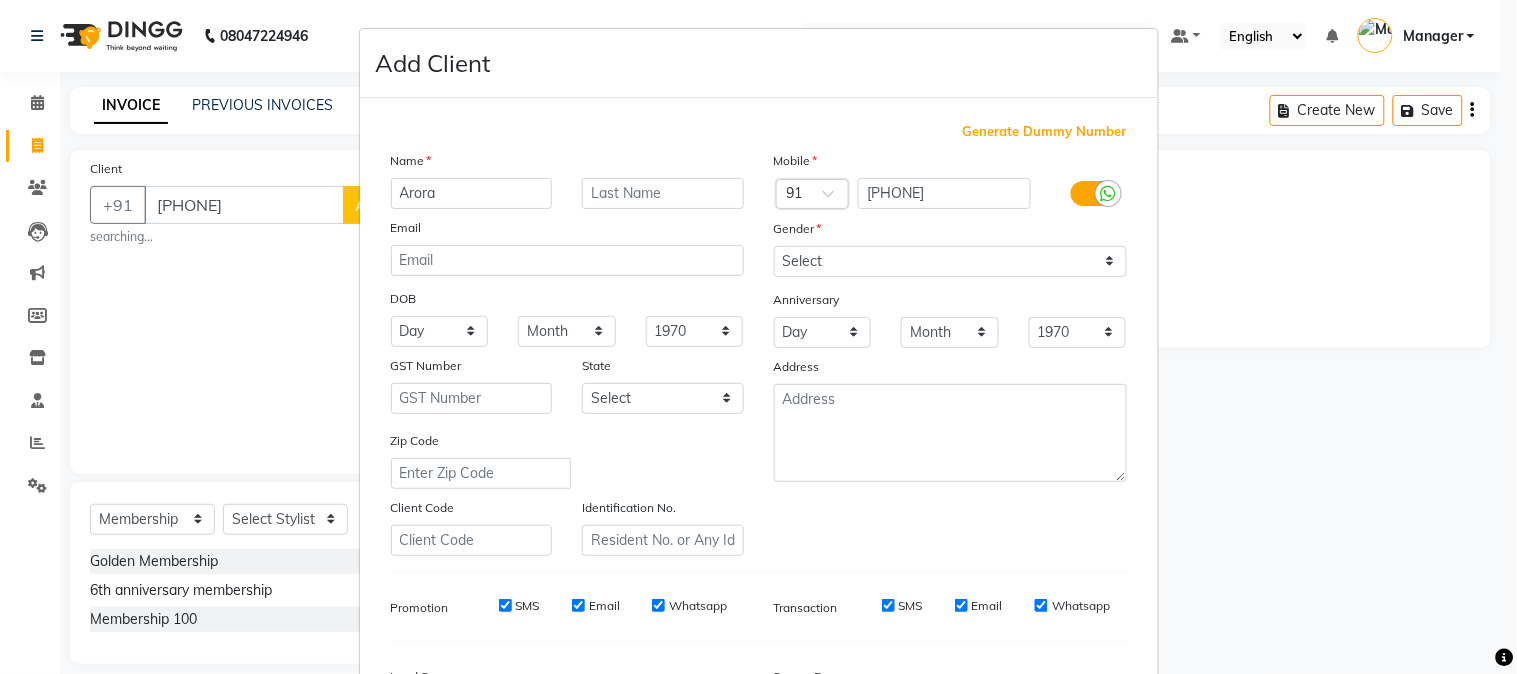 type on "Arora" 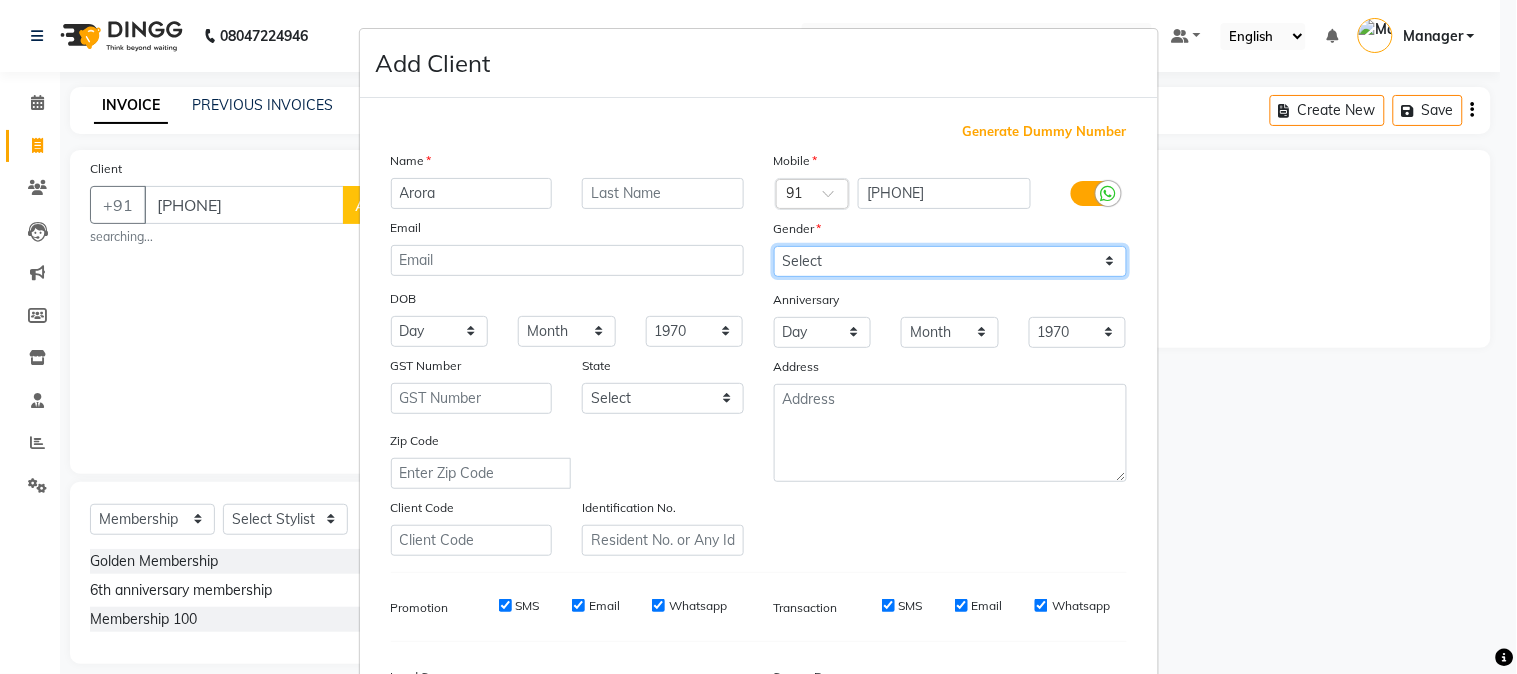 click on "Select Male Female Other Prefer Not To Say" at bounding box center [950, 261] 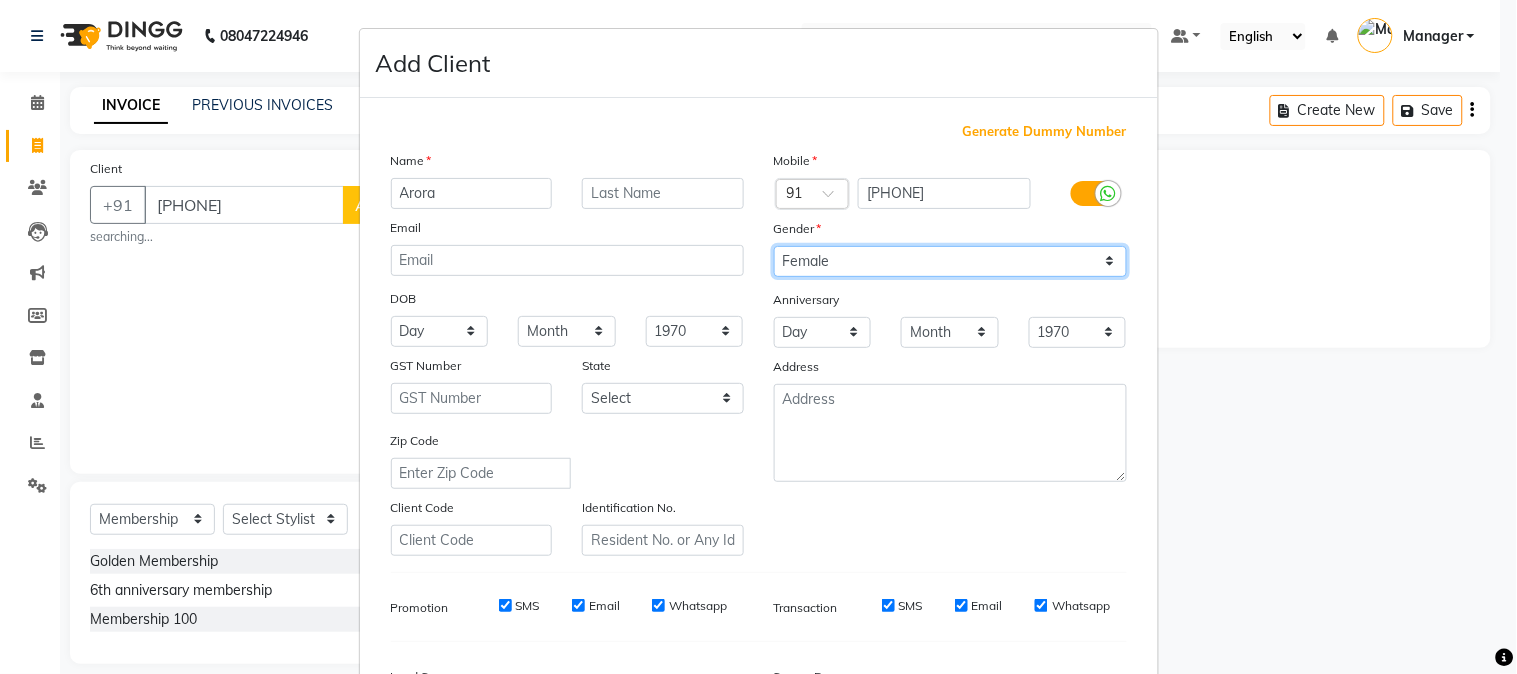 click on "Select Male Female Other Prefer Not To Say" at bounding box center (950, 261) 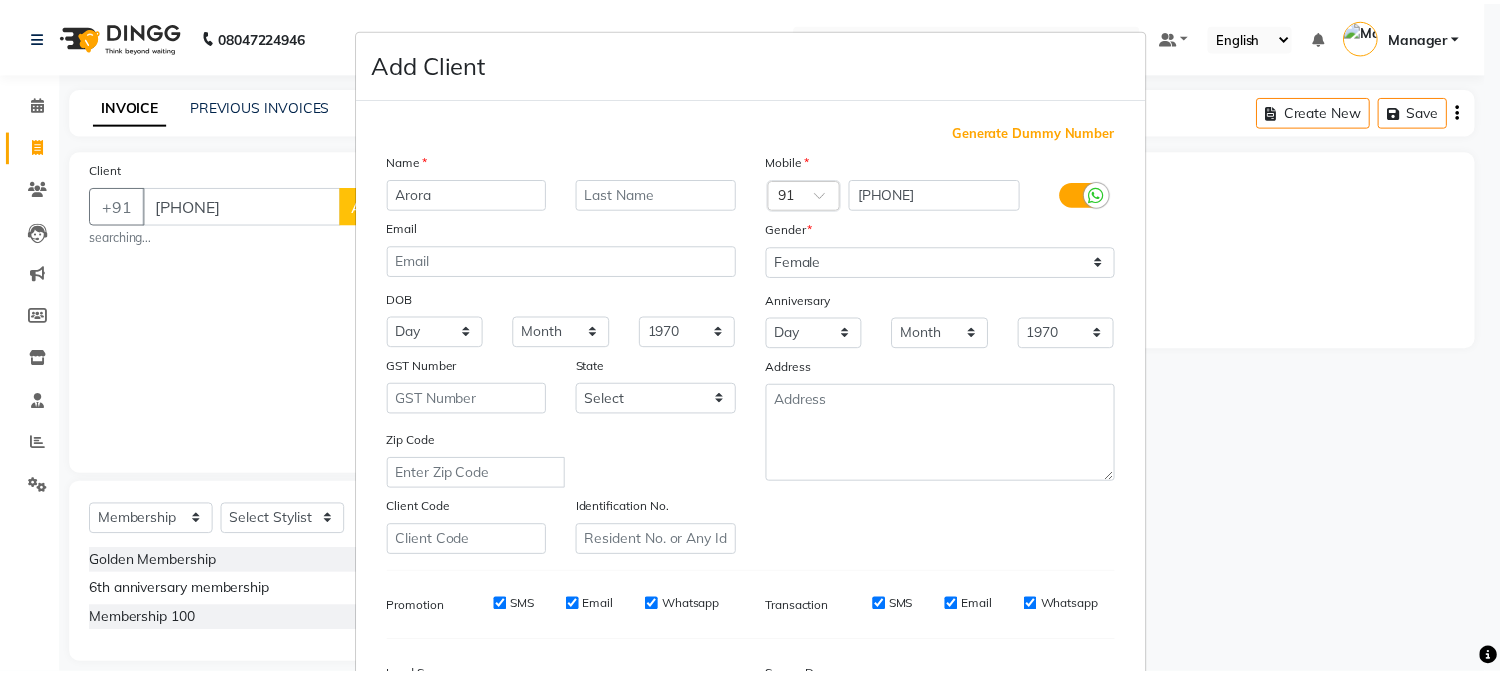 scroll, scrollTop: 250, scrollLeft: 0, axis: vertical 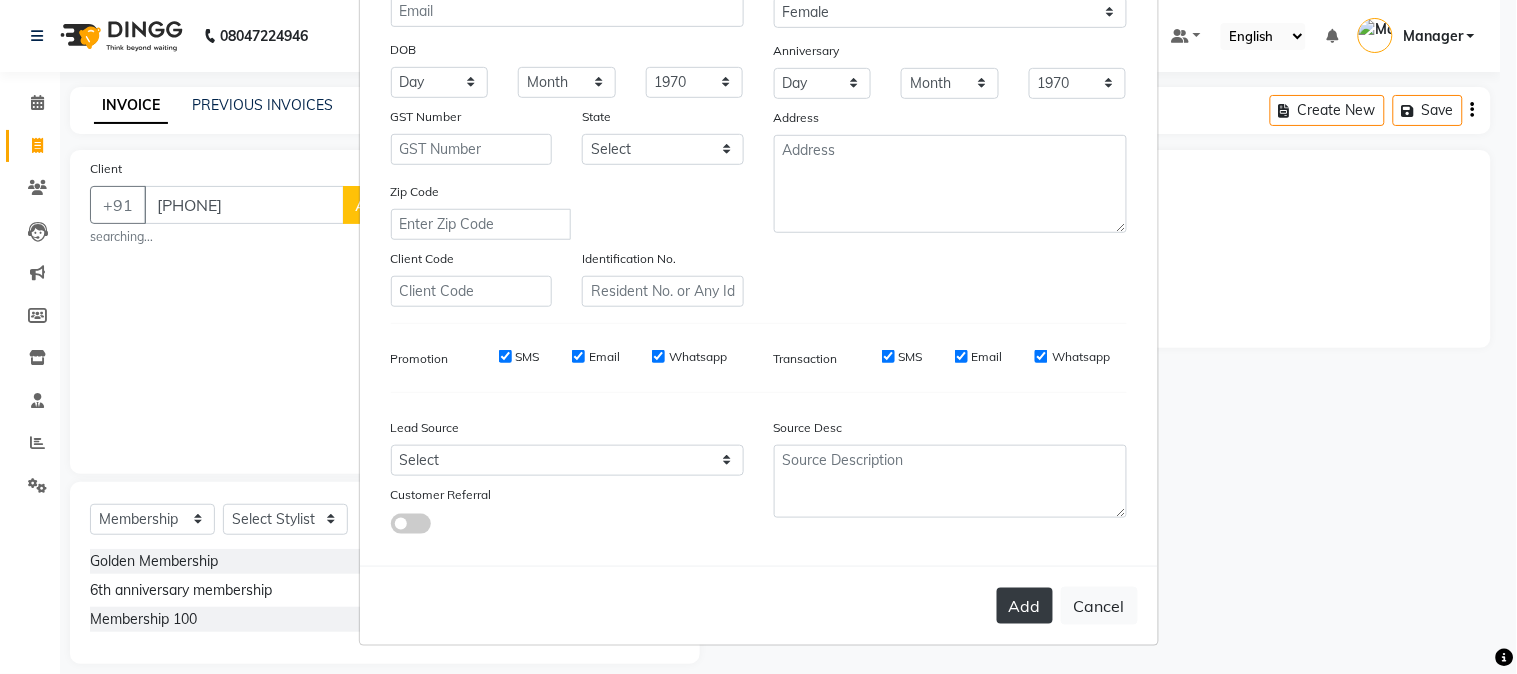click on "Add" at bounding box center (1025, 606) 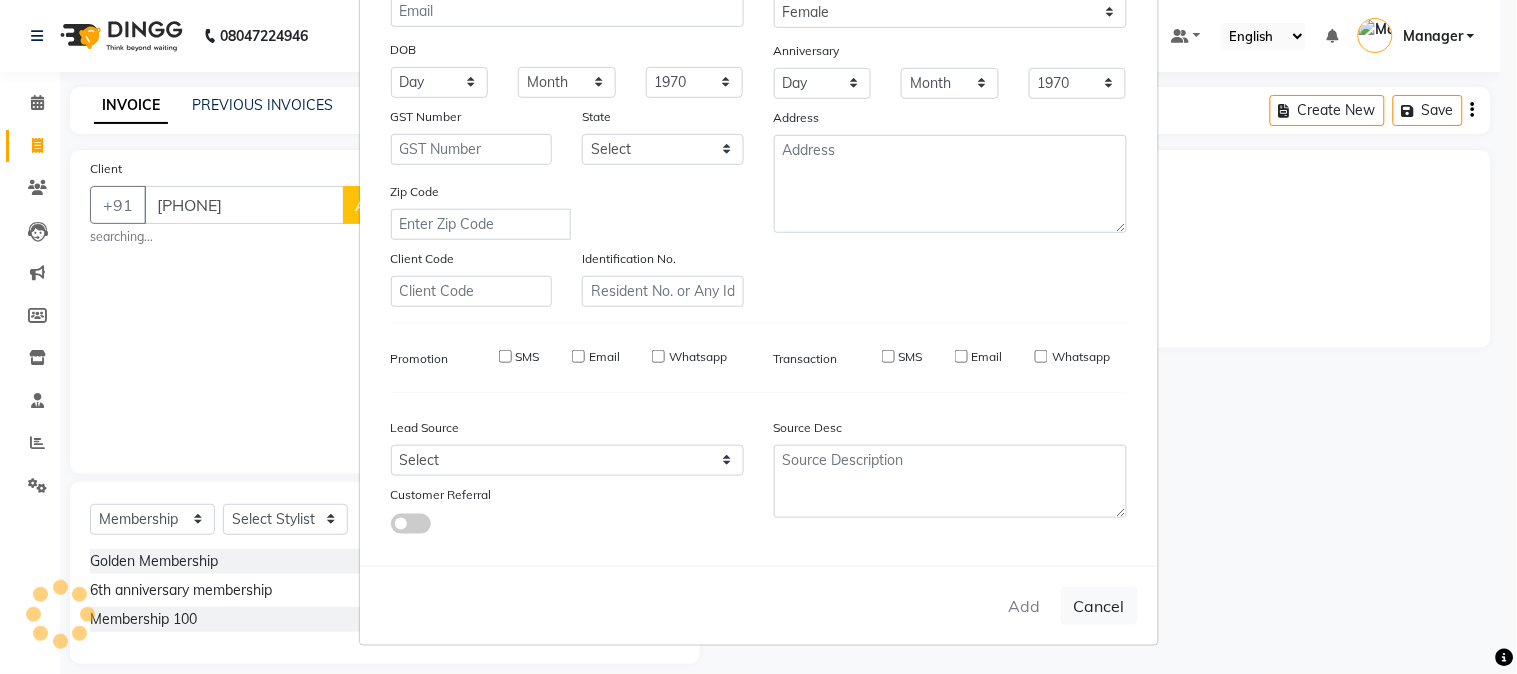 type on "89******09" 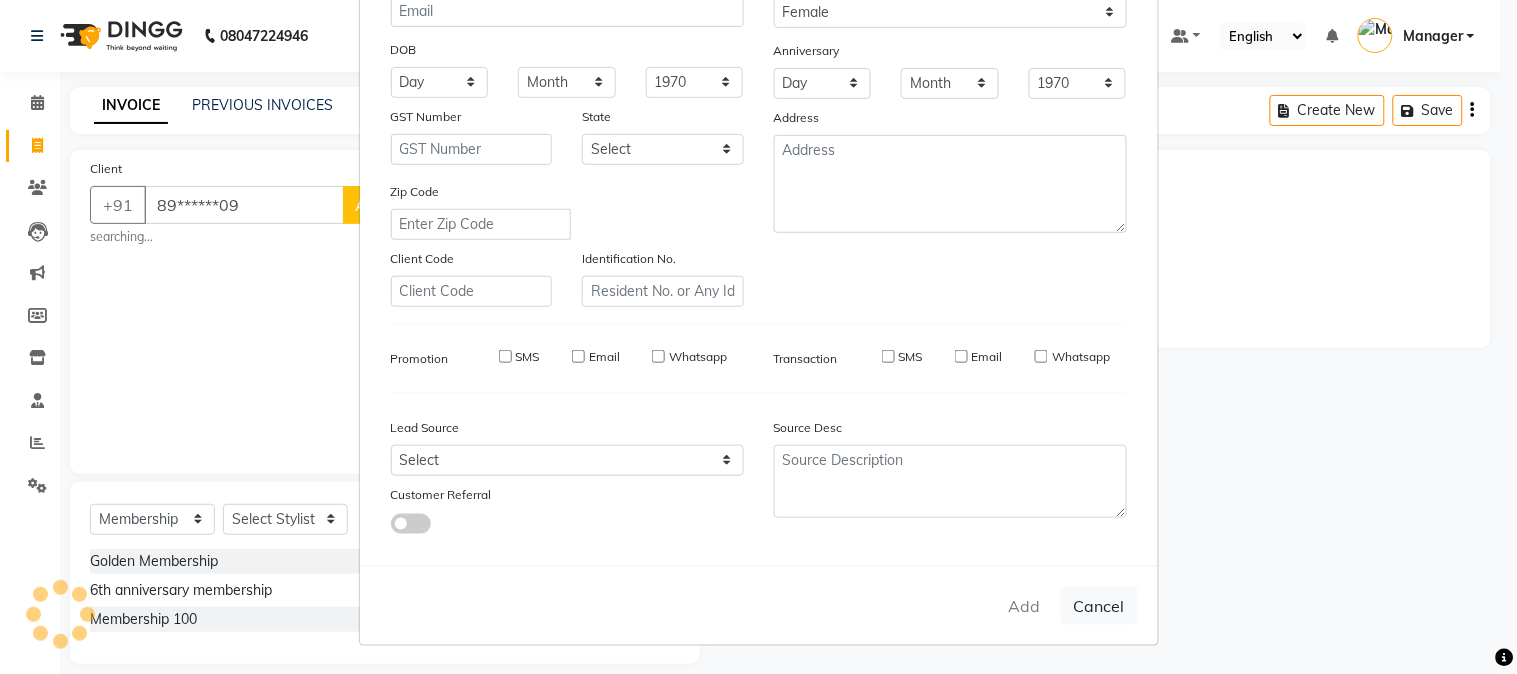 type 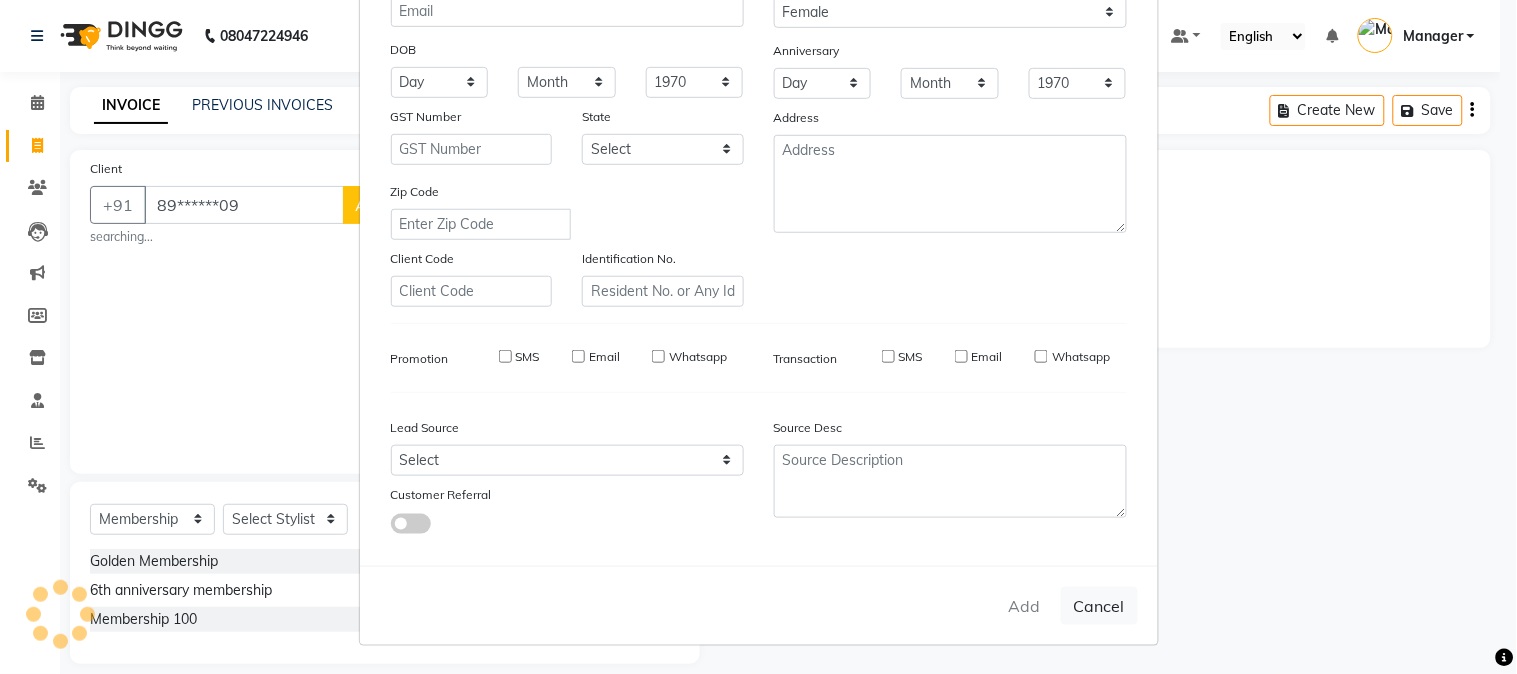select 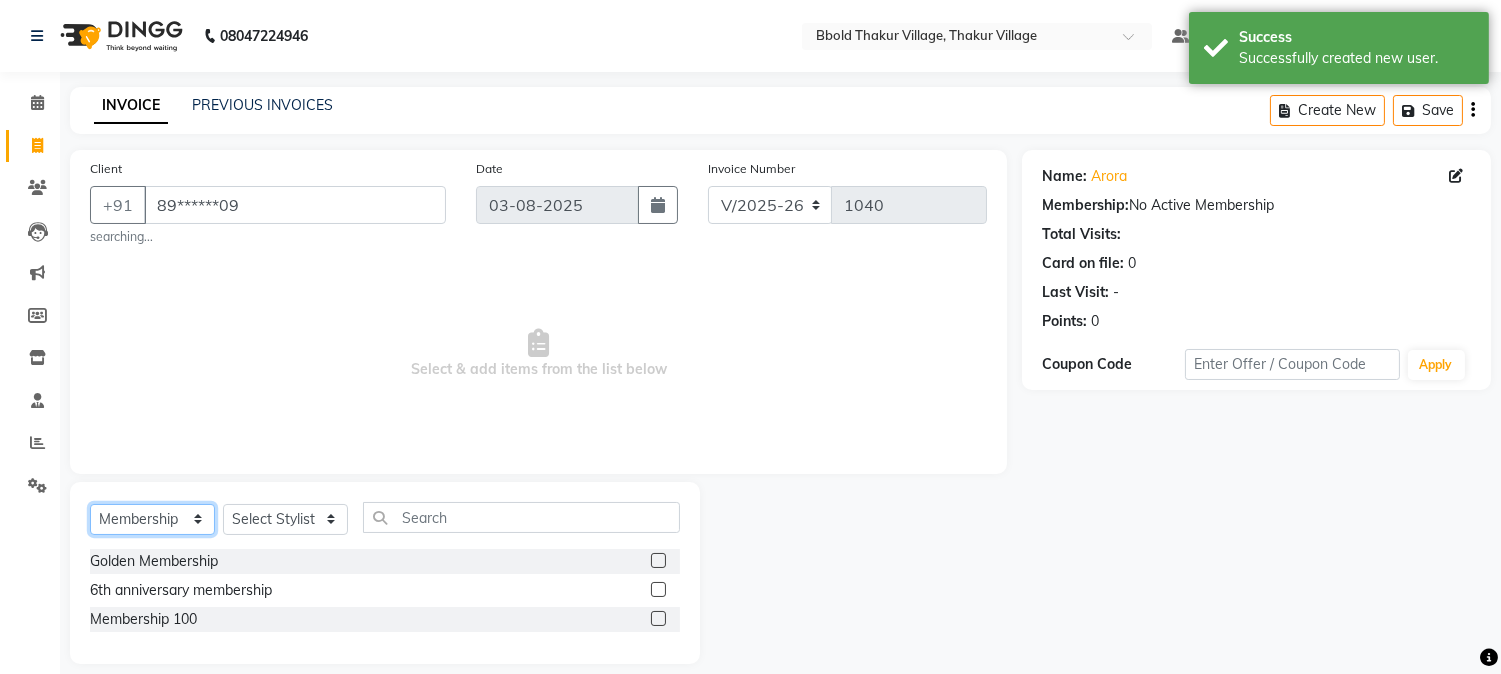 click on "Select  Service  Product  Membership  Package Voucher Prepaid Gift Card" 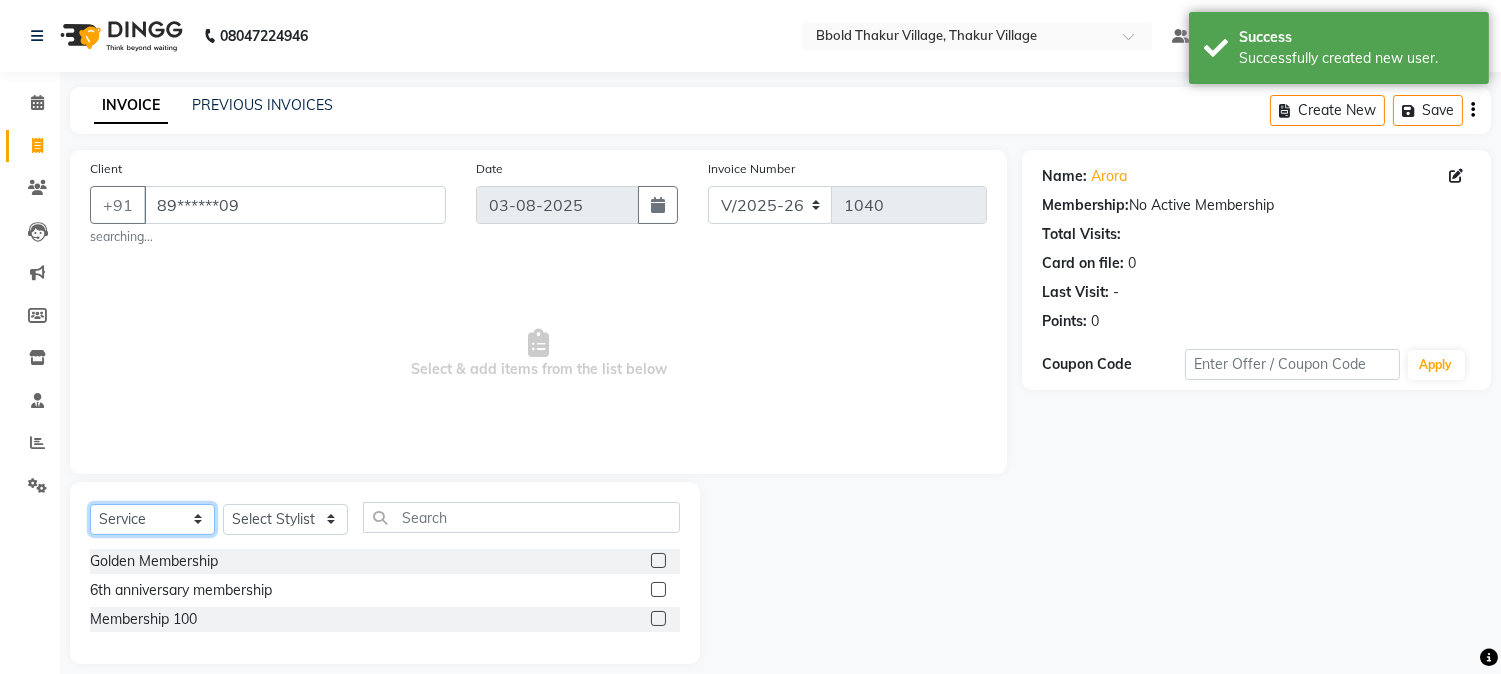 click on "Select  Service  Product  Membership  Package Voucher Prepaid Gift Card" 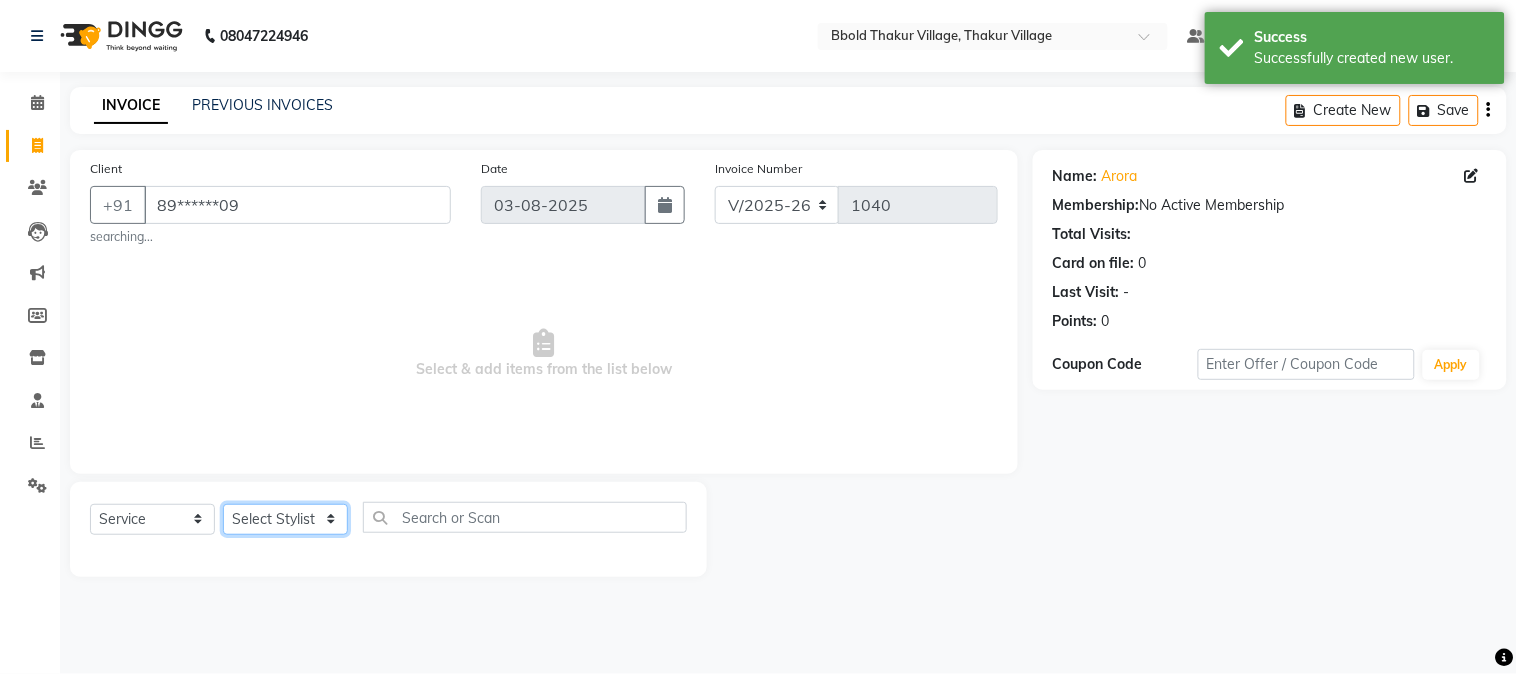 click on "Select Stylist [FIRST] [LAST] [FIRST] [LAST] Manager [FIRST] [LAST] [FIRST] [LAST]  [FIRST] [LAST] [FIRST] [LAST] [FIRST] [LAST]" 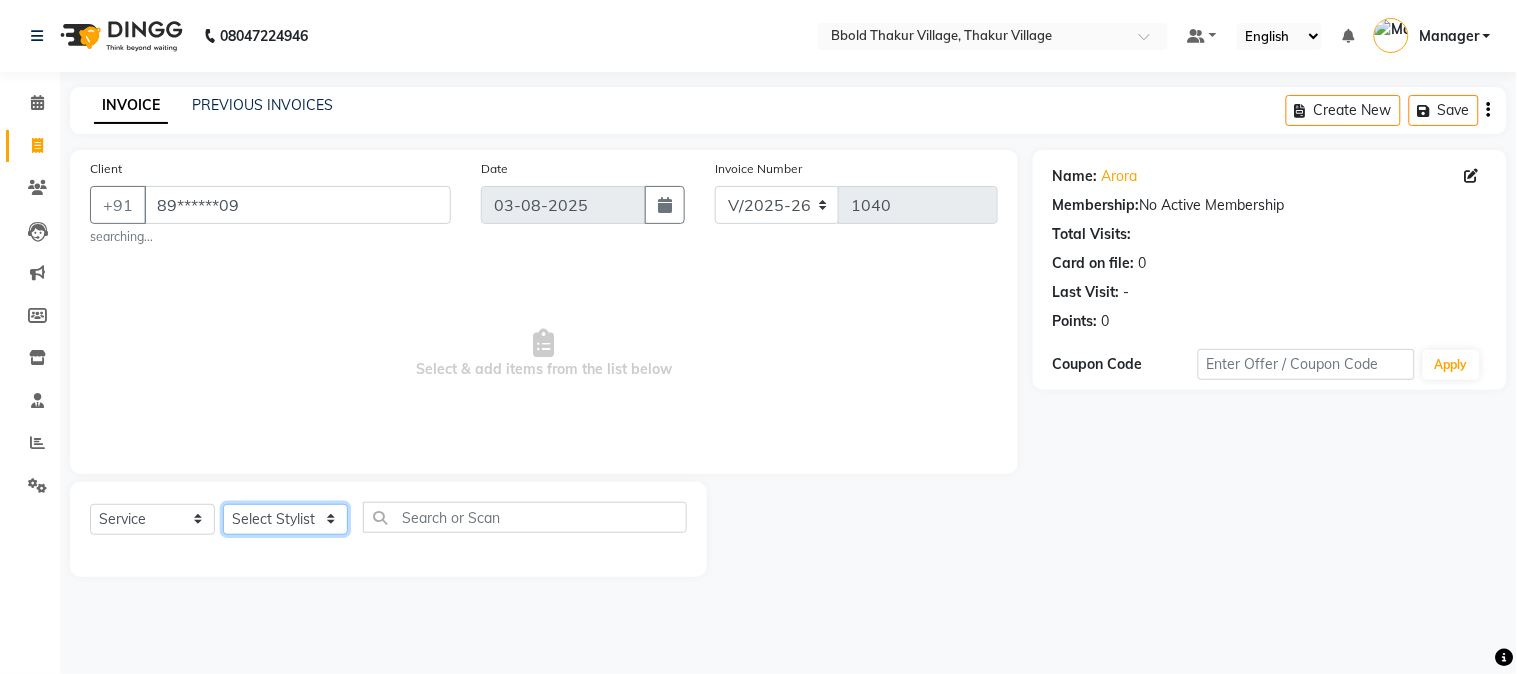 select on "84560" 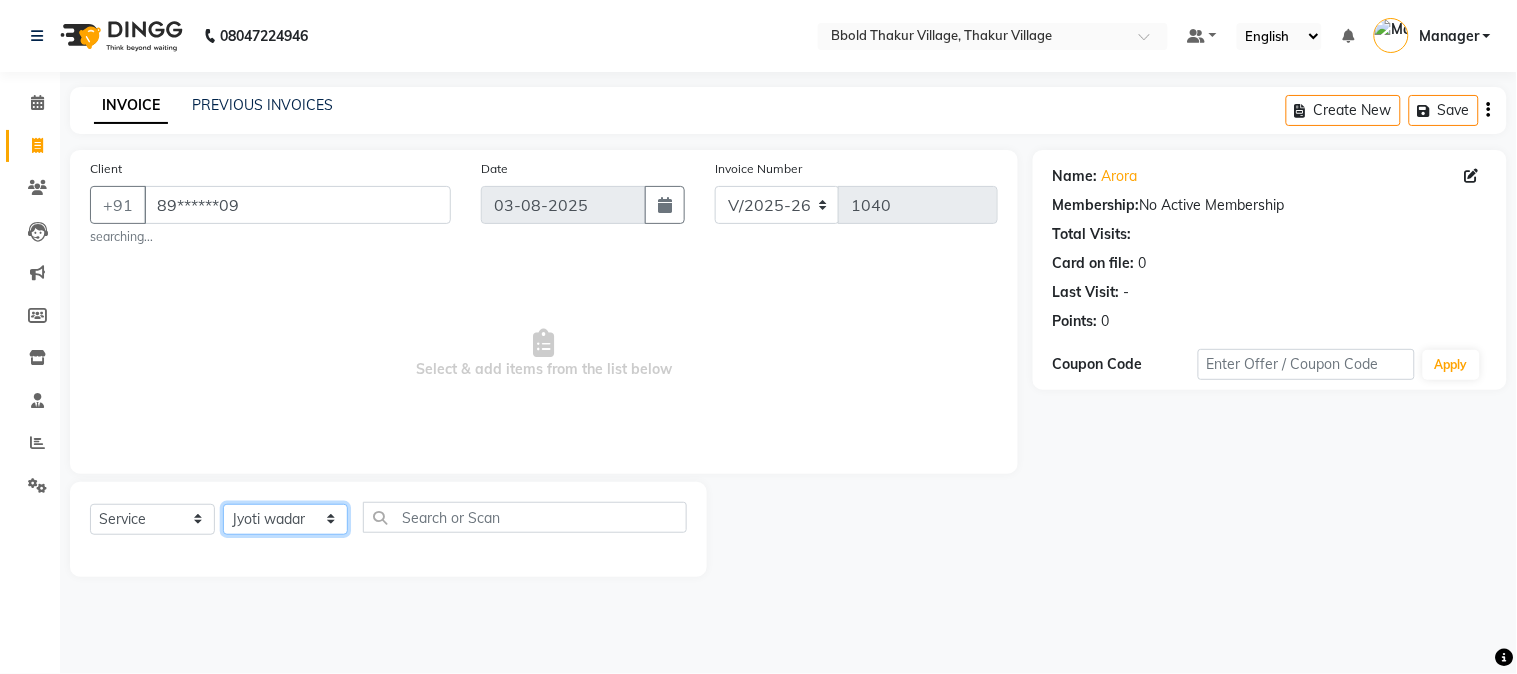 click on "Select Stylist [FIRST] [LAST] [FIRST] [LAST] Manager [FIRST] [LAST] [FIRST] [LAST]  [FIRST] [LAST] [FIRST] [LAST] [FIRST] [LAST]" 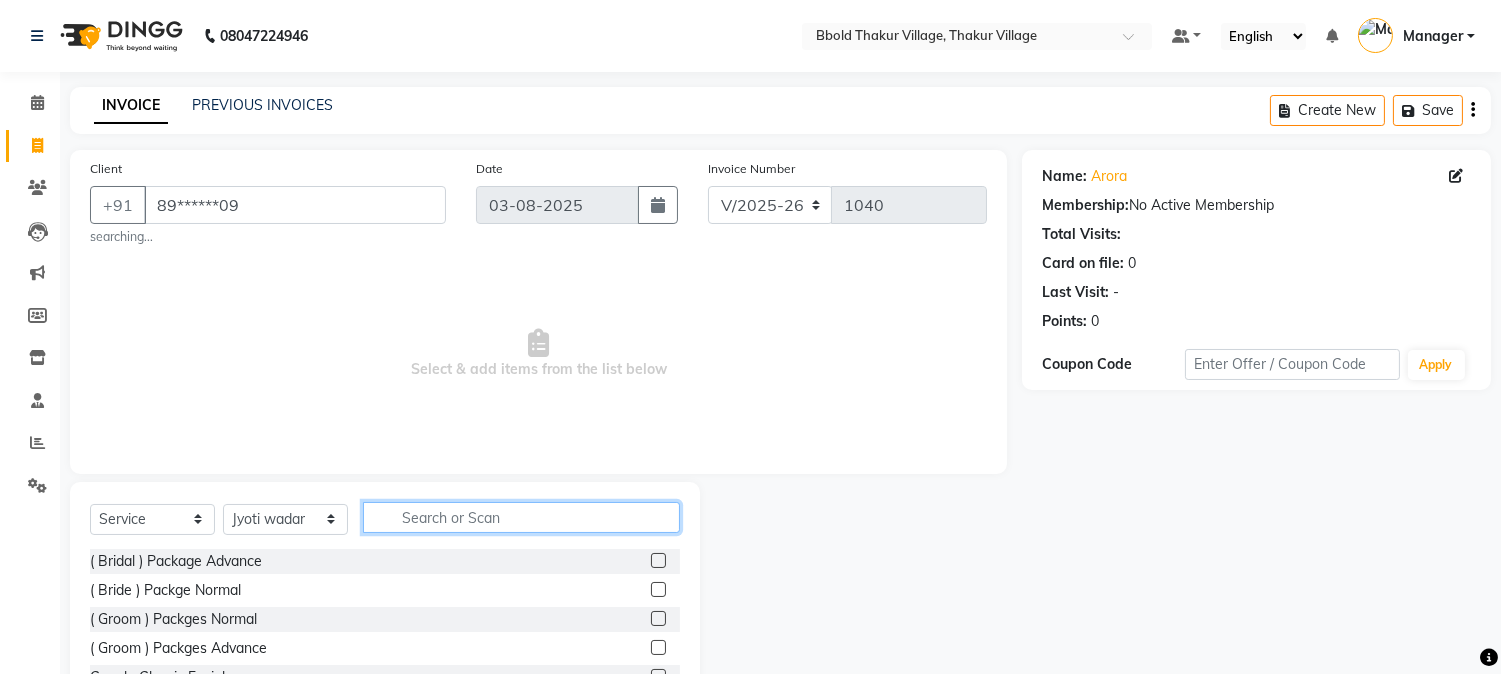 click 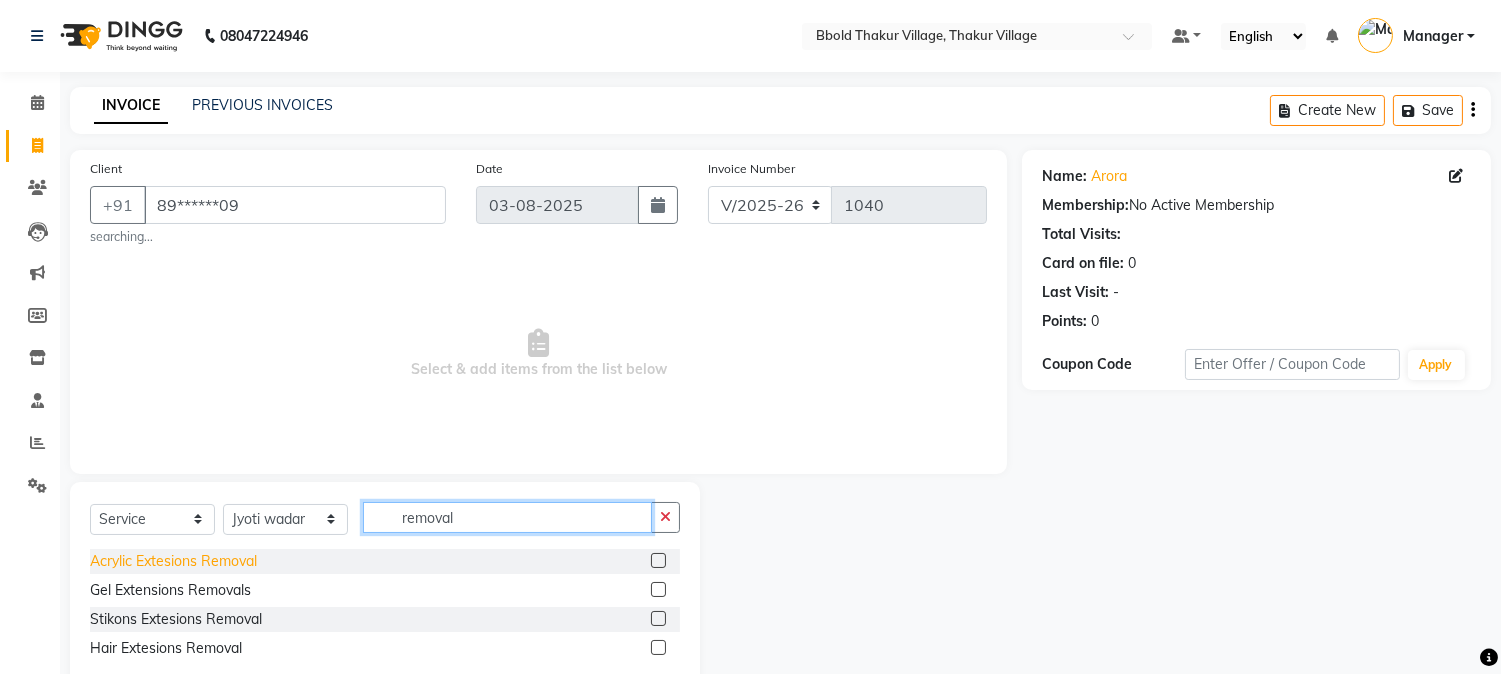 type on "removal" 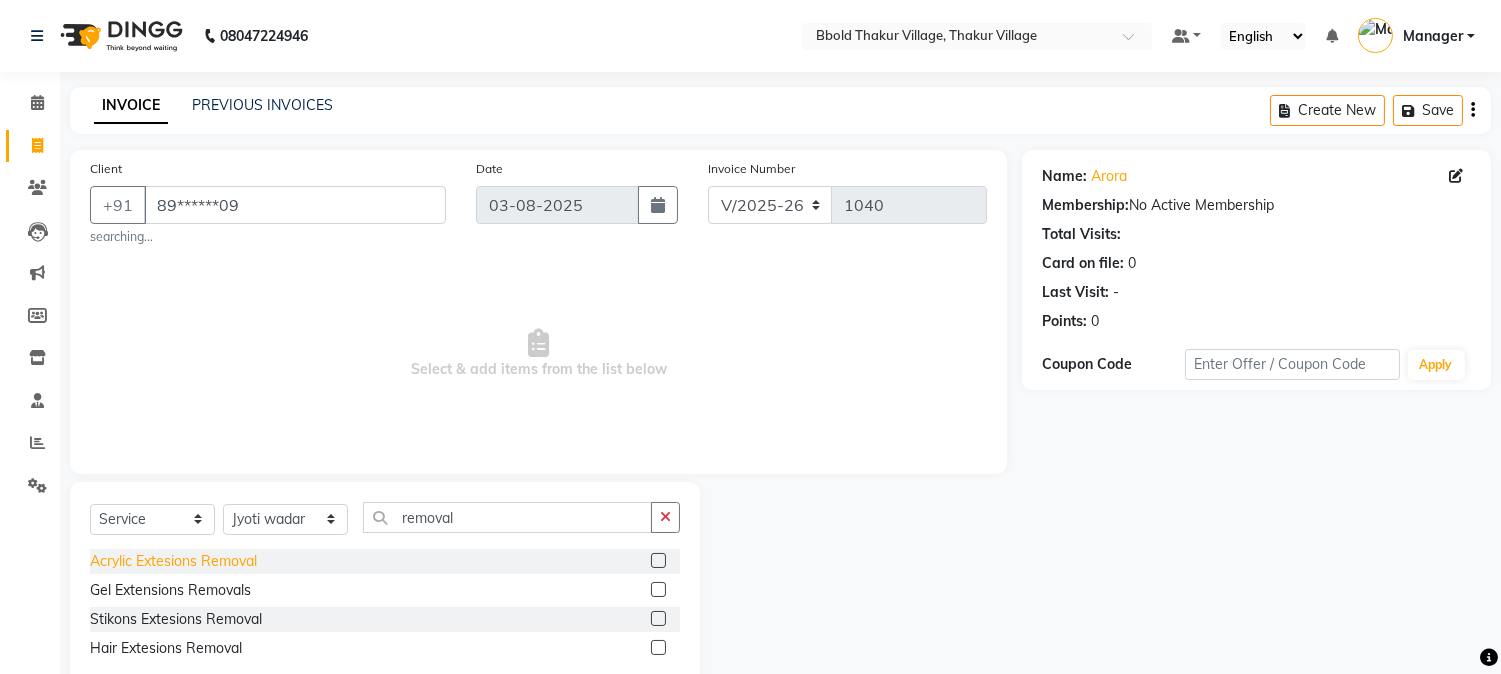 click on "Acrylic Extesions Removal" 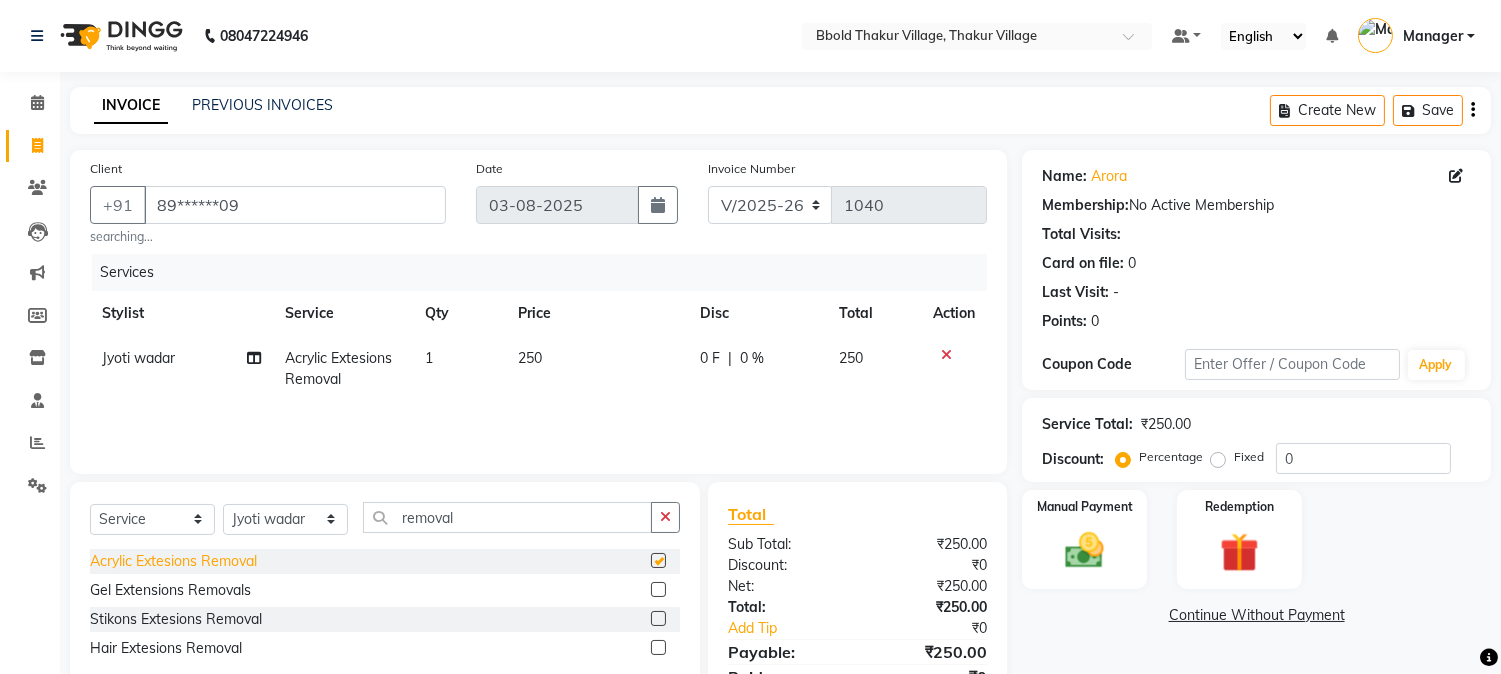 checkbox on "false" 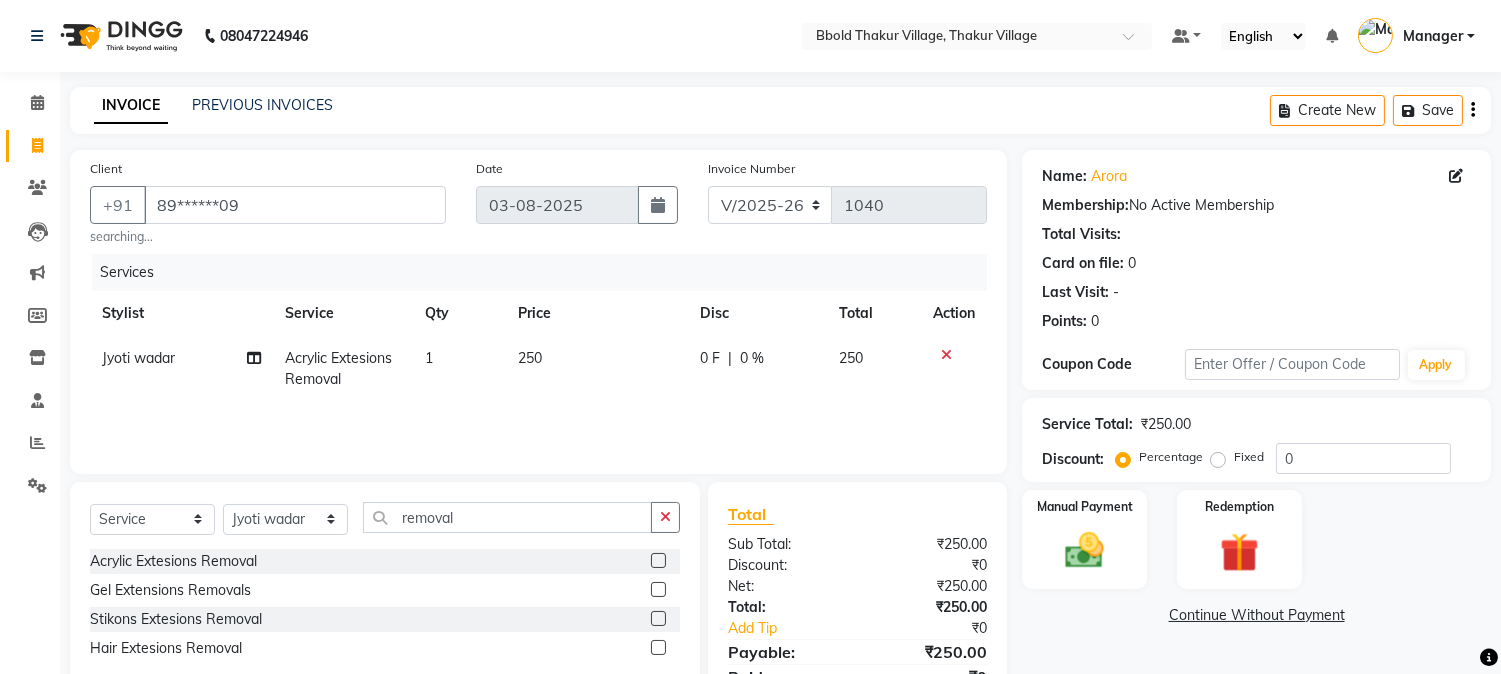click 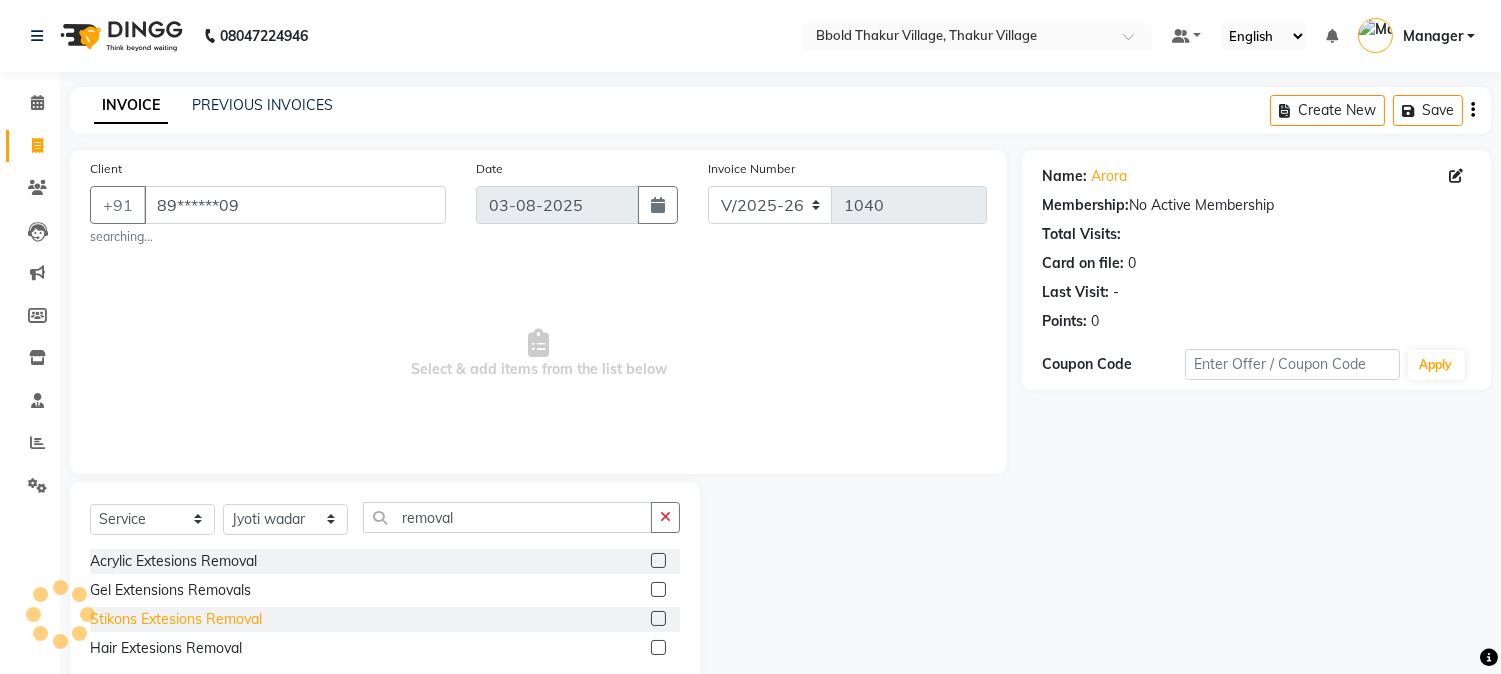 click on "Stikons  Extesions Removal" 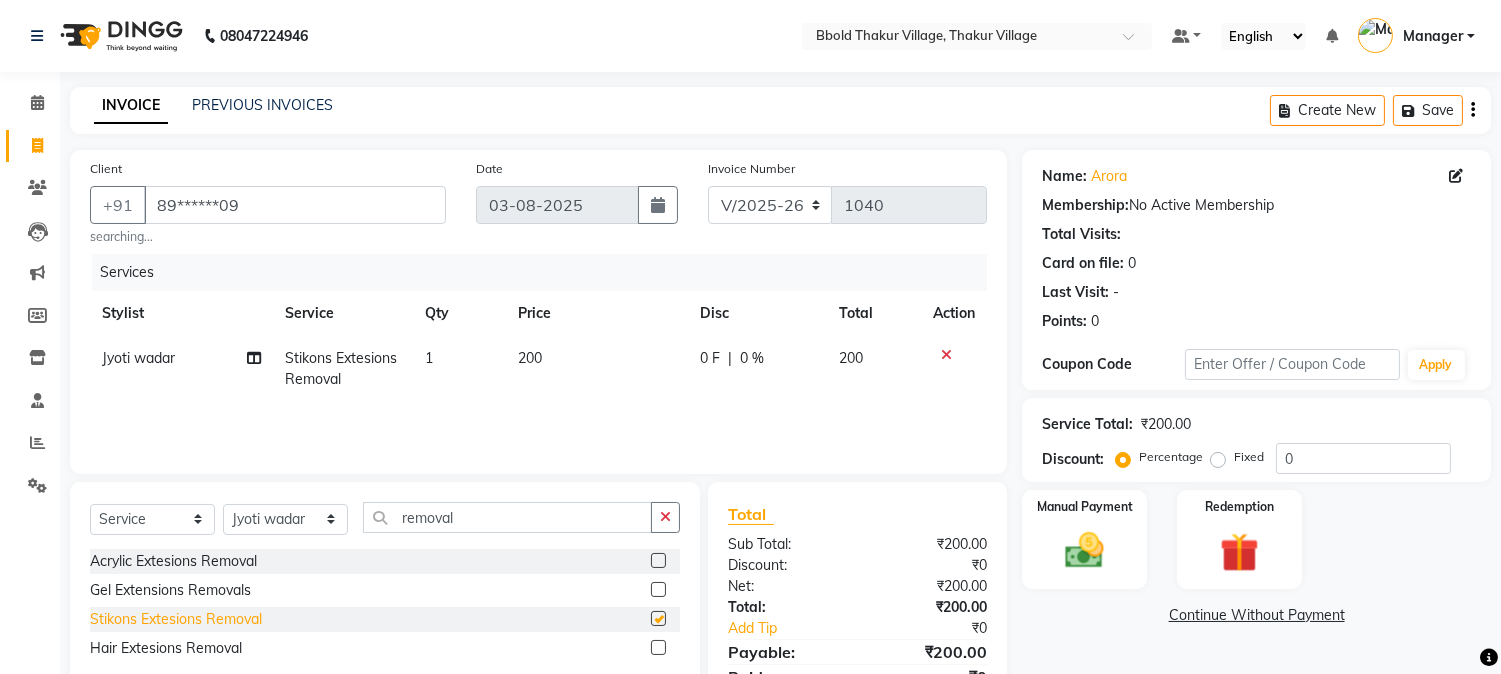 checkbox on "false" 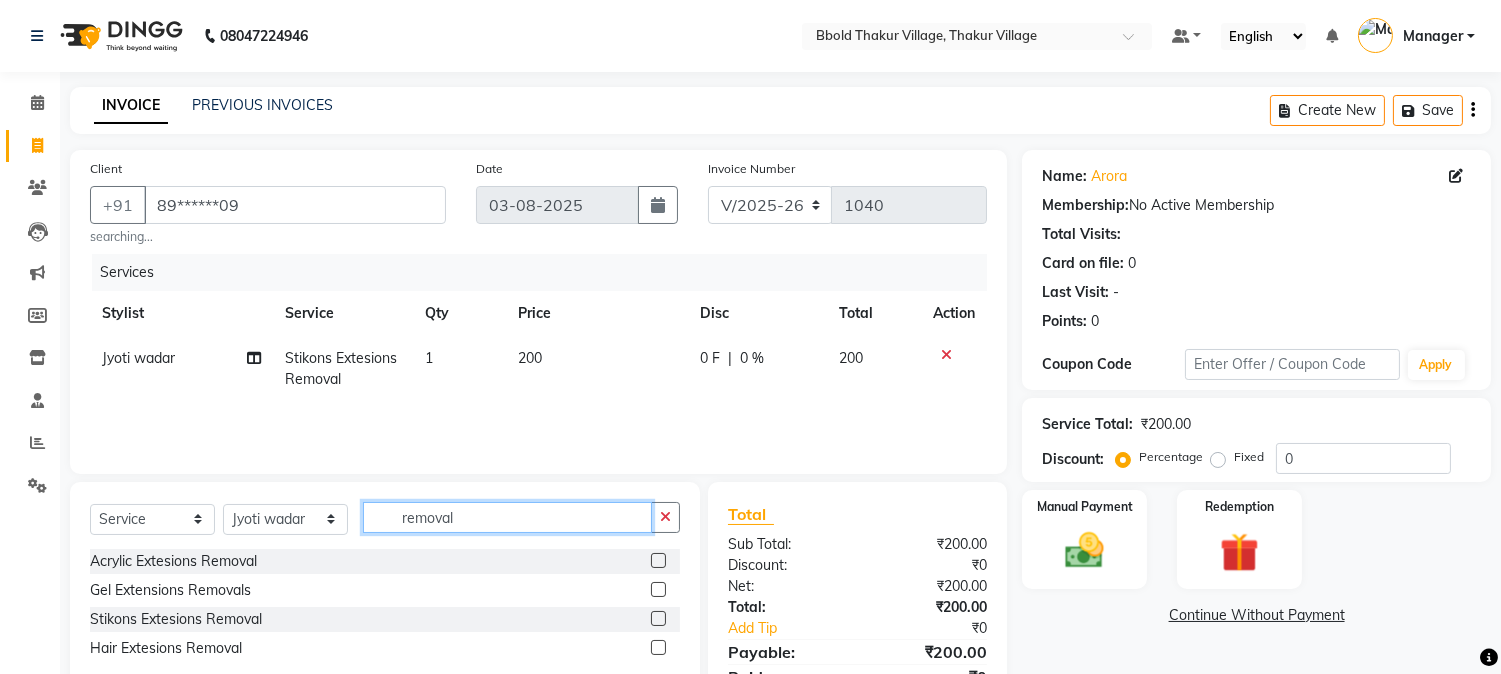 click on "removal" 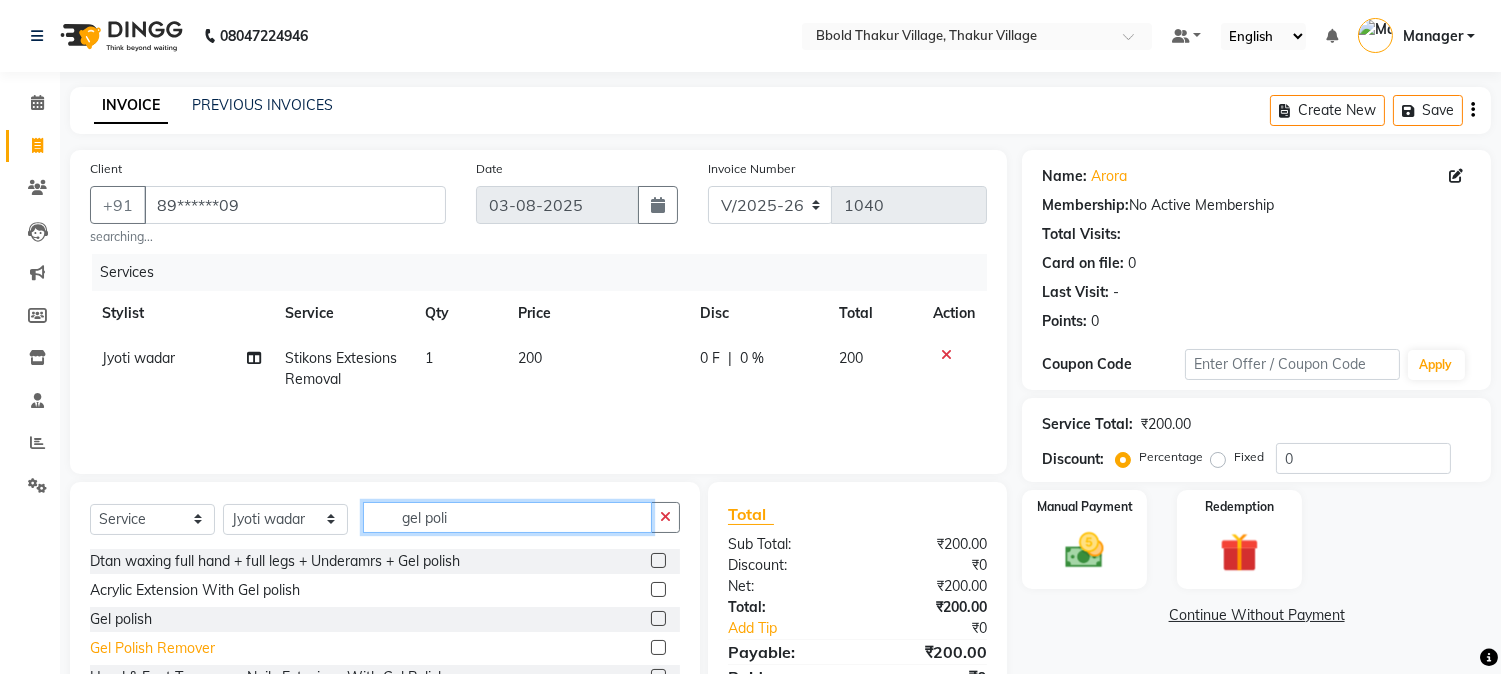 type on "gel poli" 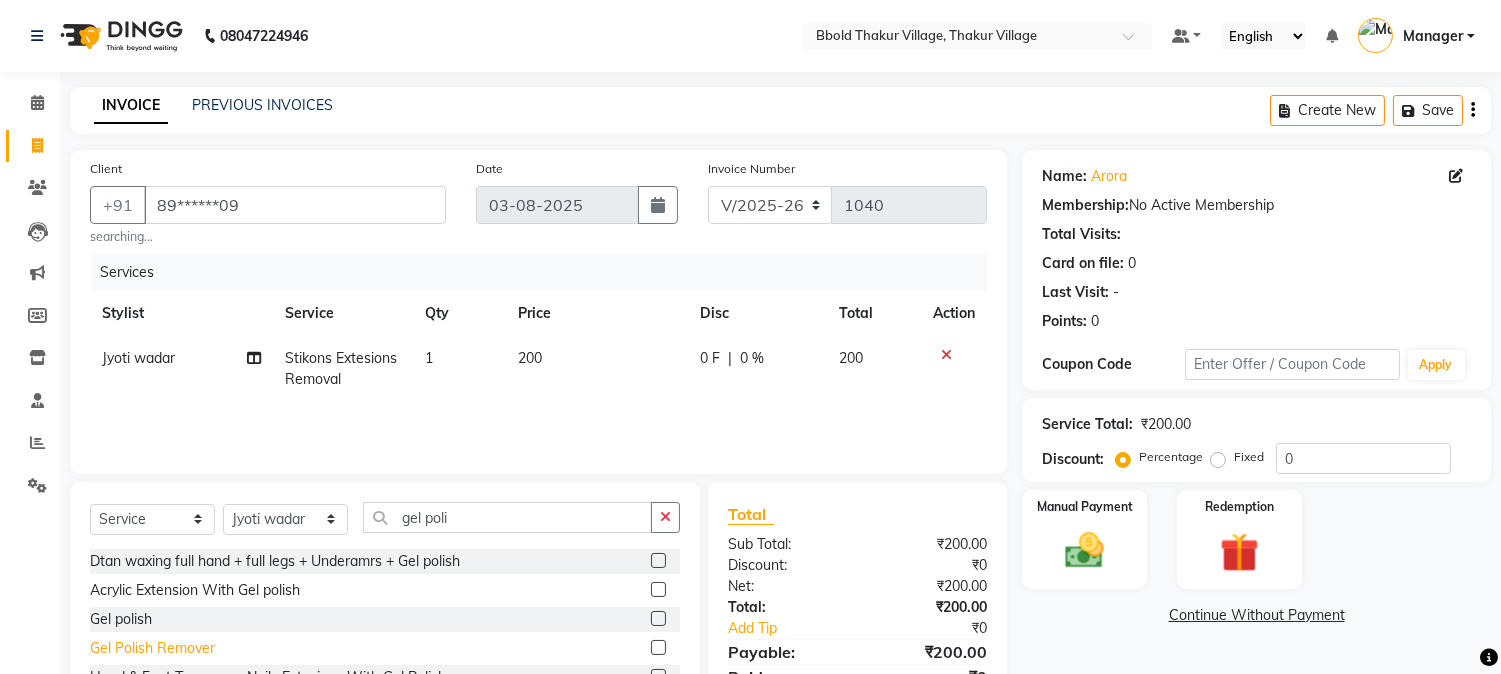 click on "Gel Polish Remover" 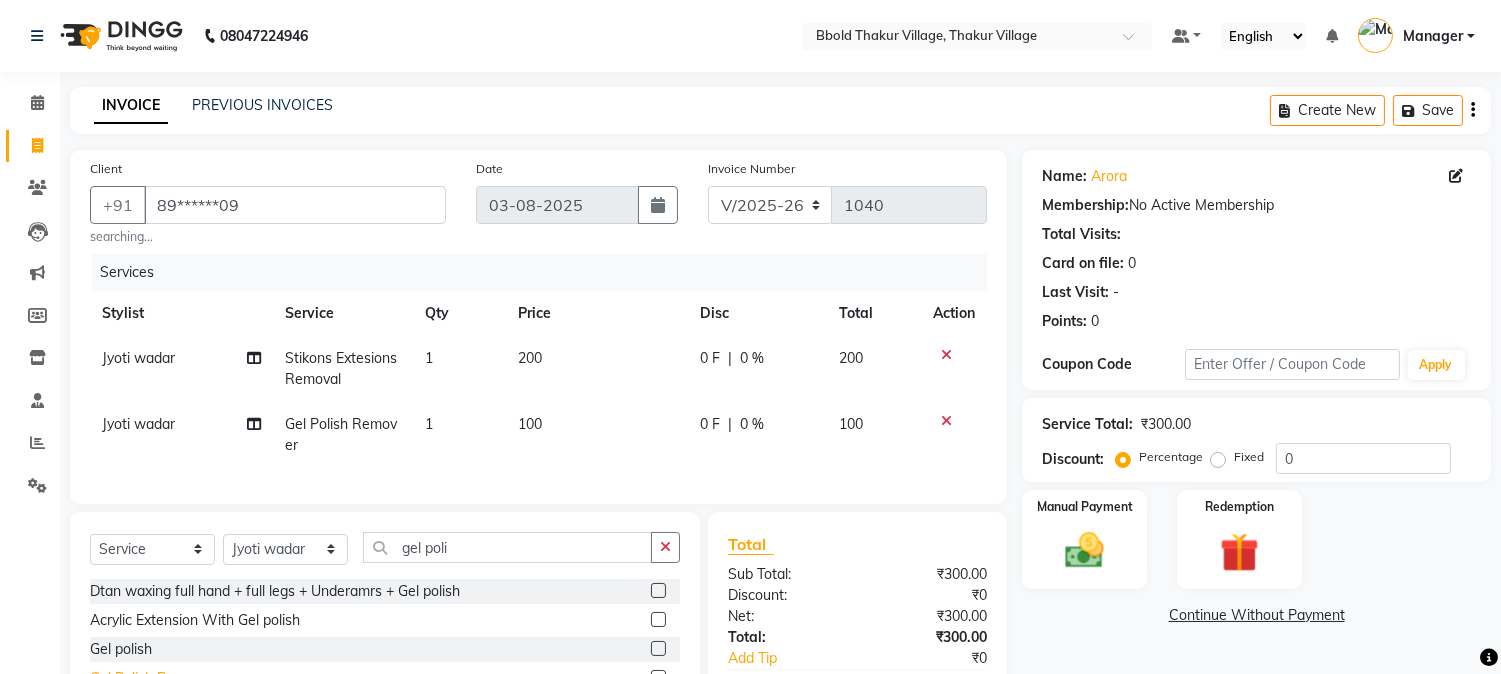 checkbox on "false" 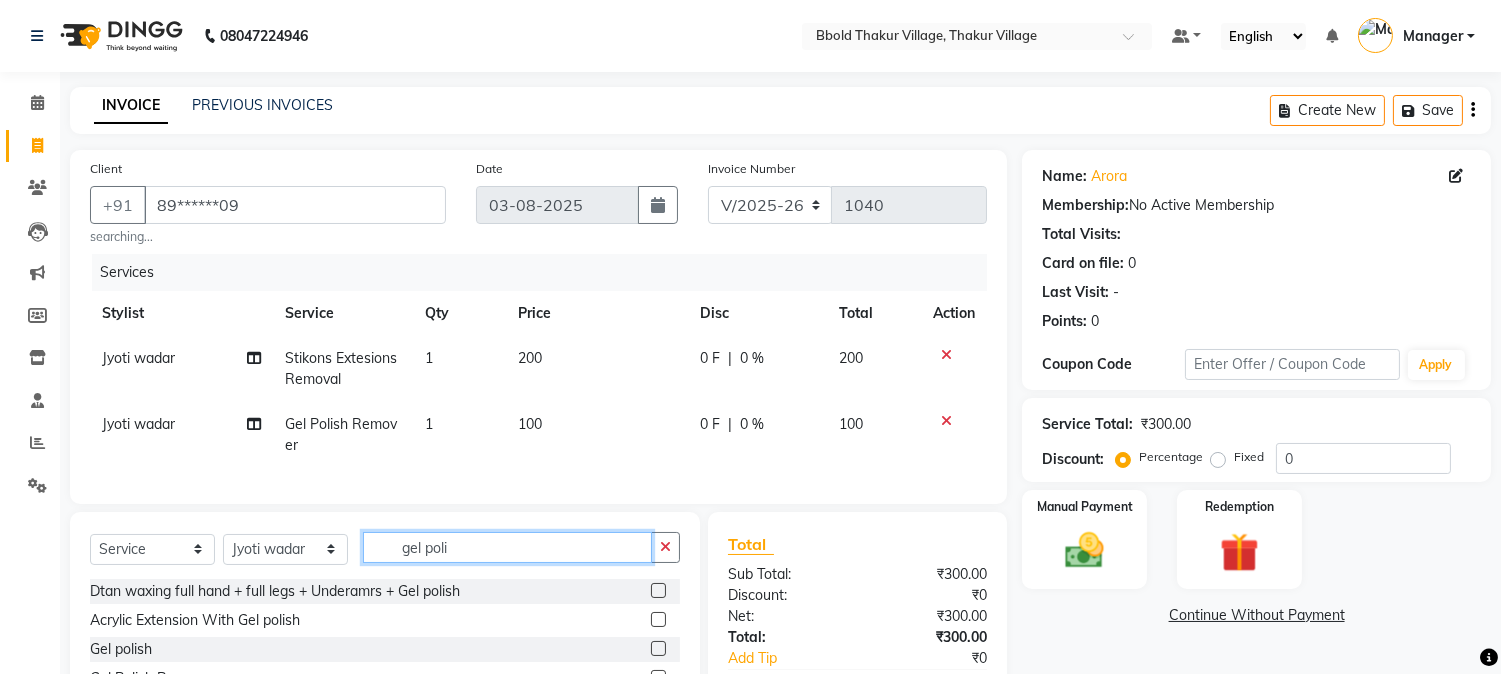 click on "gel poli" 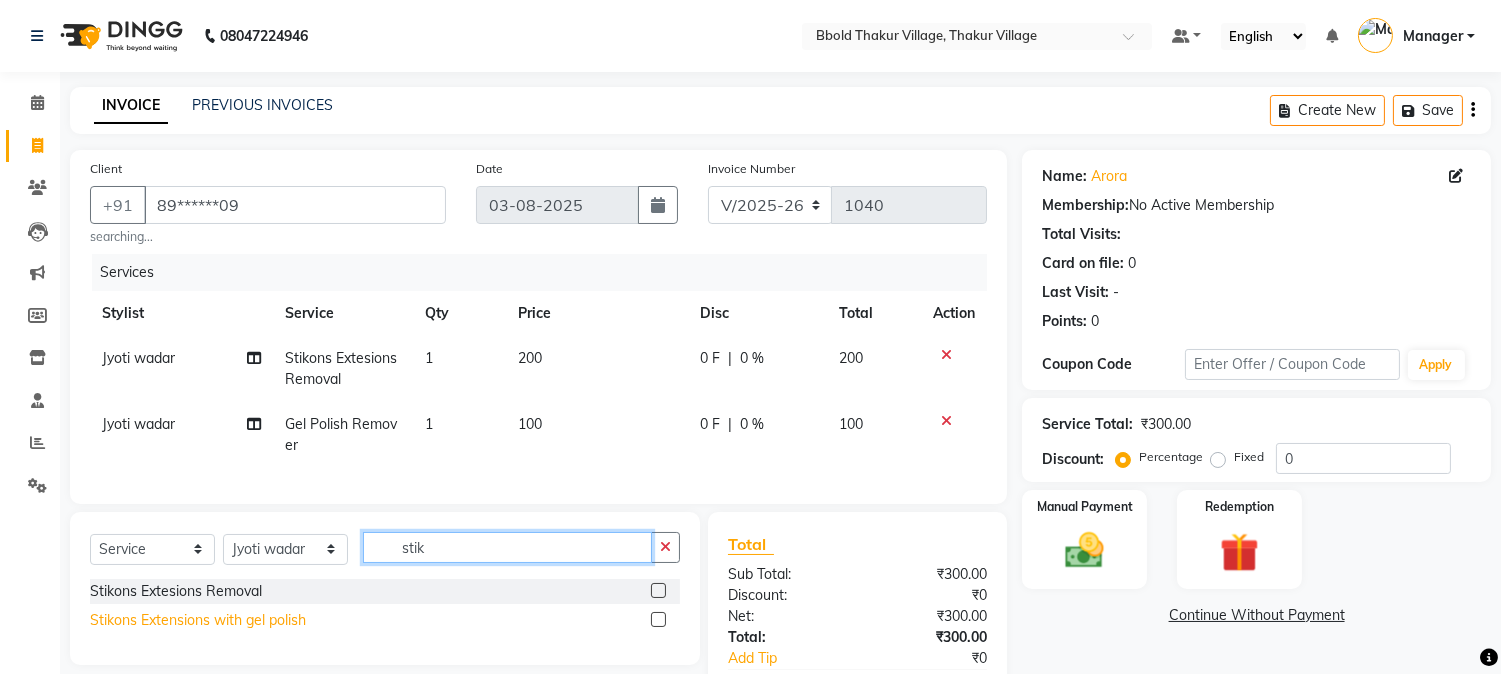type on "stik" 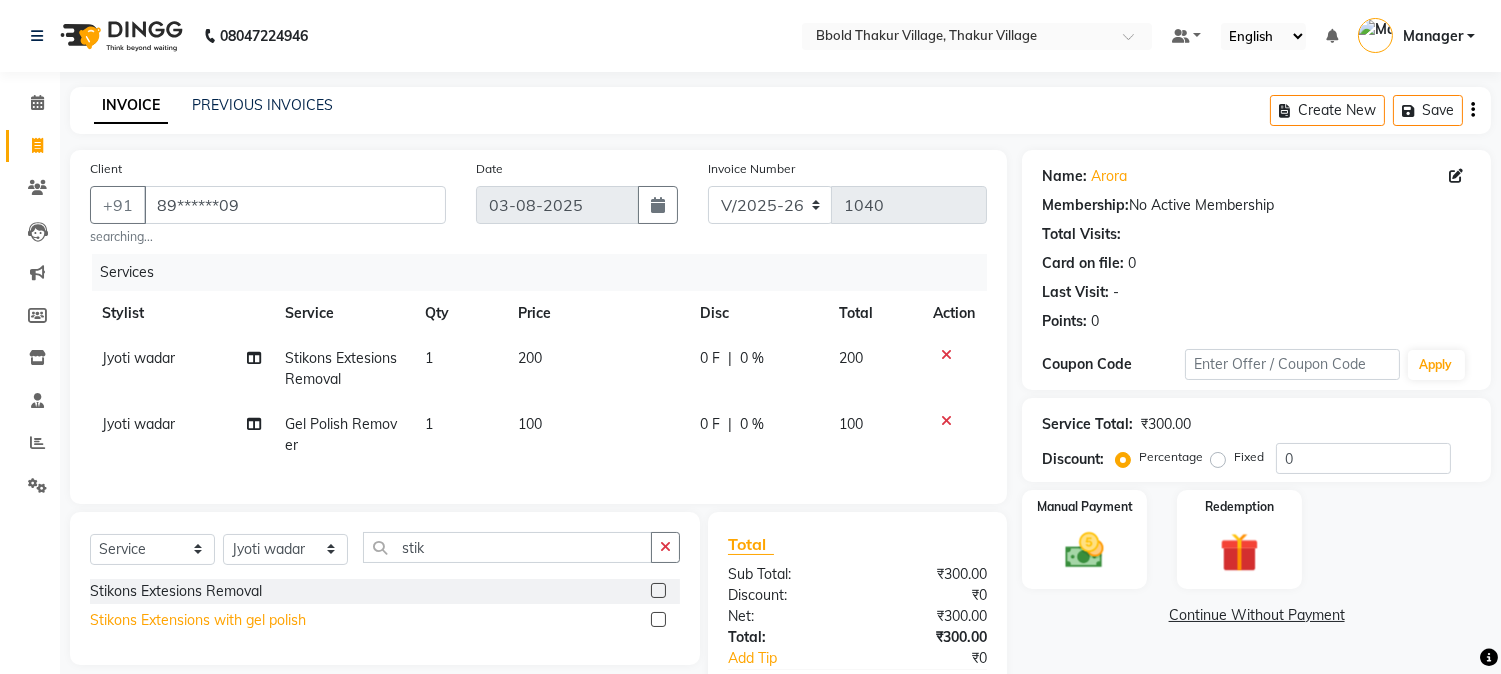 click on "Stikons Extensions with gel polish" 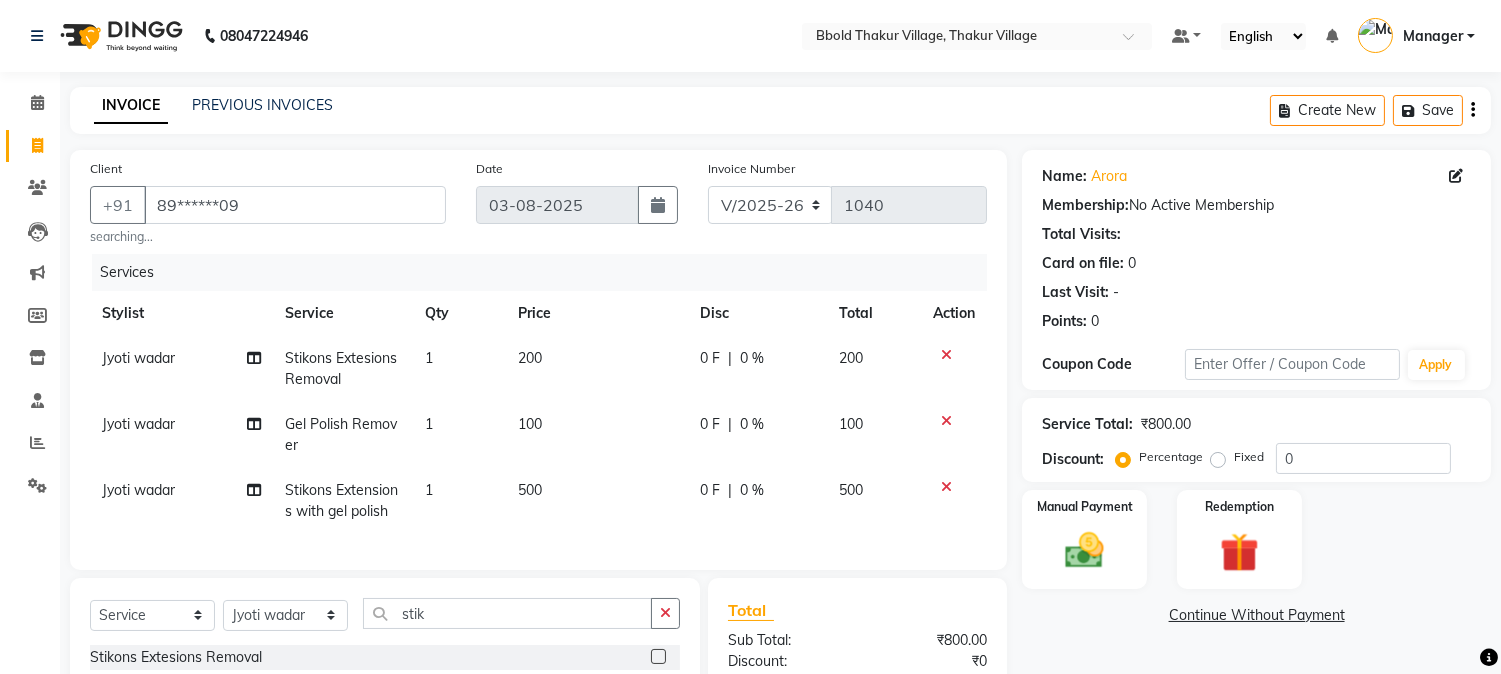 checkbox on "false" 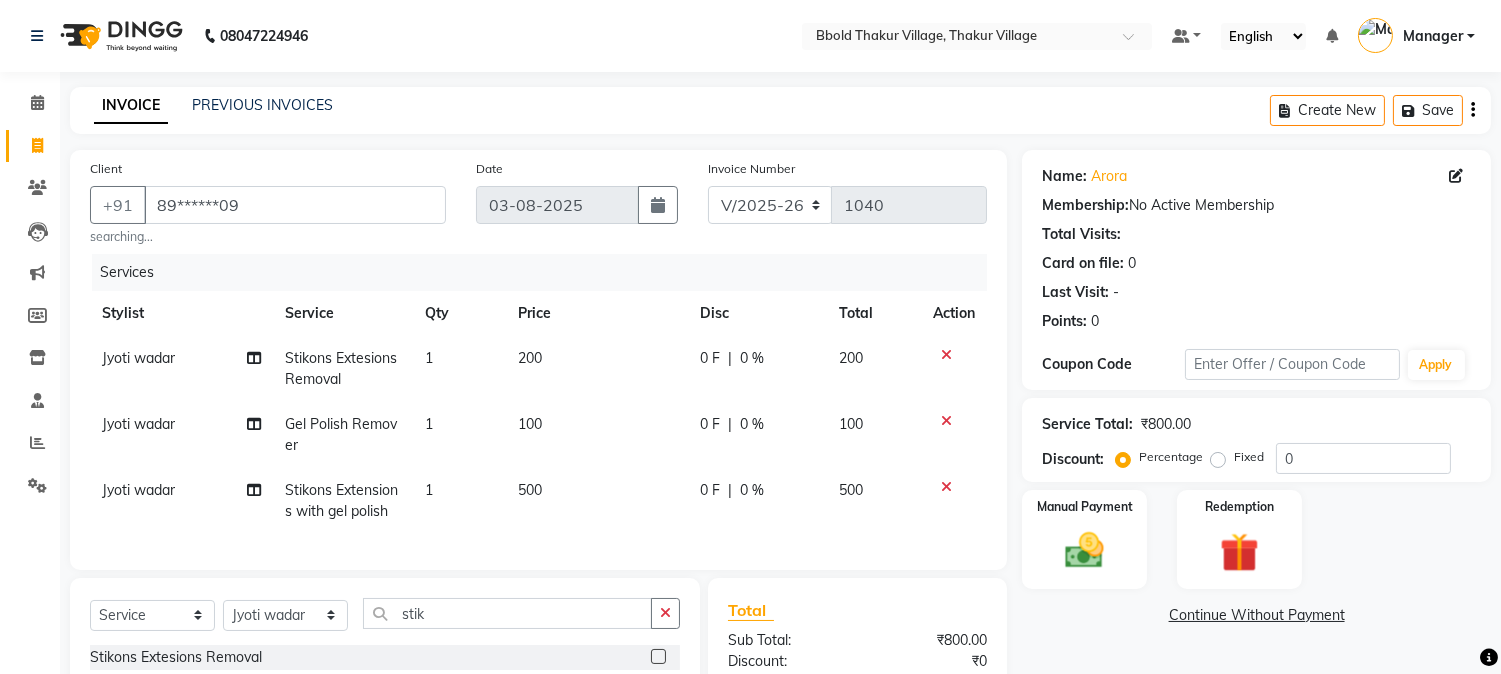 scroll, scrollTop: 203, scrollLeft: 0, axis: vertical 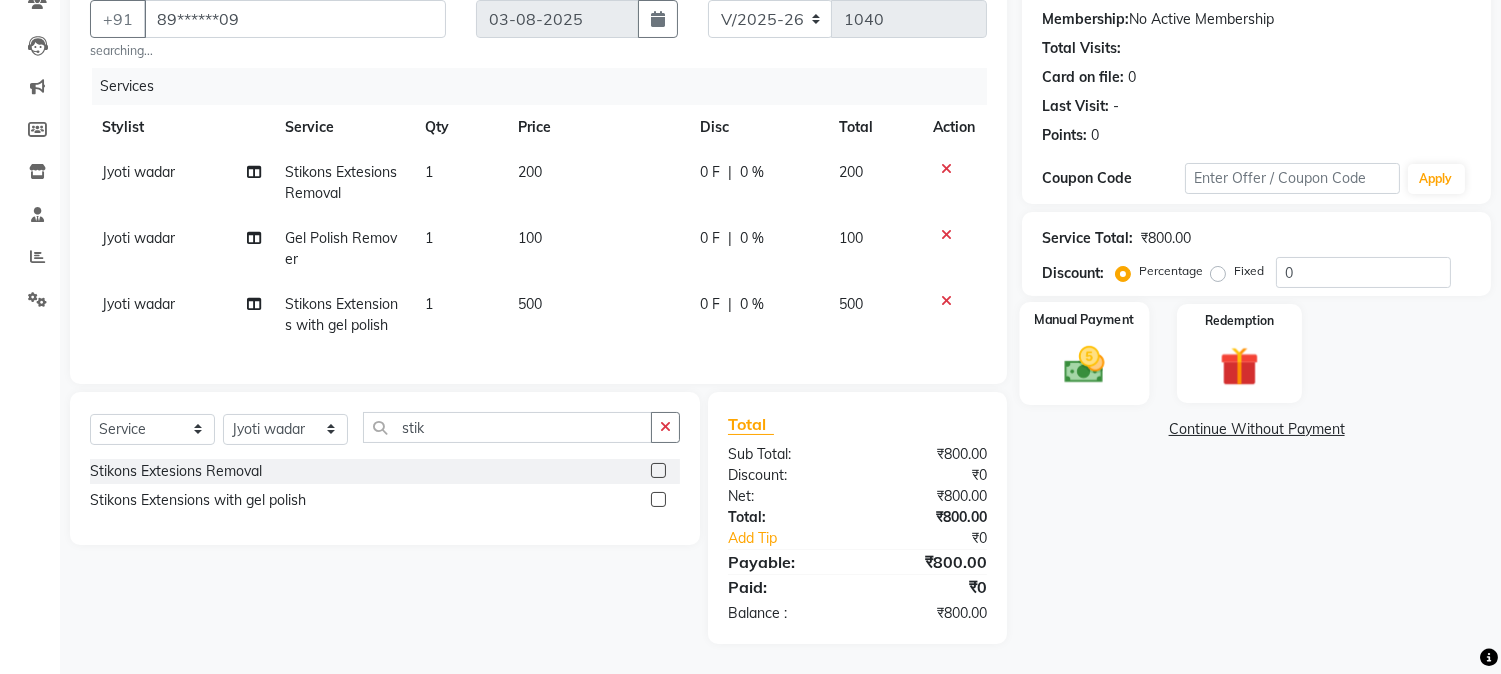 click 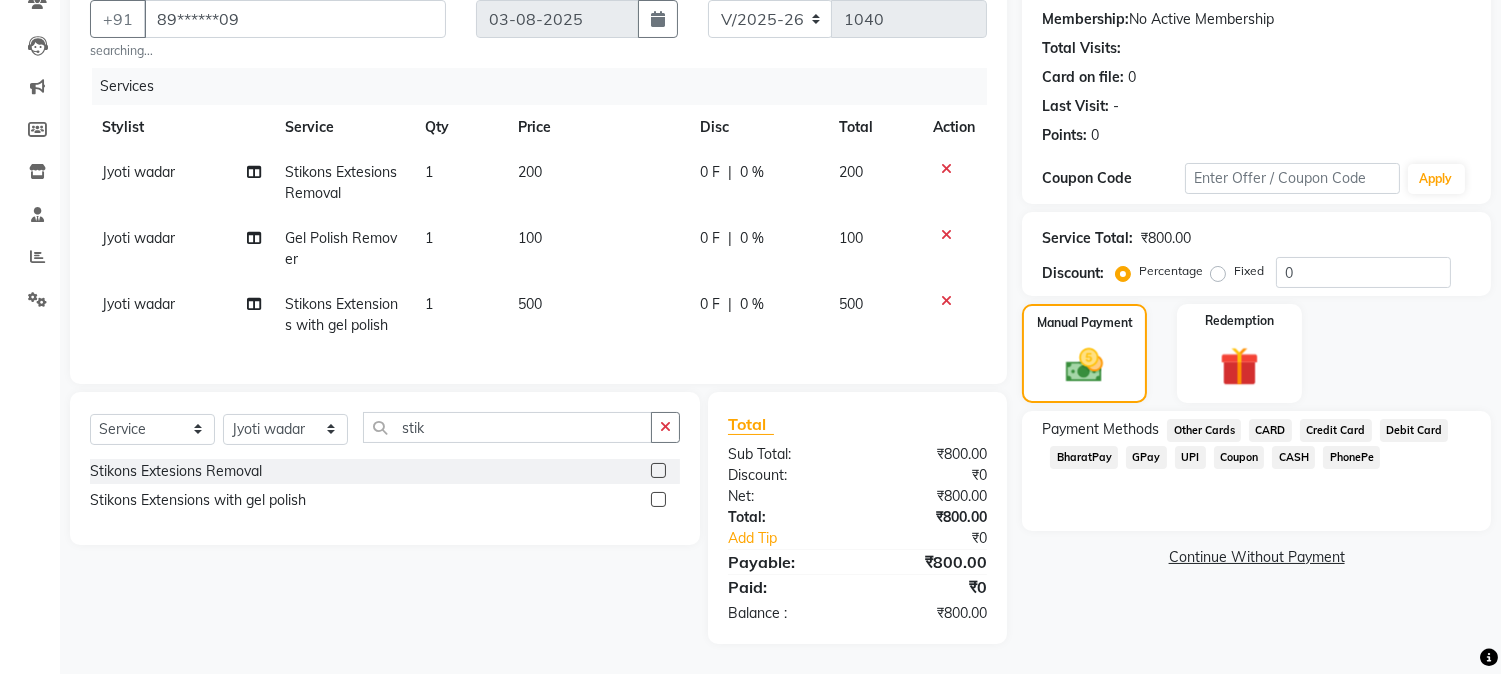 click on "CARD" 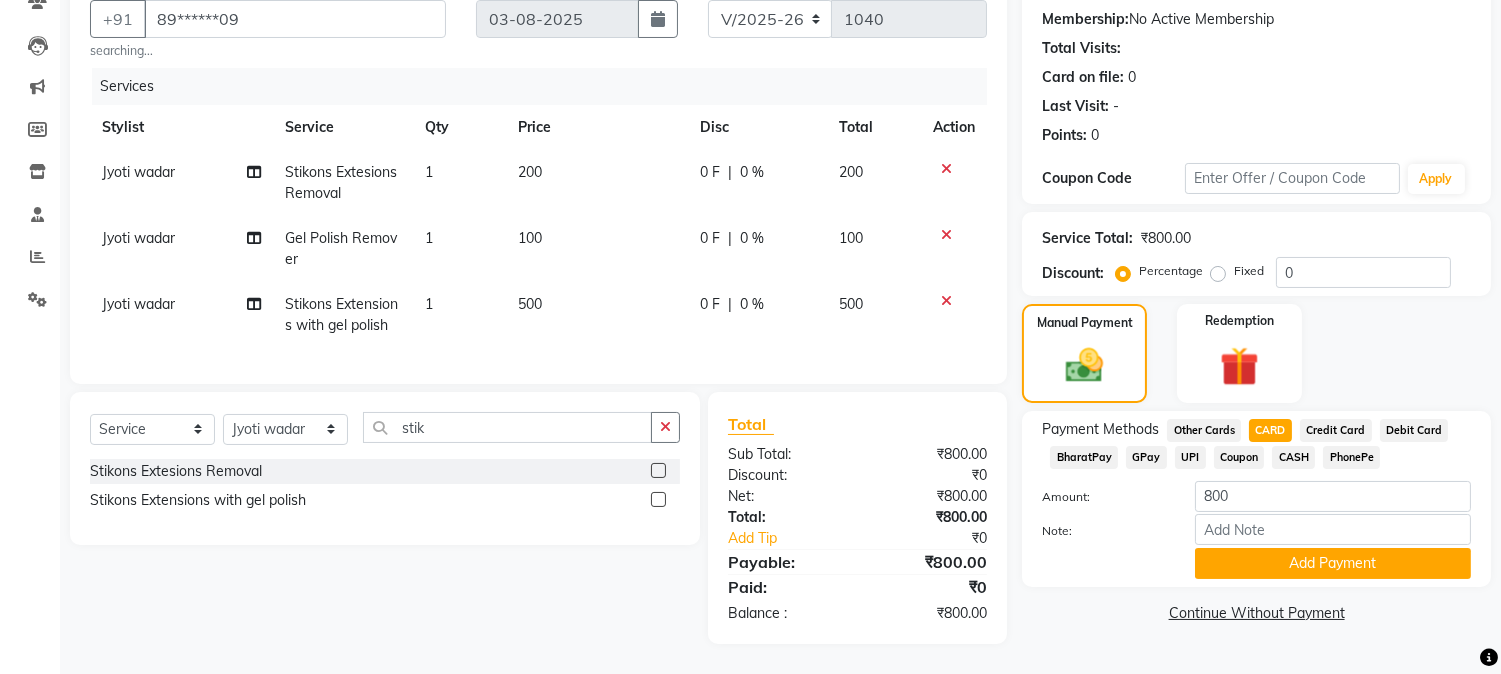 drag, startPoint x: 1432, startPoint y: 394, endPoint x: 1516, endPoint y: 411, distance: 85.70297 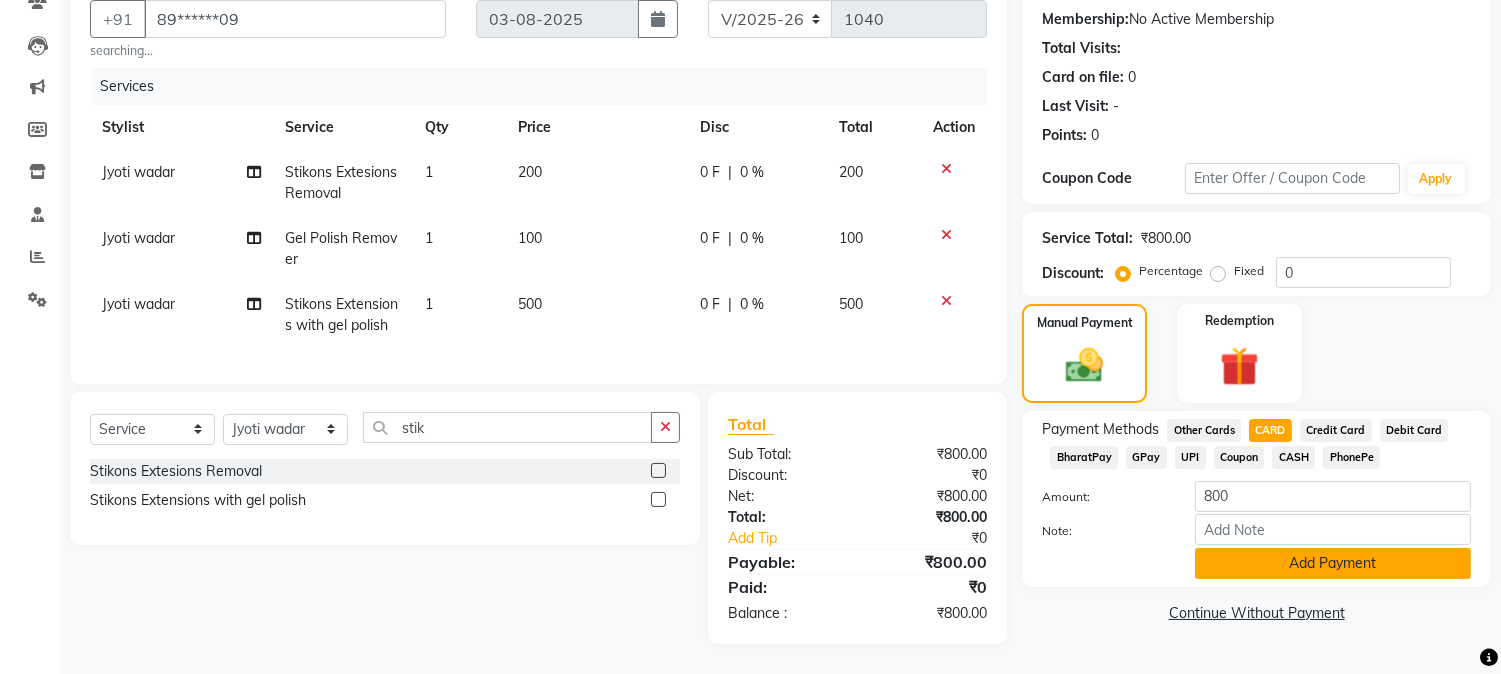 click on "Add Payment" 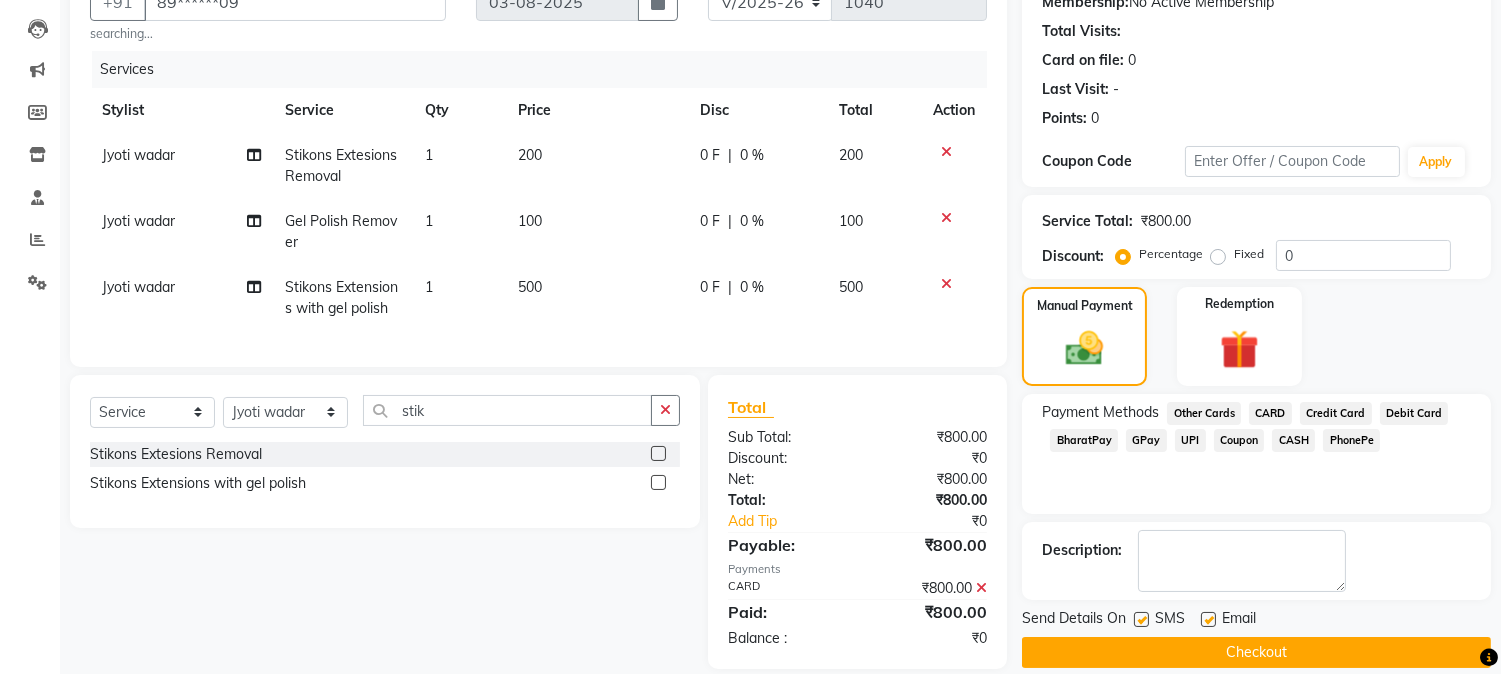 scroll, scrollTop: 244, scrollLeft: 0, axis: vertical 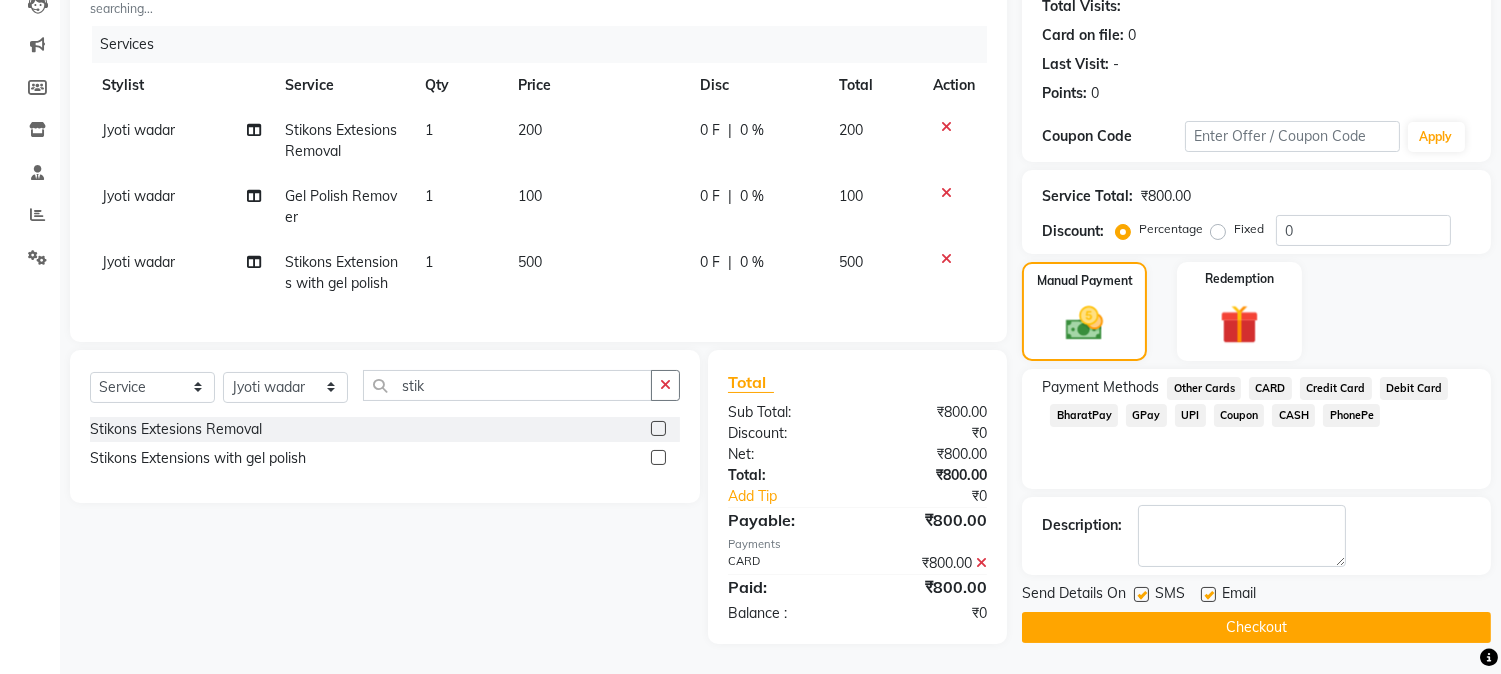 click on "Checkout" 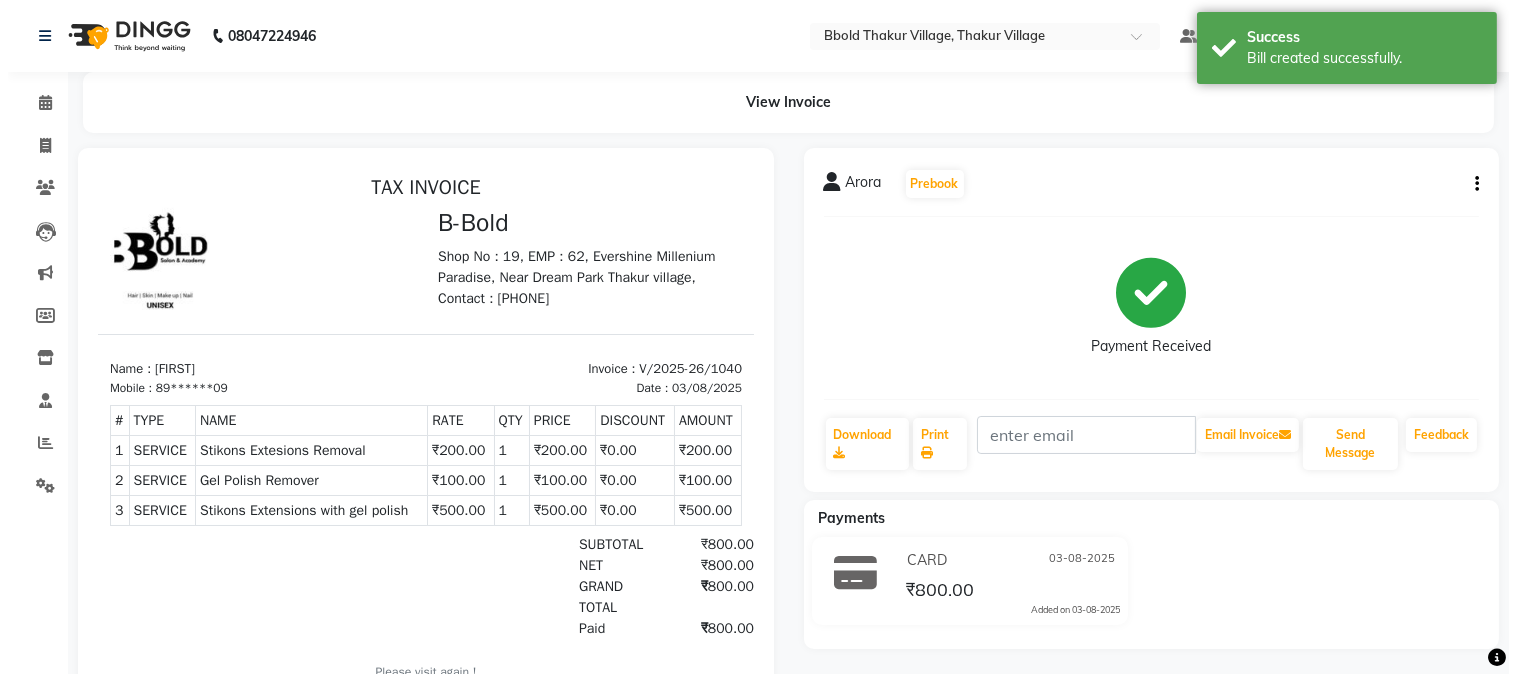 scroll, scrollTop: 0, scrollLeft: 0, axis: both 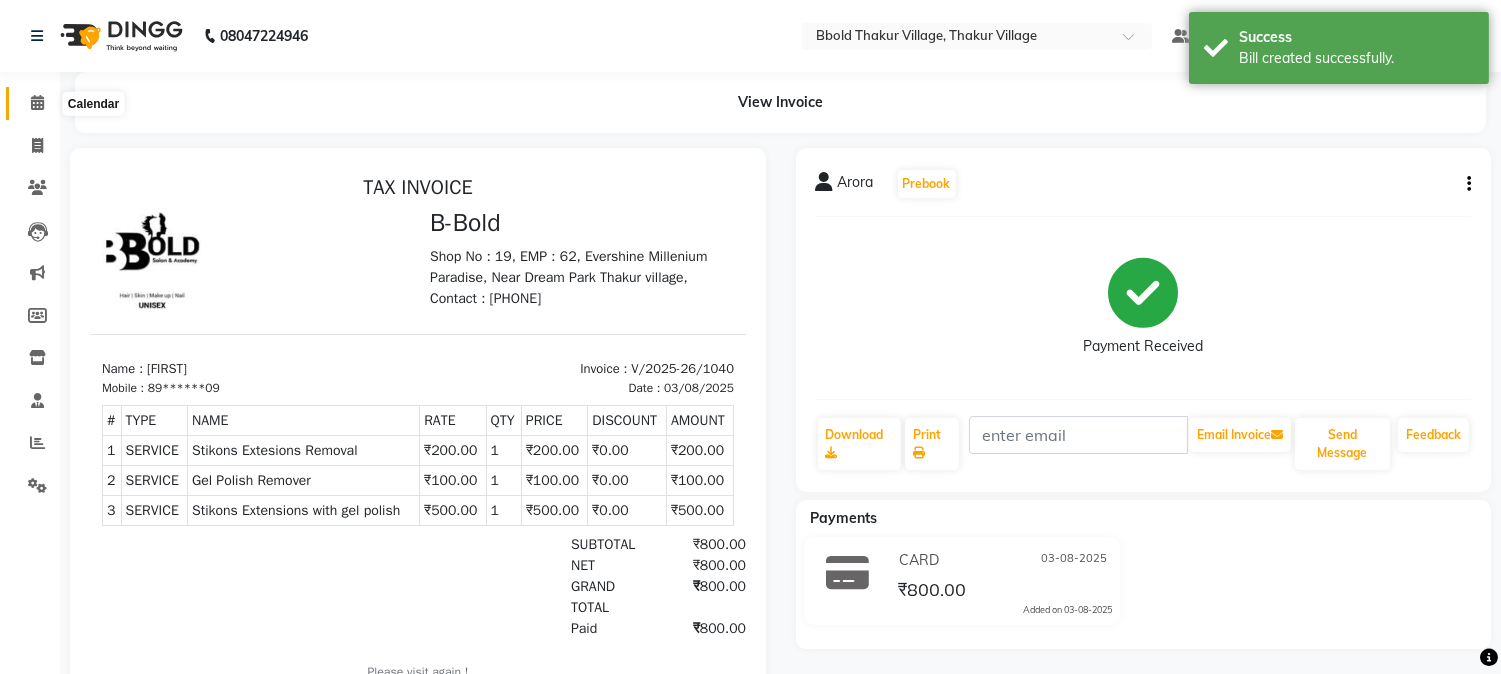 click 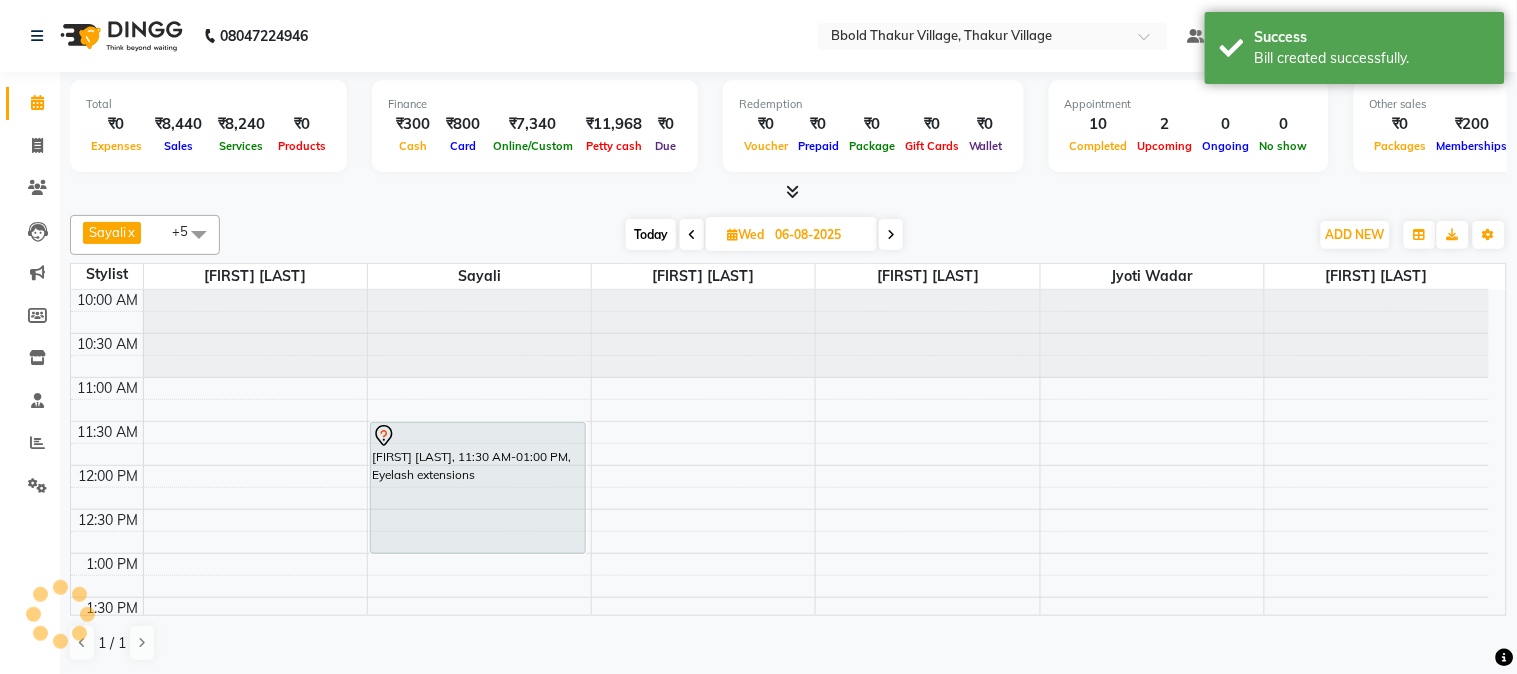scroll, scrollTop: 0, scrollLeft: 0, axis: both 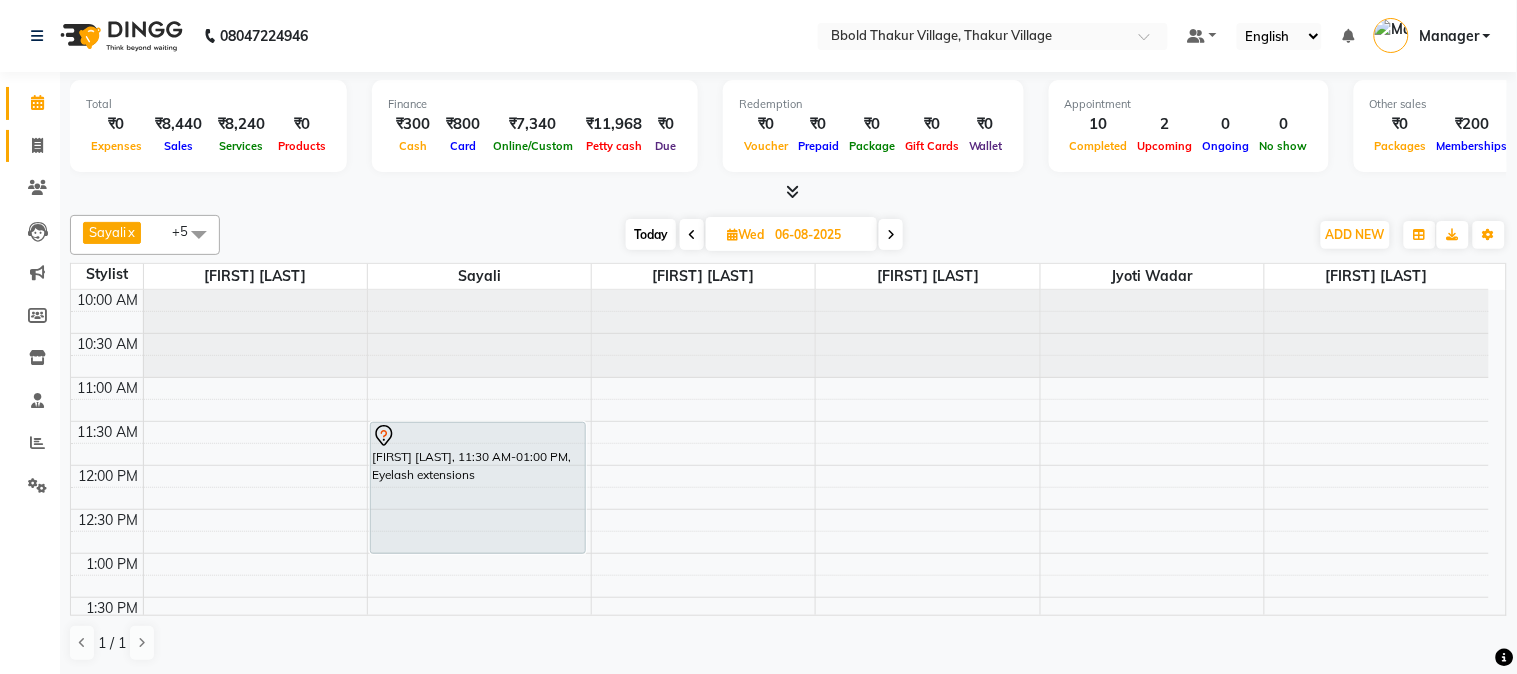 click on "Invoice" 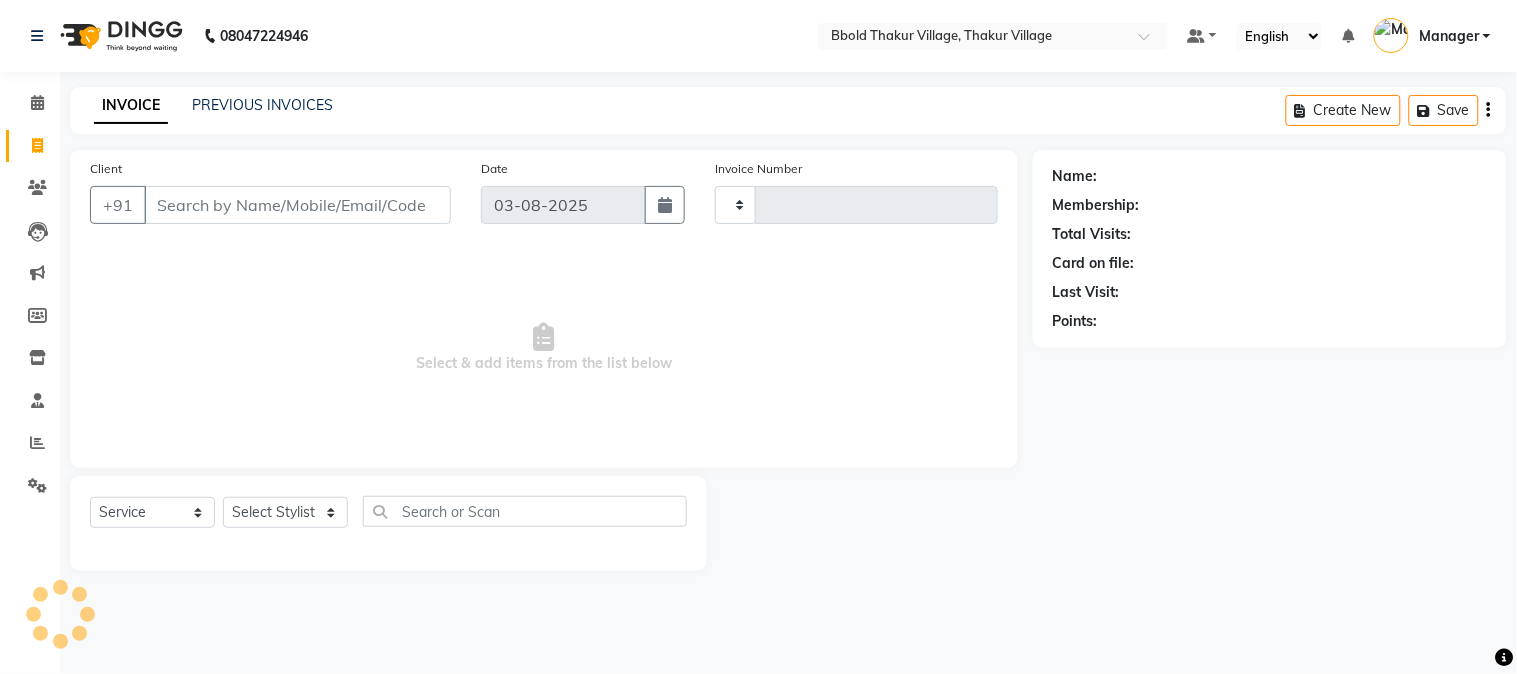 type on "1041" 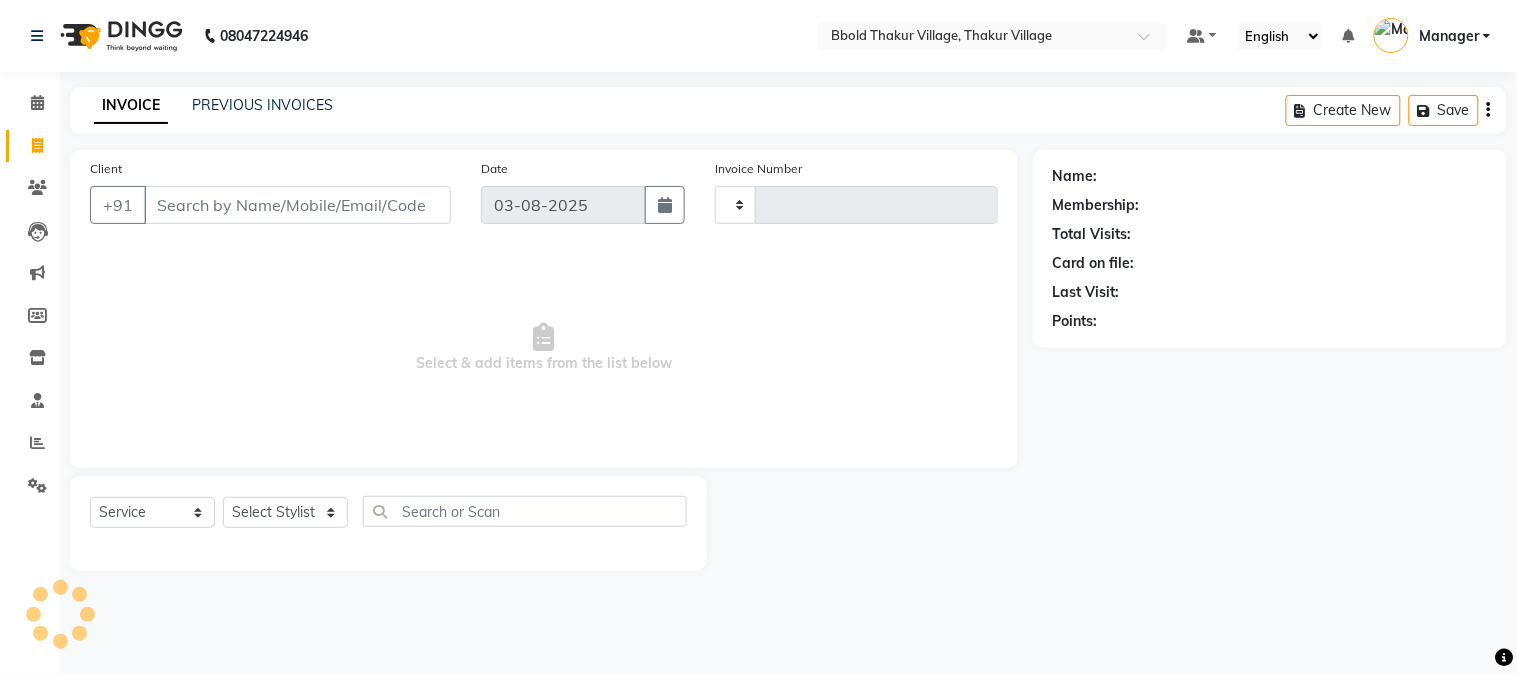 select on "7742" 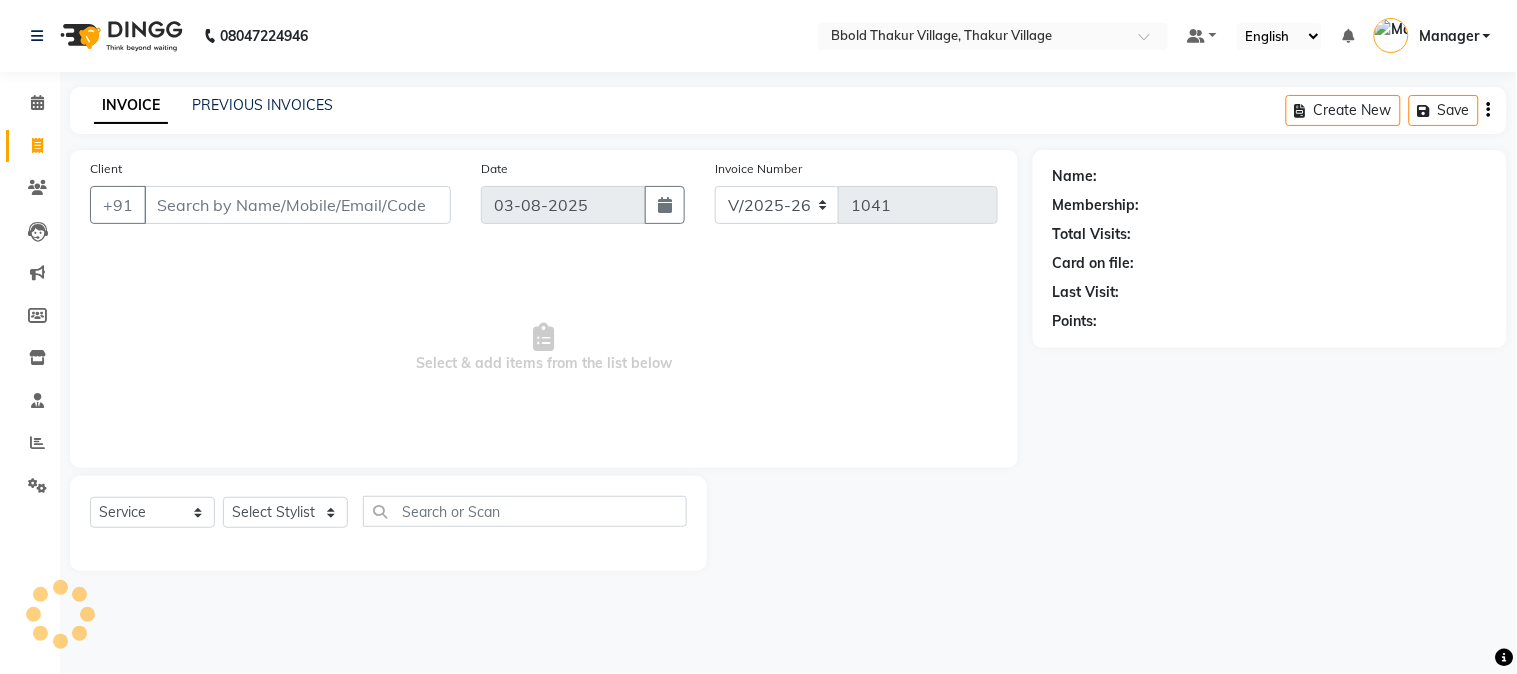 select on "membership" 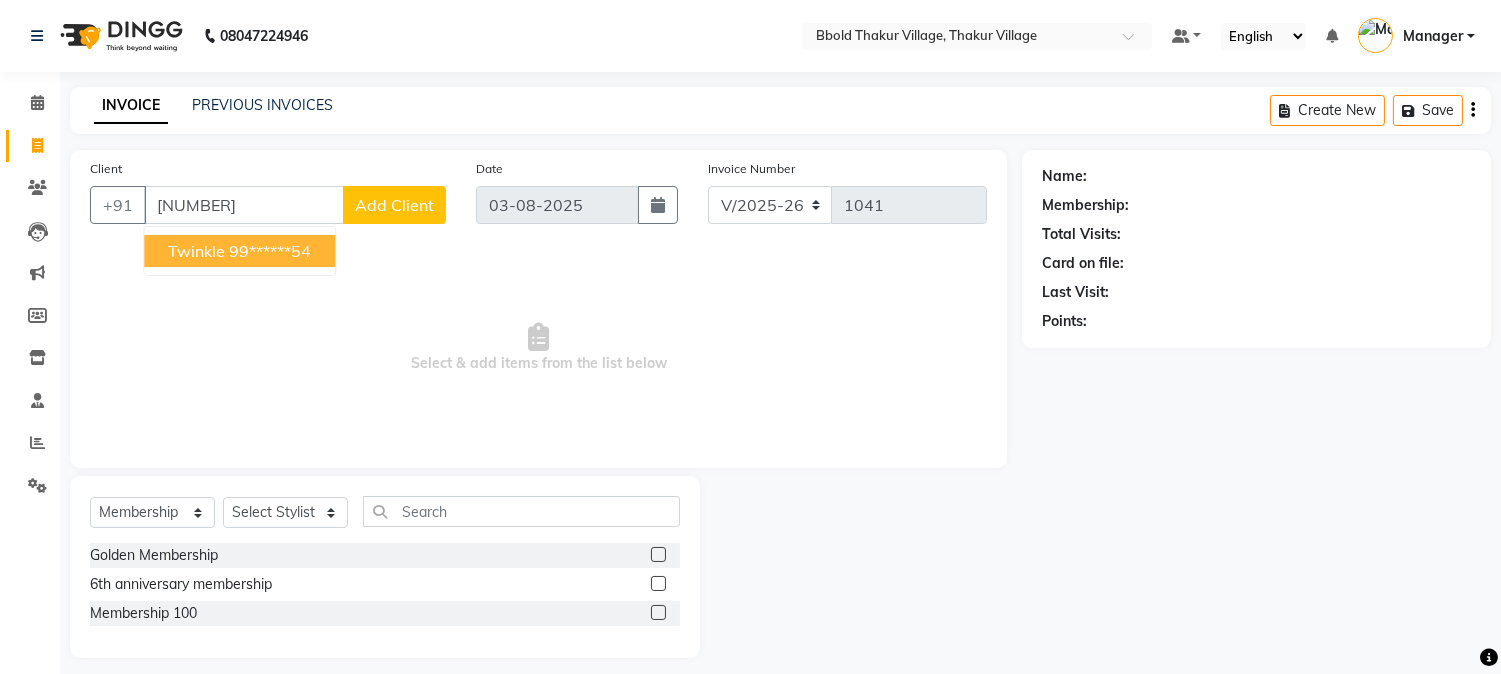 click on "99******54" at bounding box center (270, 251) 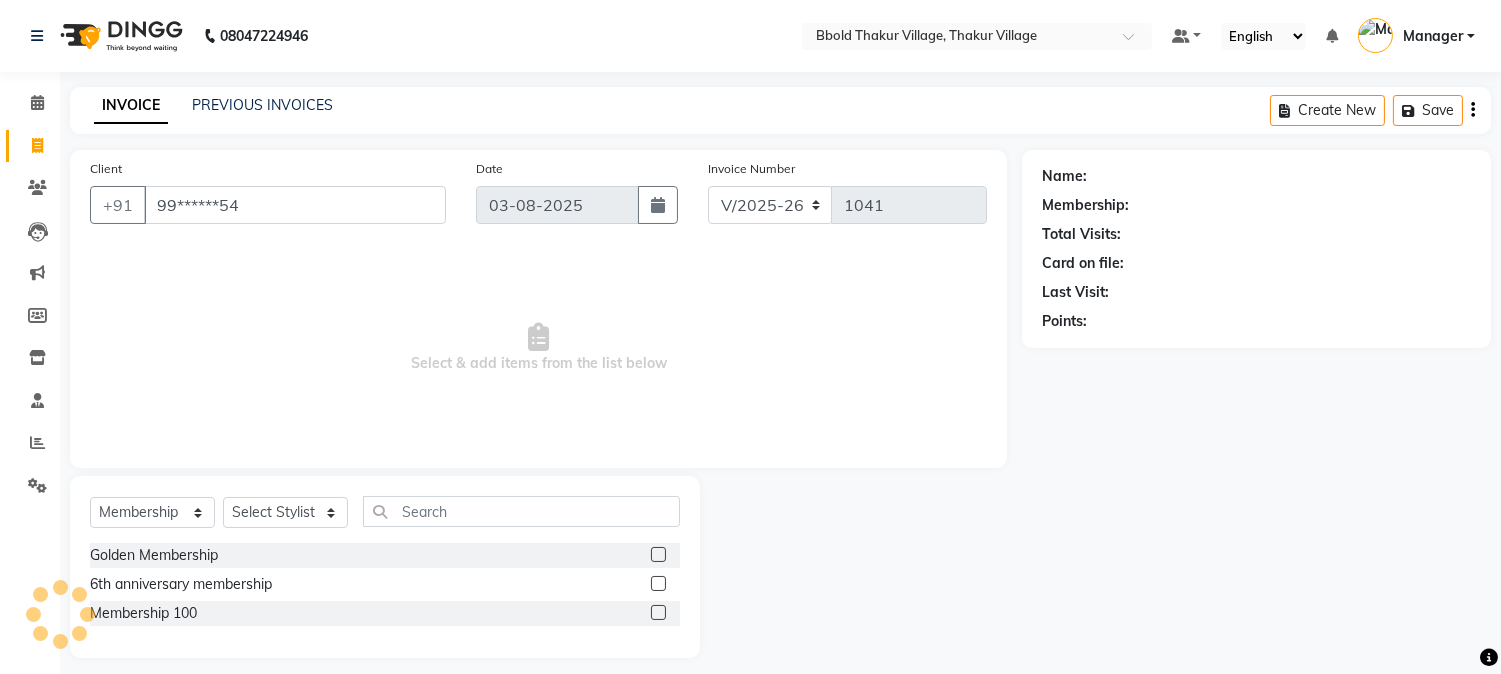 type on "99******54" 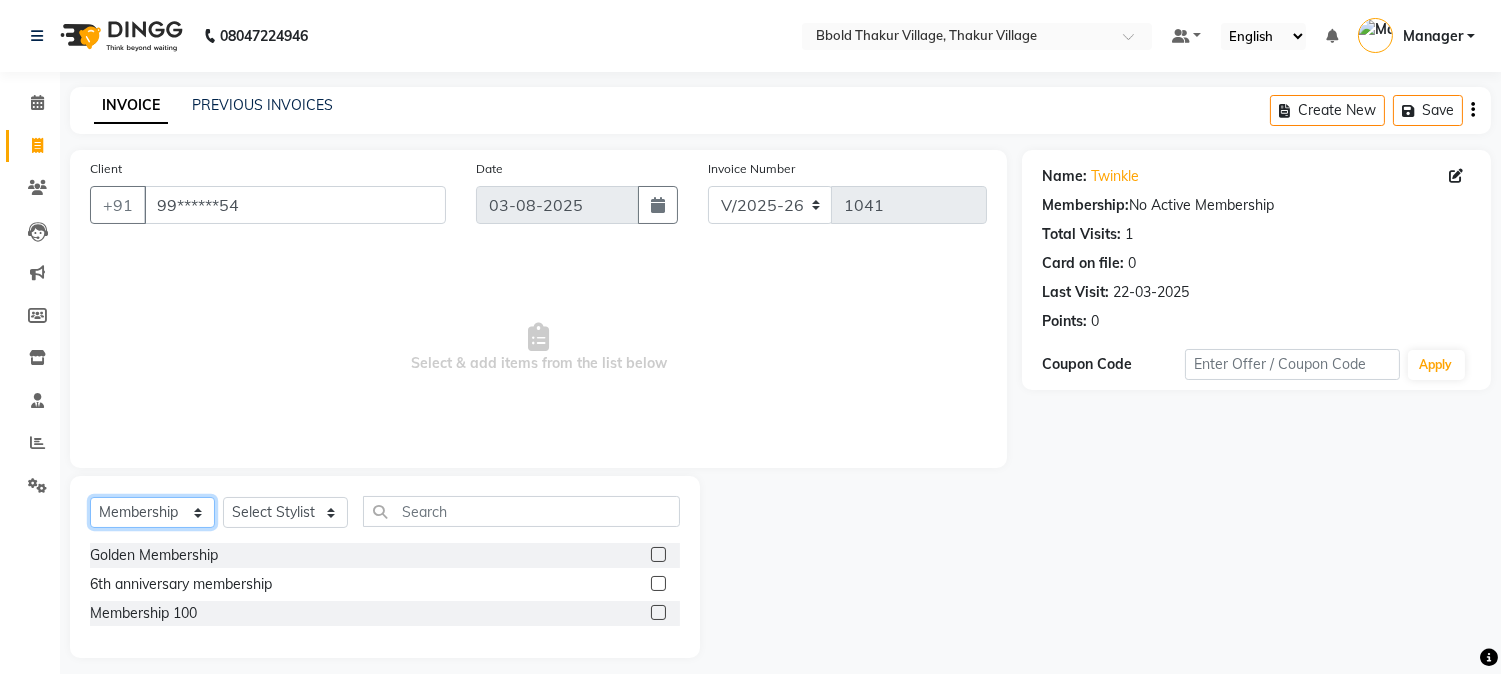 click on "Select  Service  Product  Membership  Package Voucher Prepaid Gift Card" 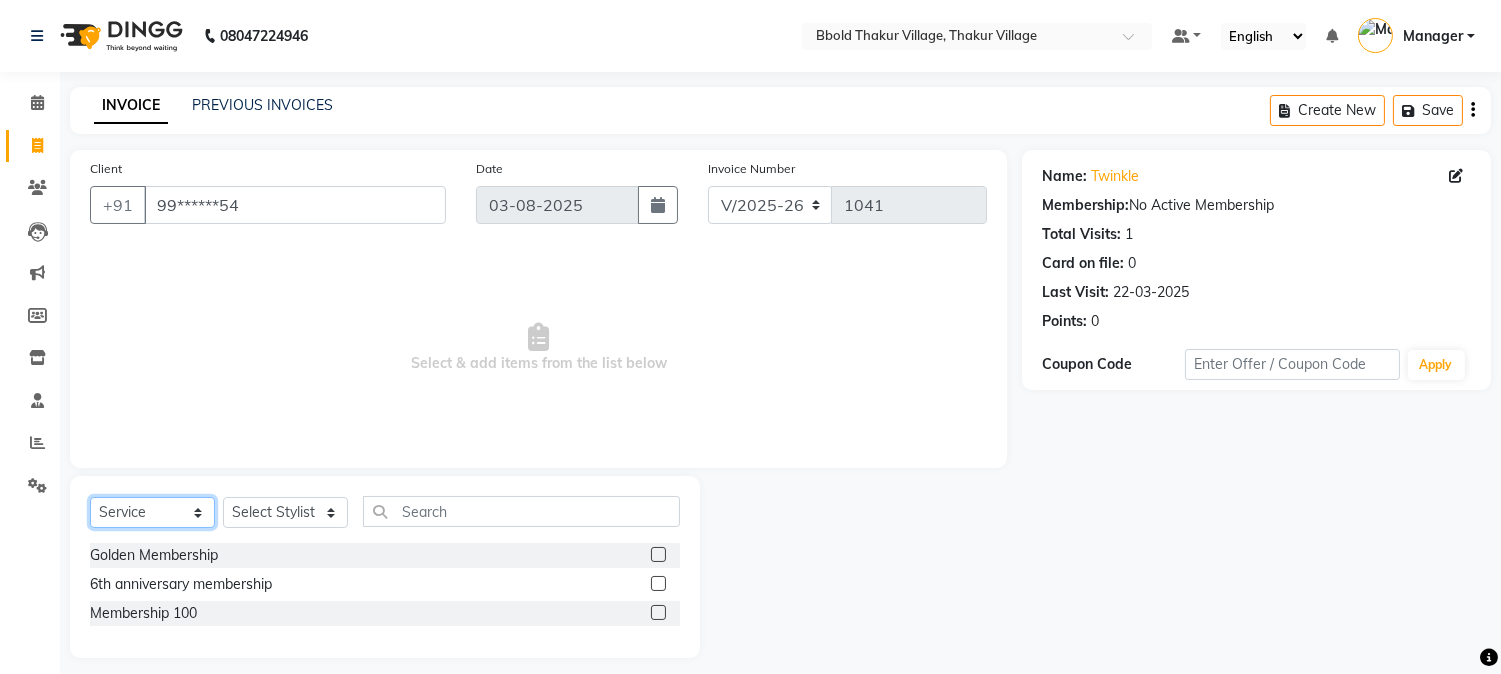 click on "Select  Service  Product  Membership  Package Voucher Prepaid Gift Card" 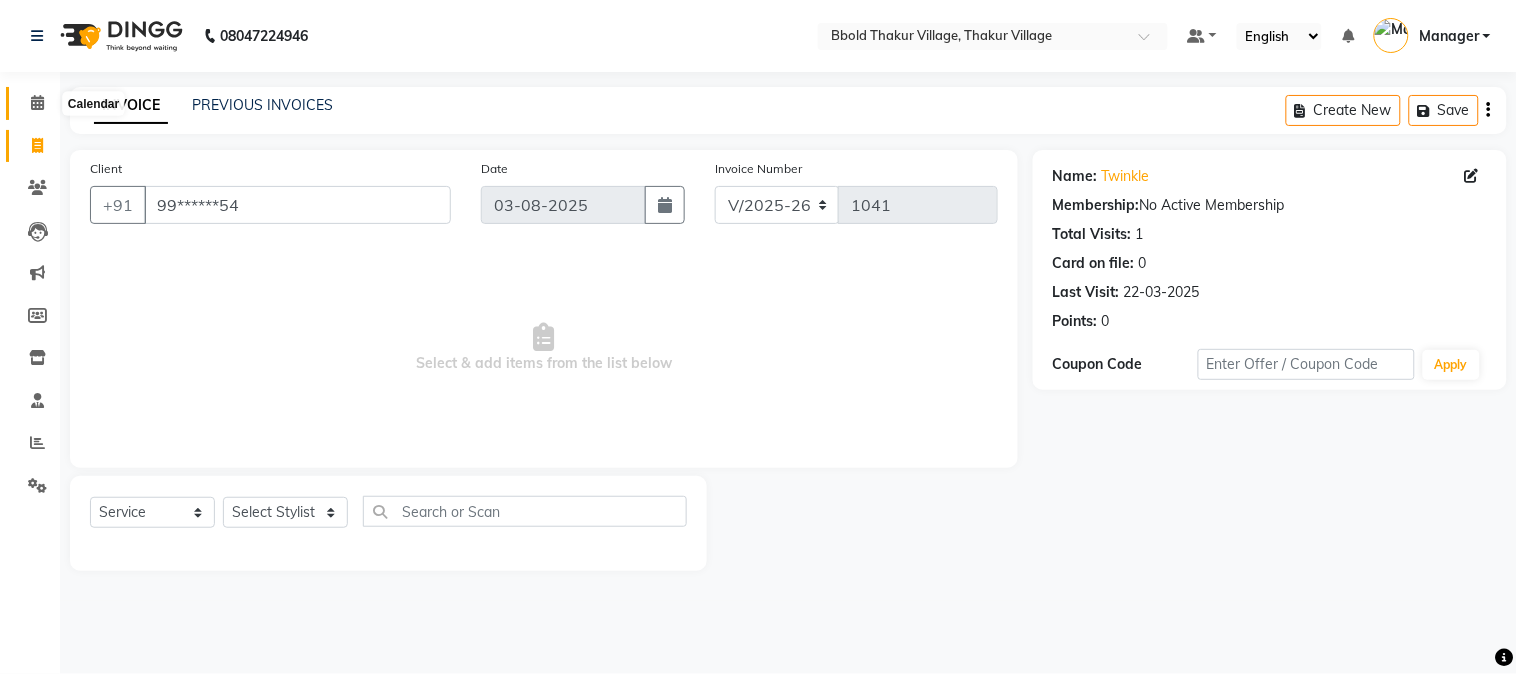 click 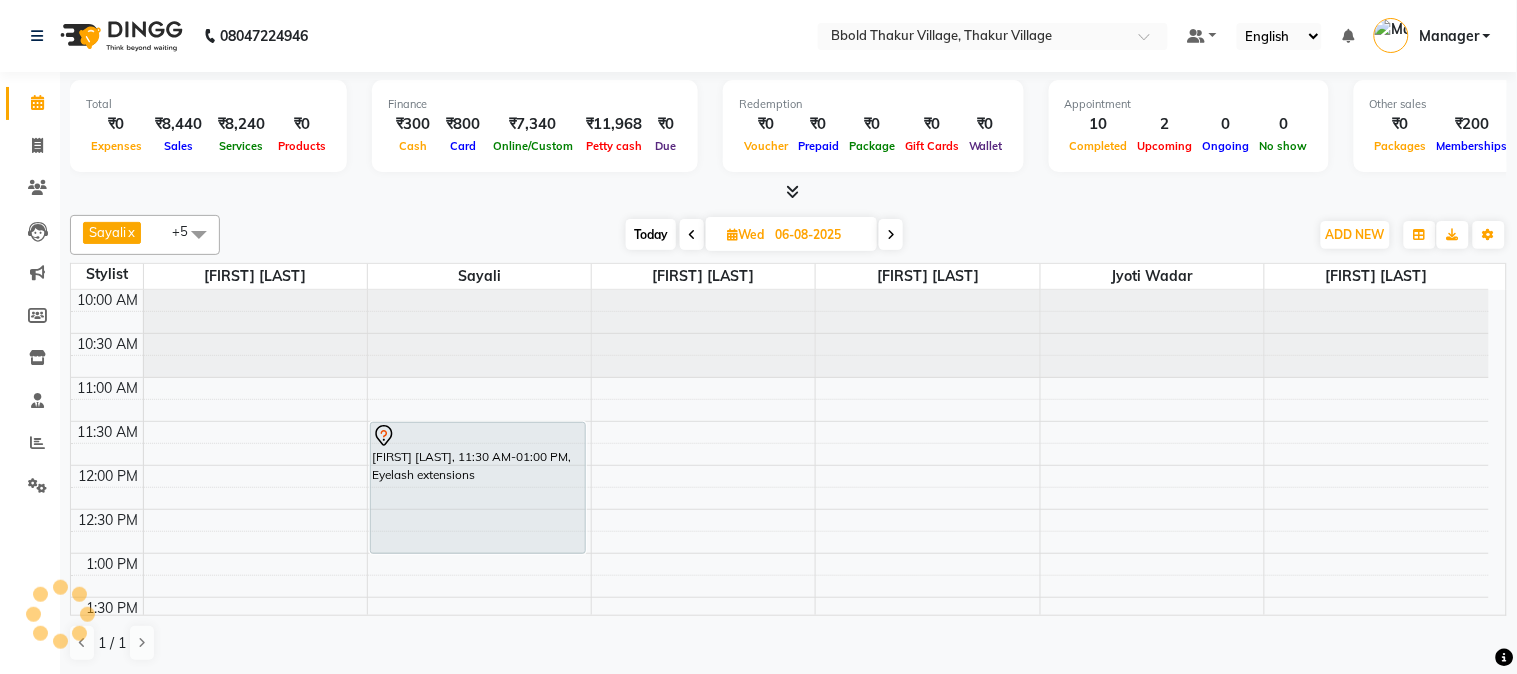 scroll, scrollTop: 0, scrollLeft: 0, axis: both 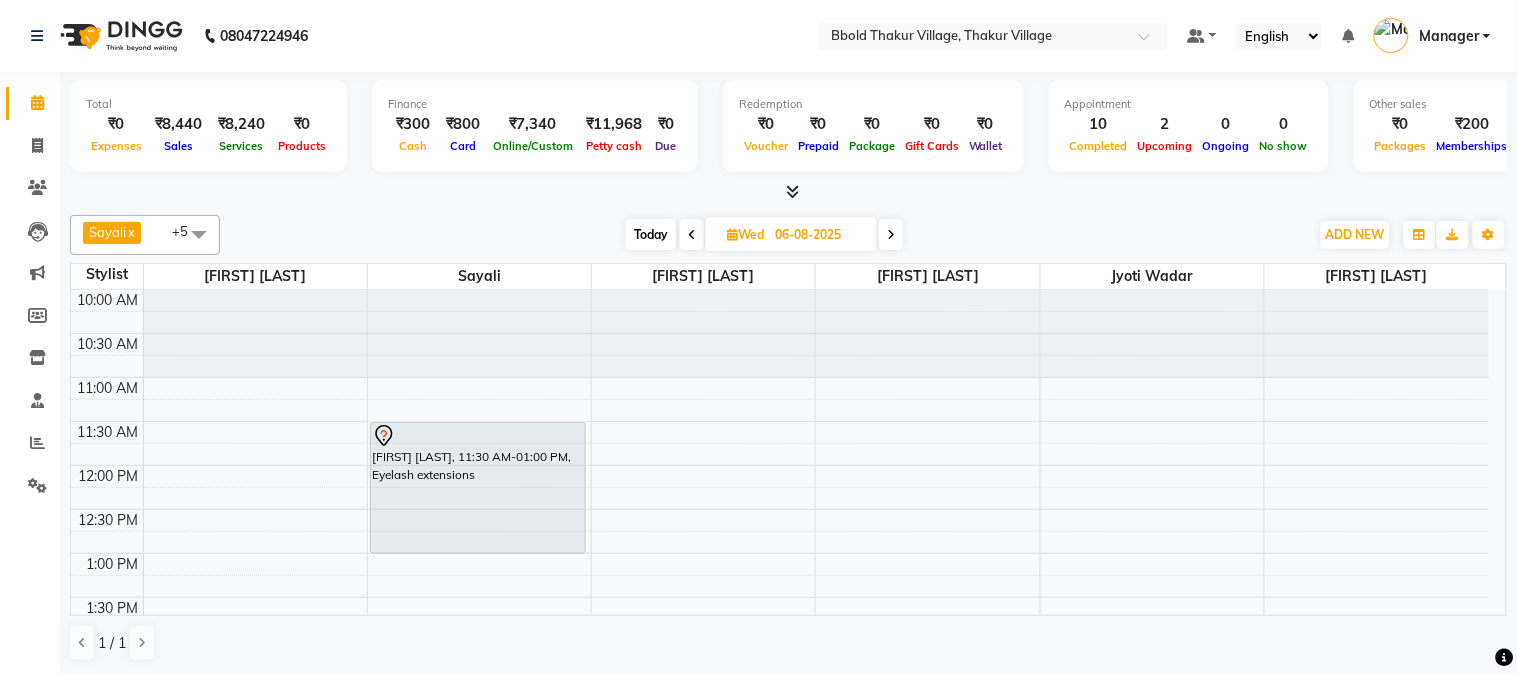 click on "Today" at bounding box center (651, 234) 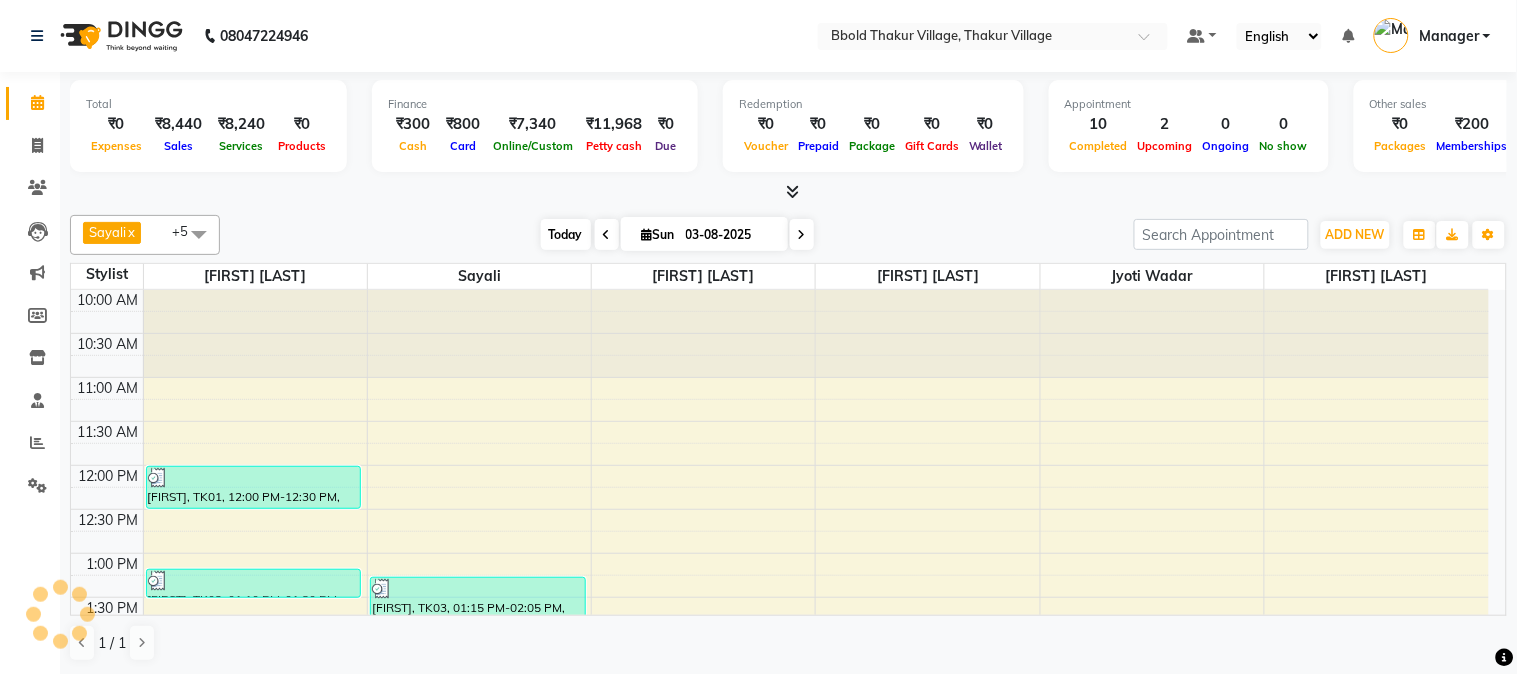scroll, scrollTop: 707, scrollLeft: 0, axis: vertical 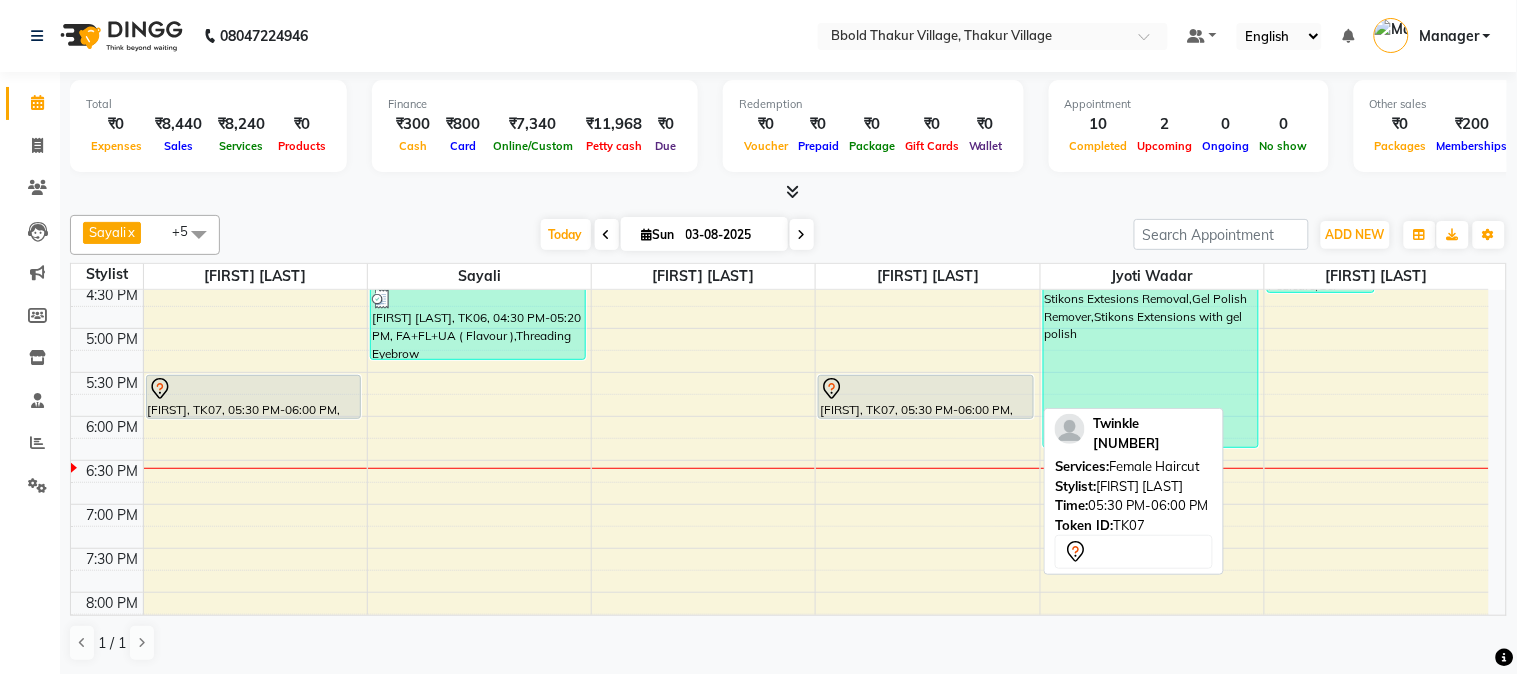 click on "[FIRST], TK07, 05:30 PM-06:00 PM, Female Haircut" at bounding box center [926, 397] 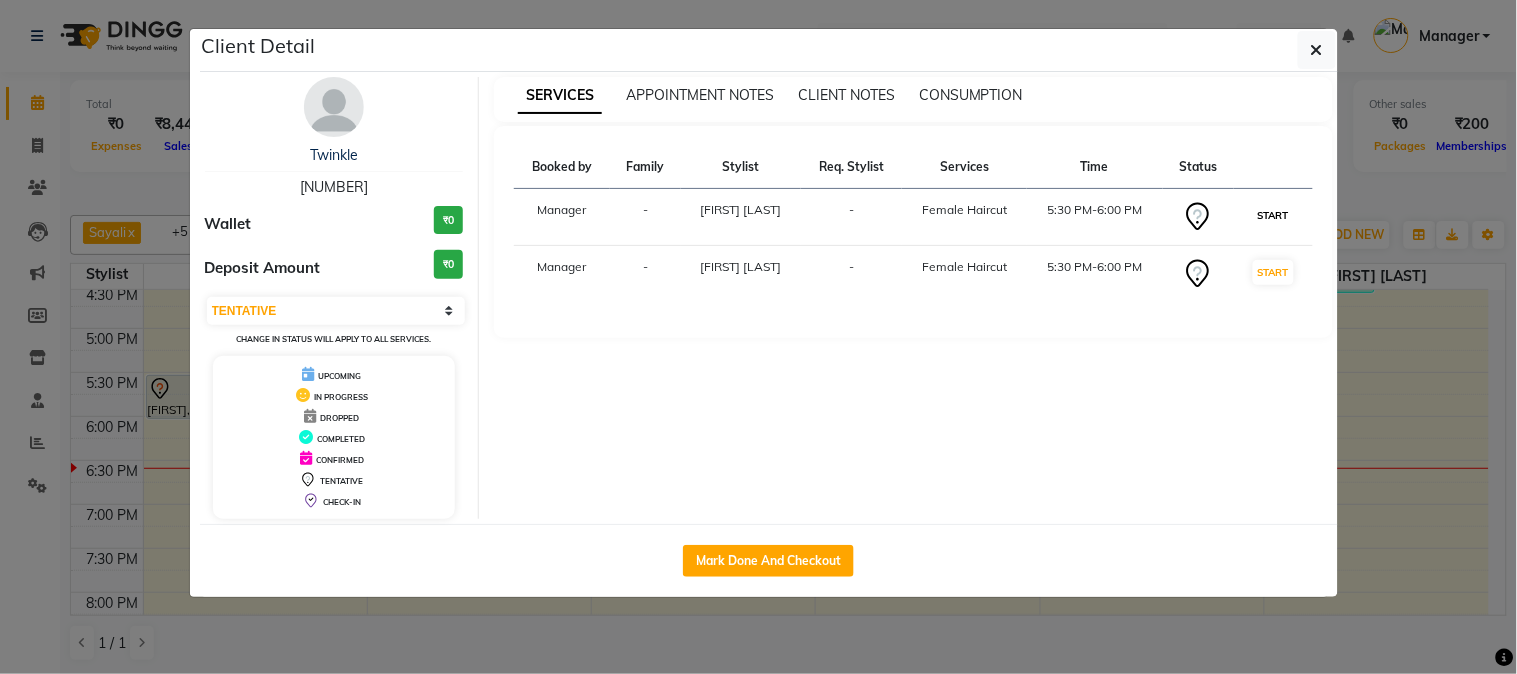 click on "START" at bounding box center (1273, 215) 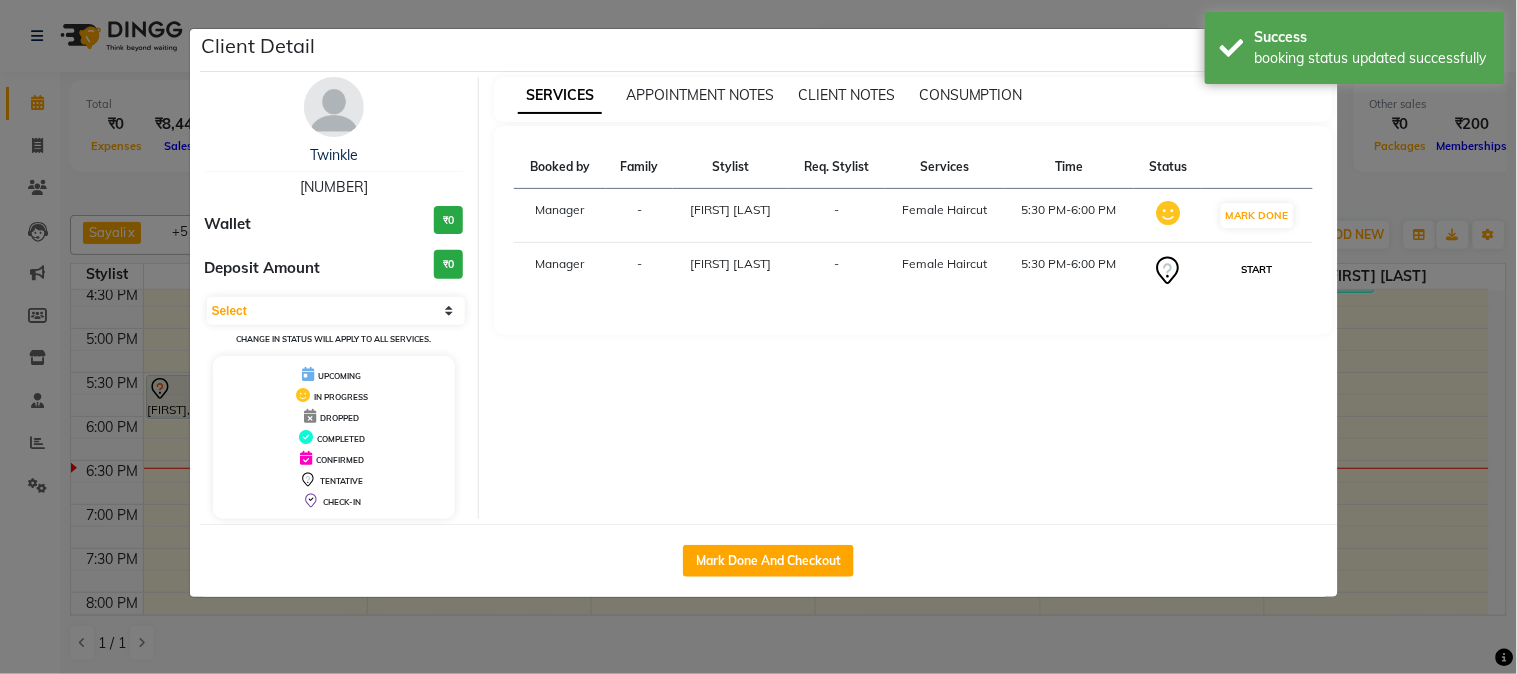 click on "START" at bounding box center [1257, 269] 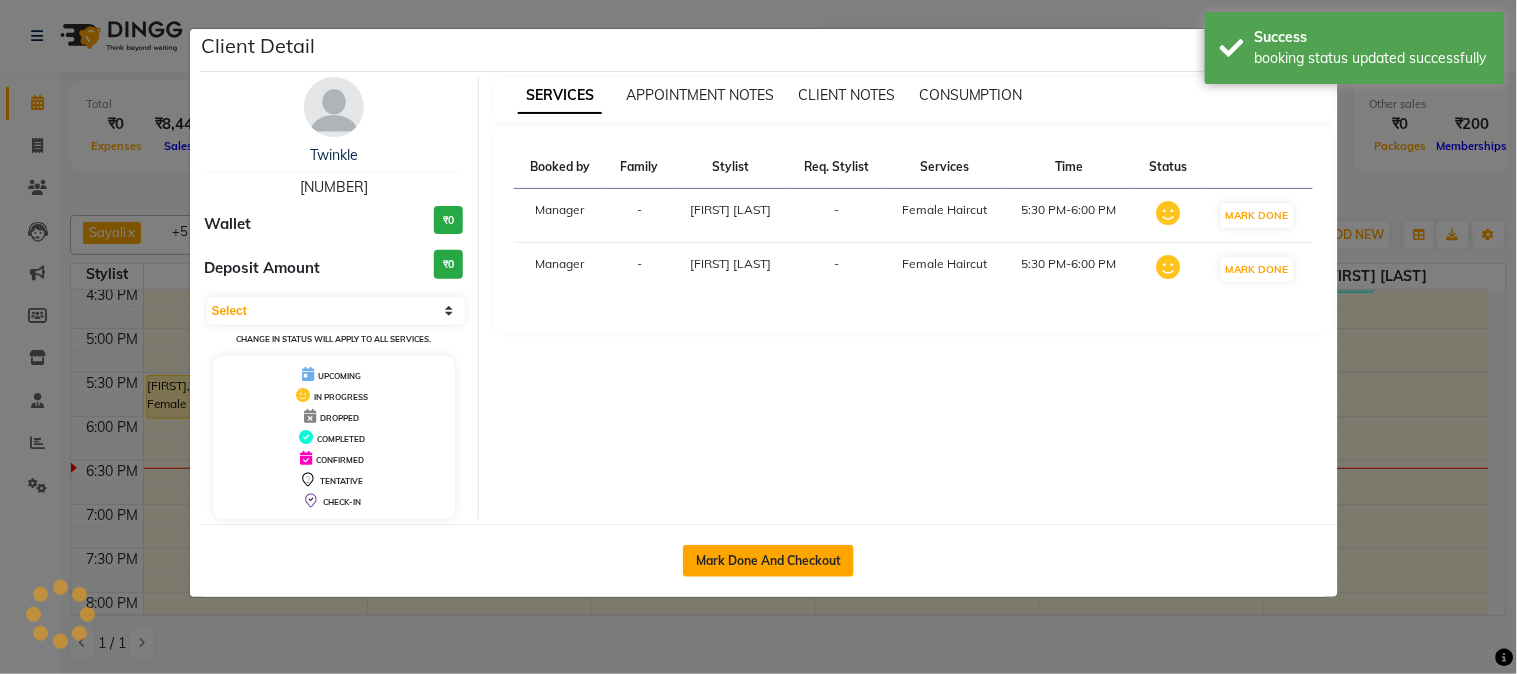 select on "1" 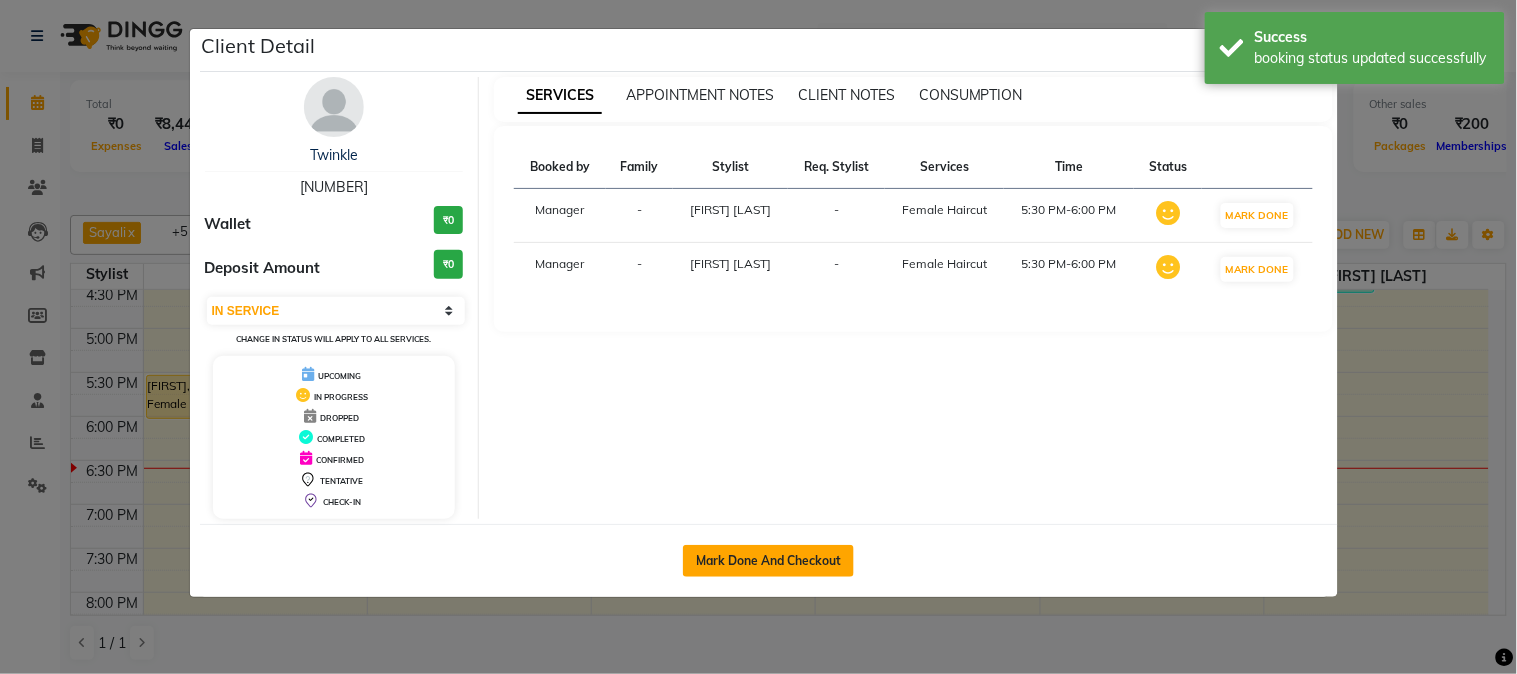 click on "Mark Done And Checkout" 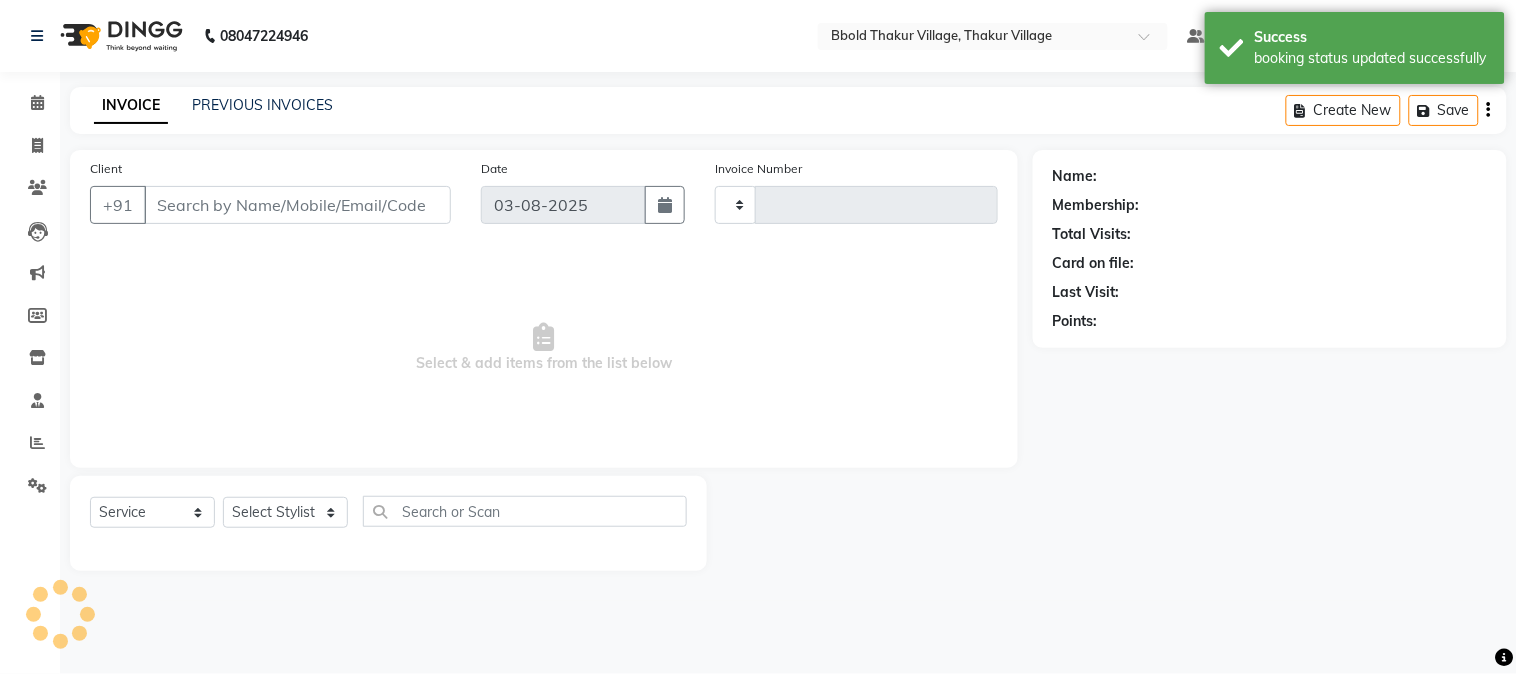 type on "1041" 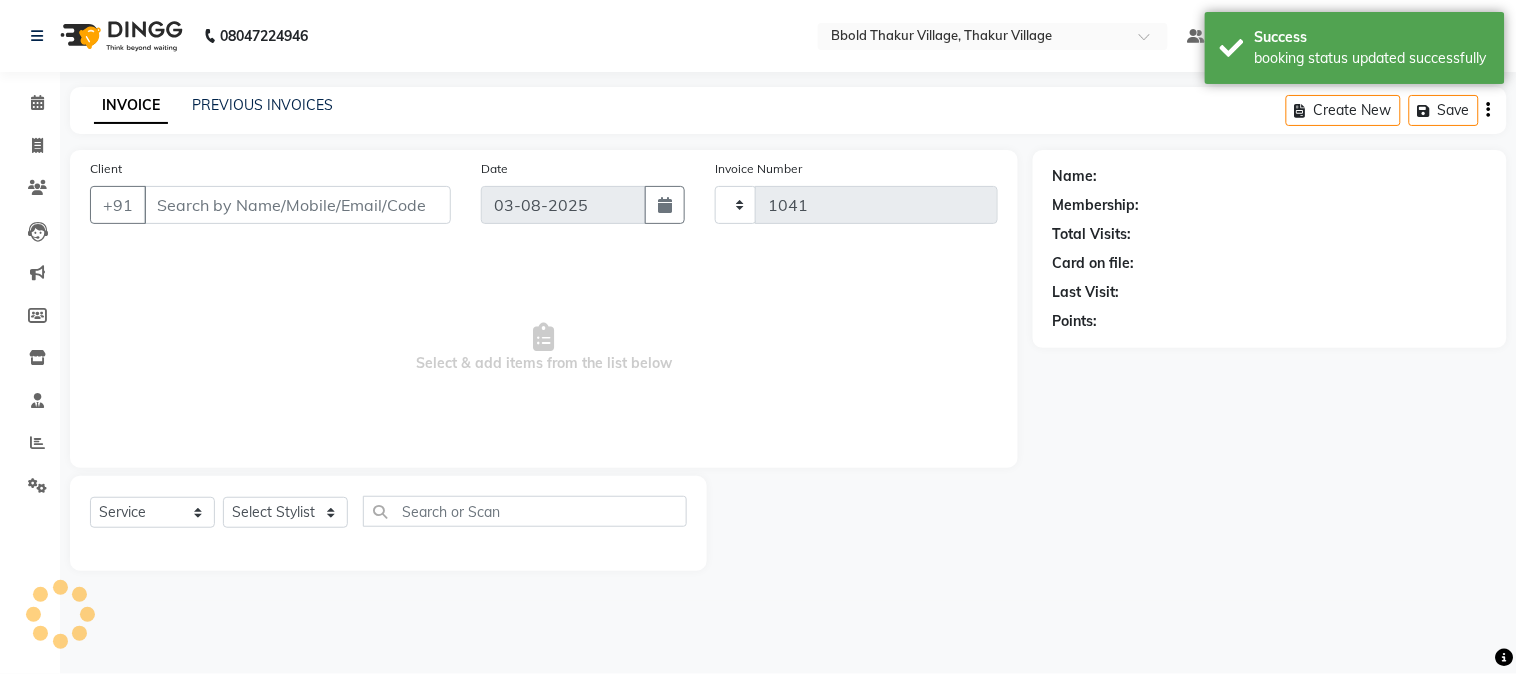 select on "7742" 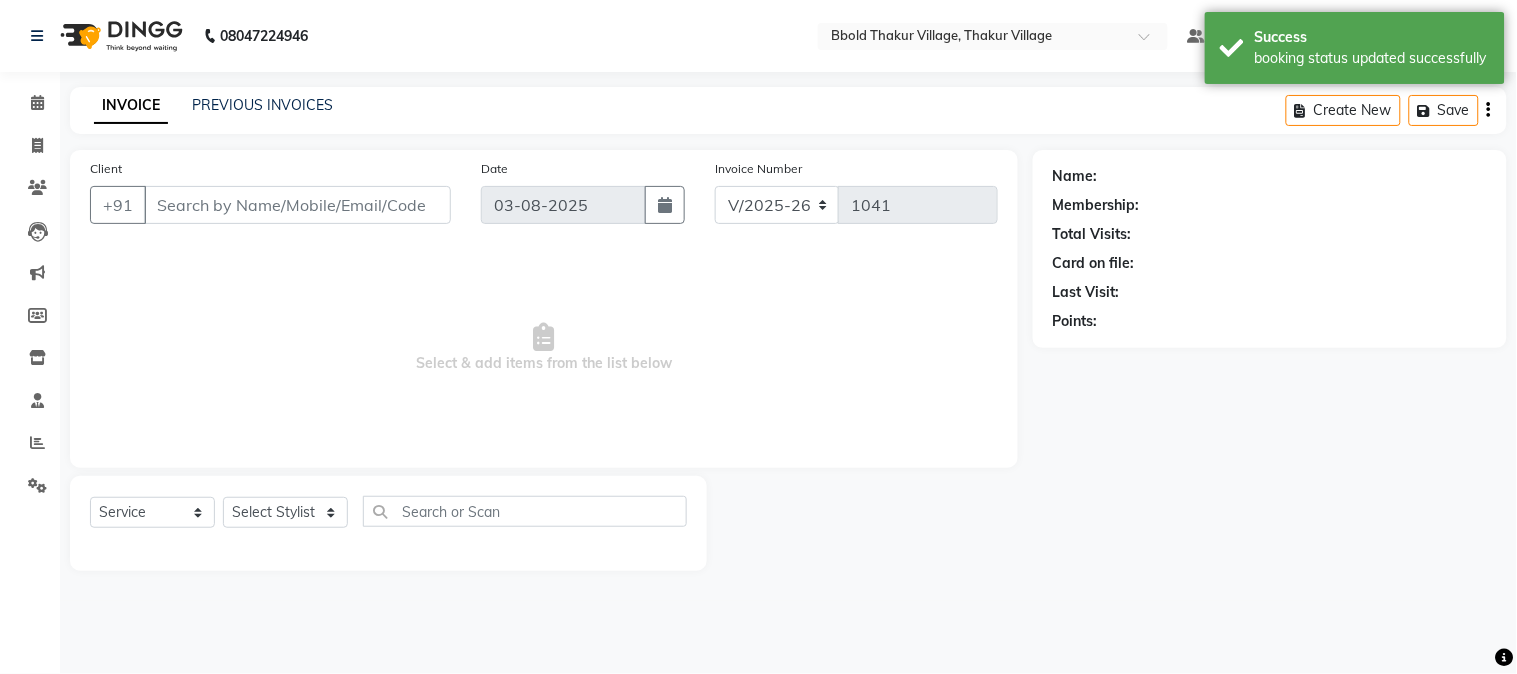 select on "membership" 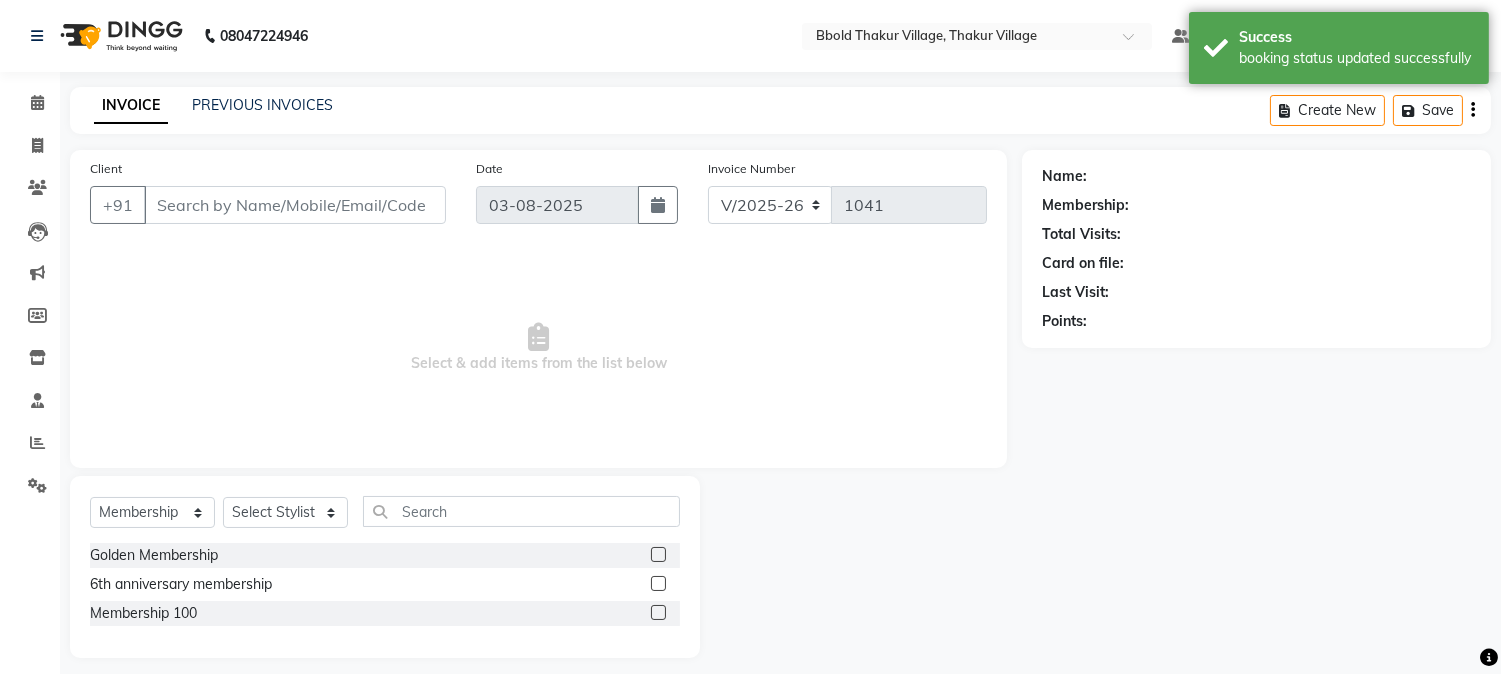 type on "99******54" 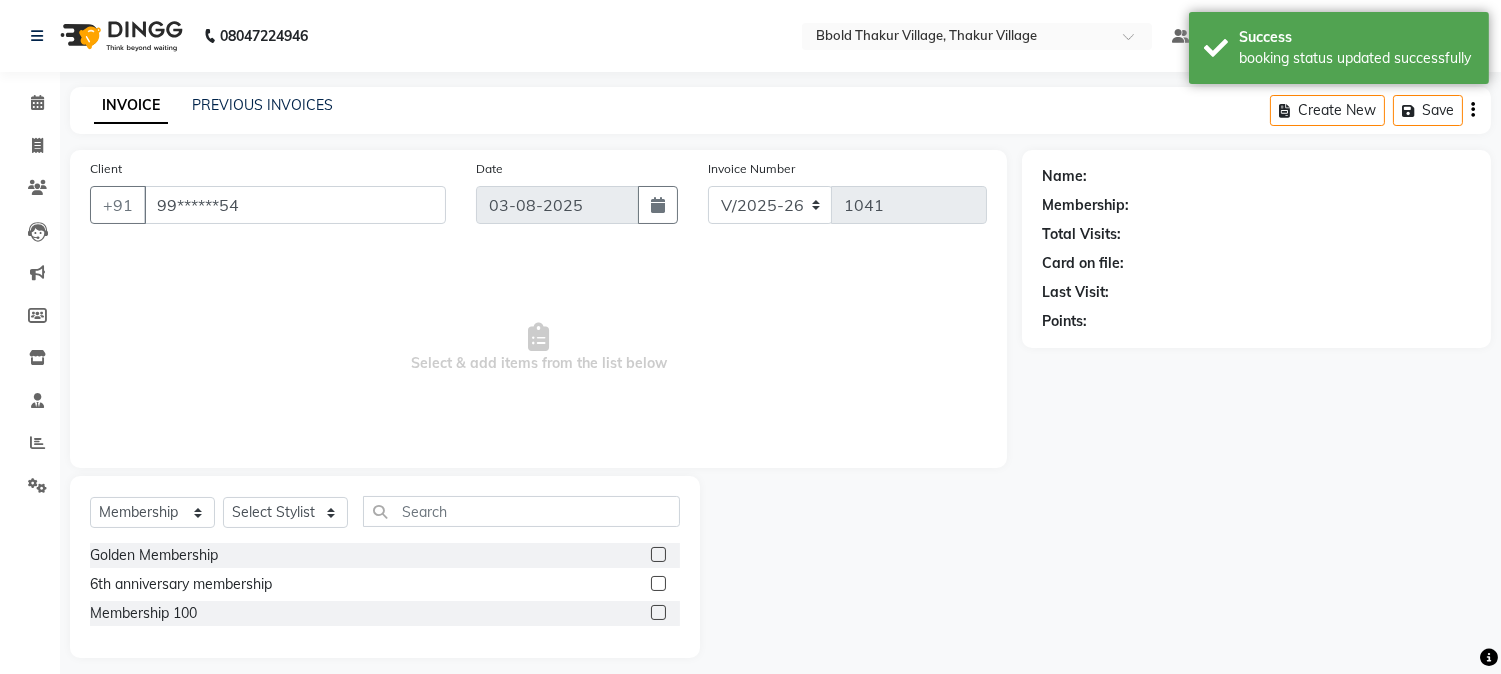 select on "84525" 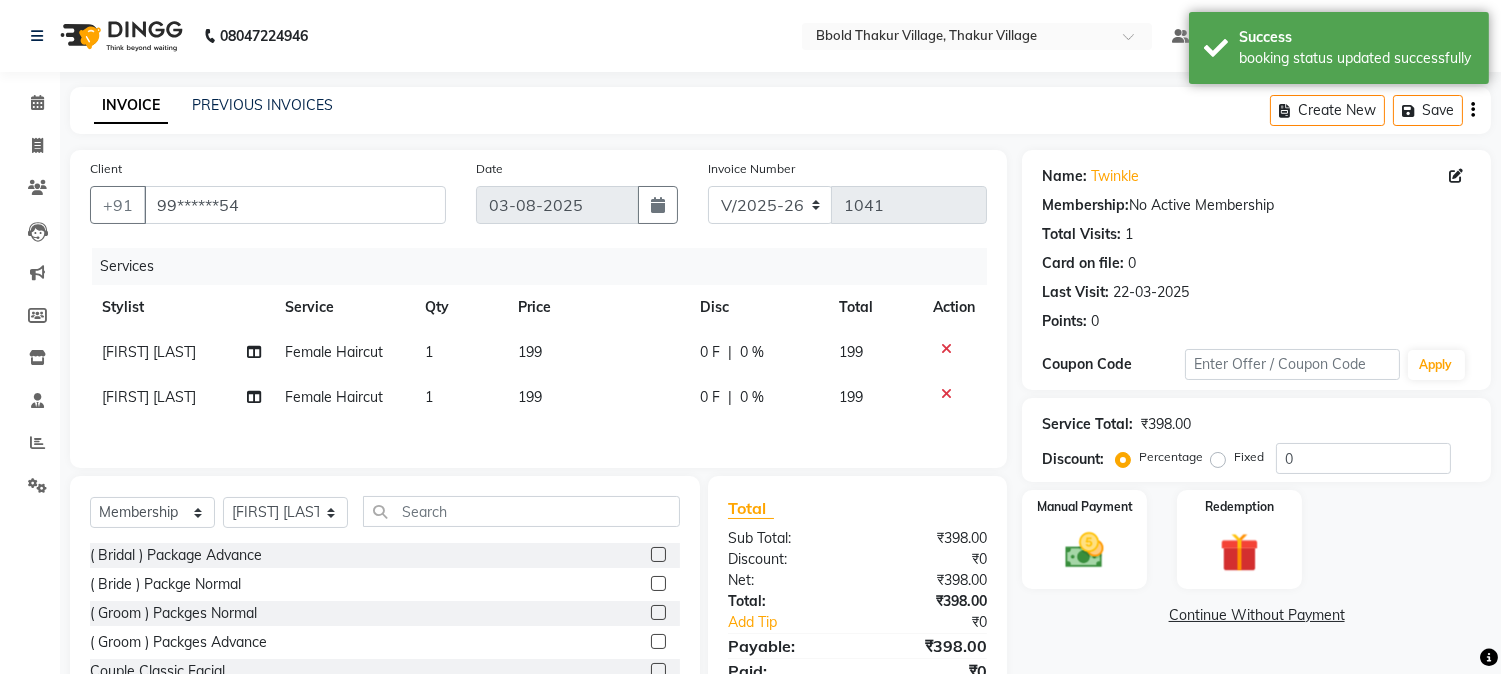 click on "199" 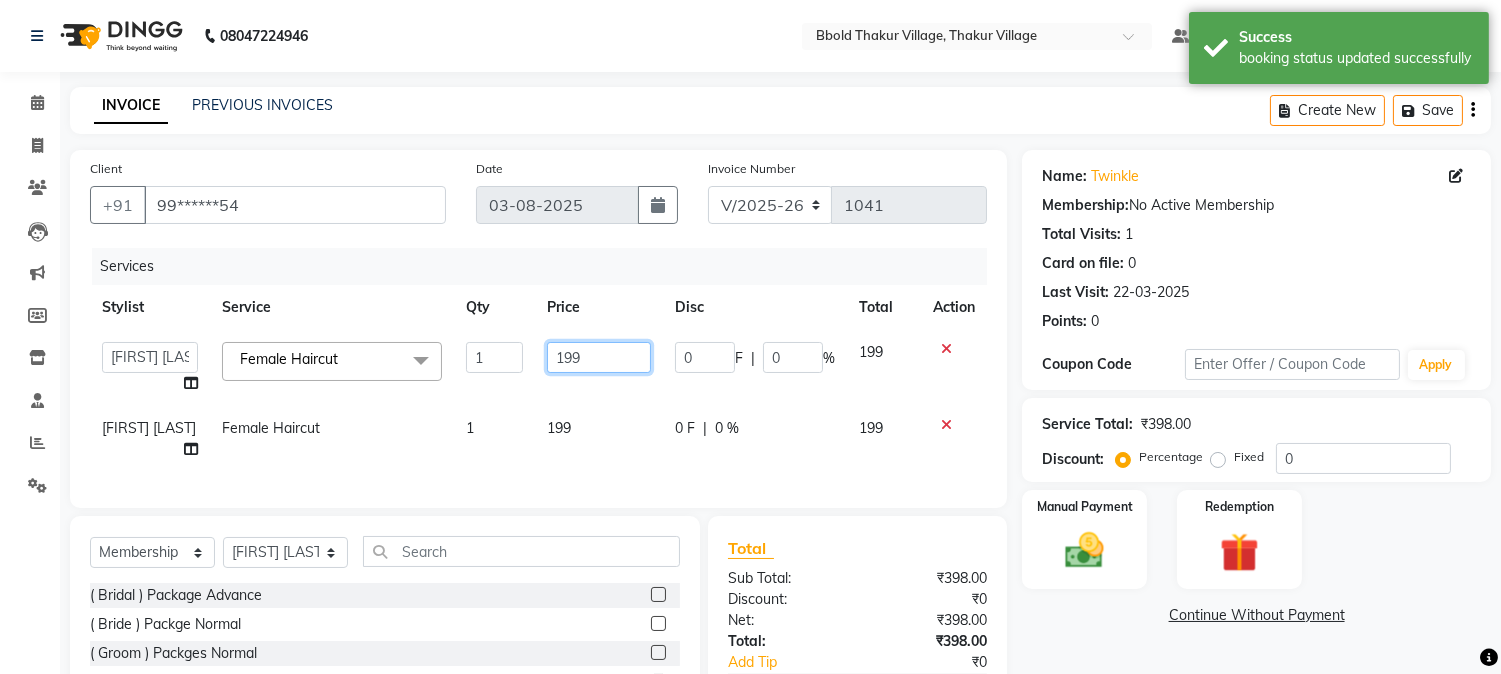 click on "199" 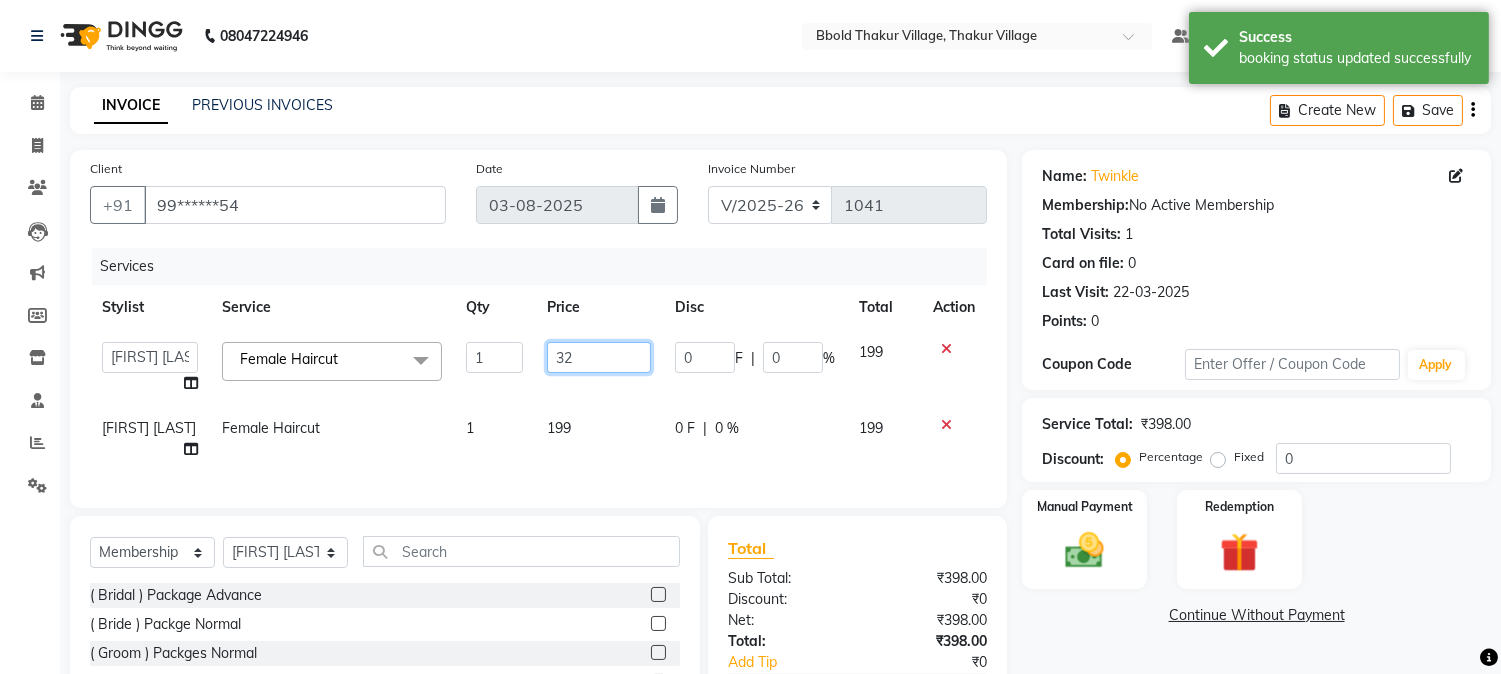 type on "3" 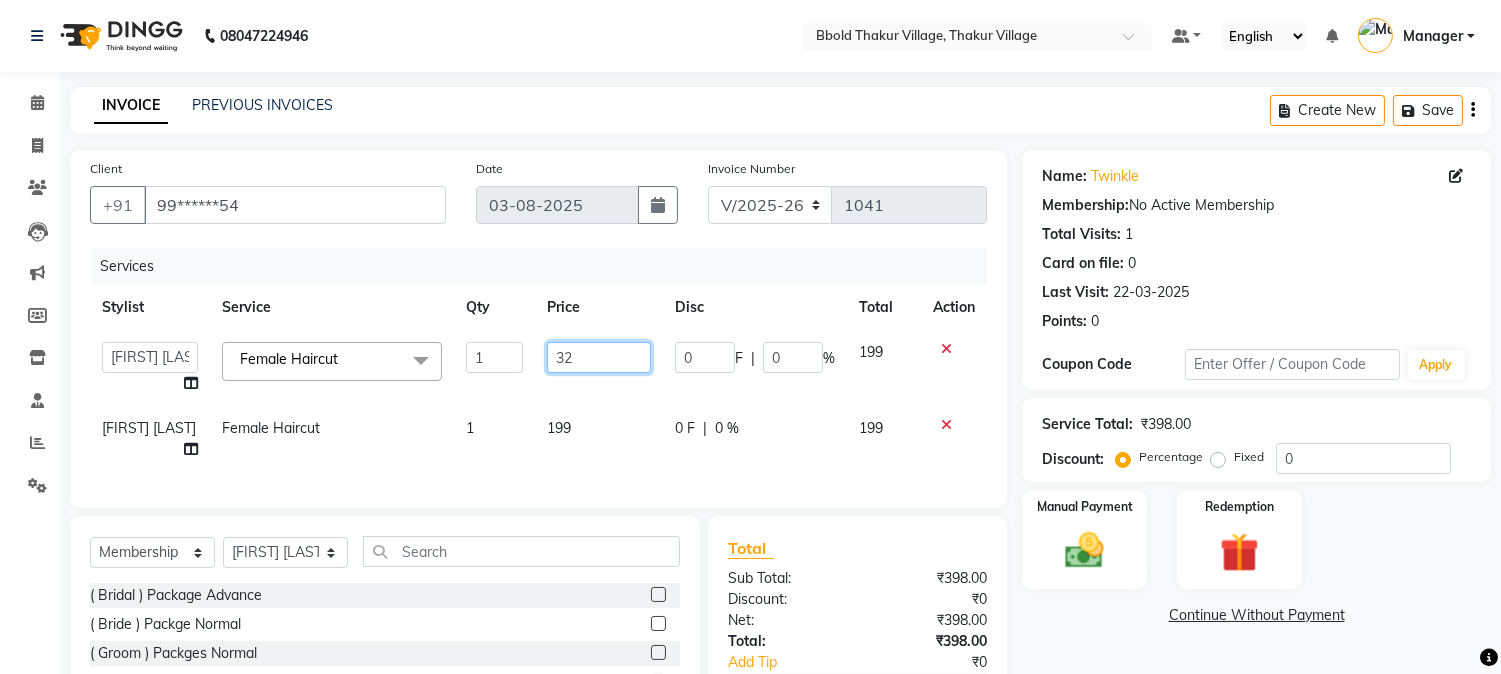 type on "3" 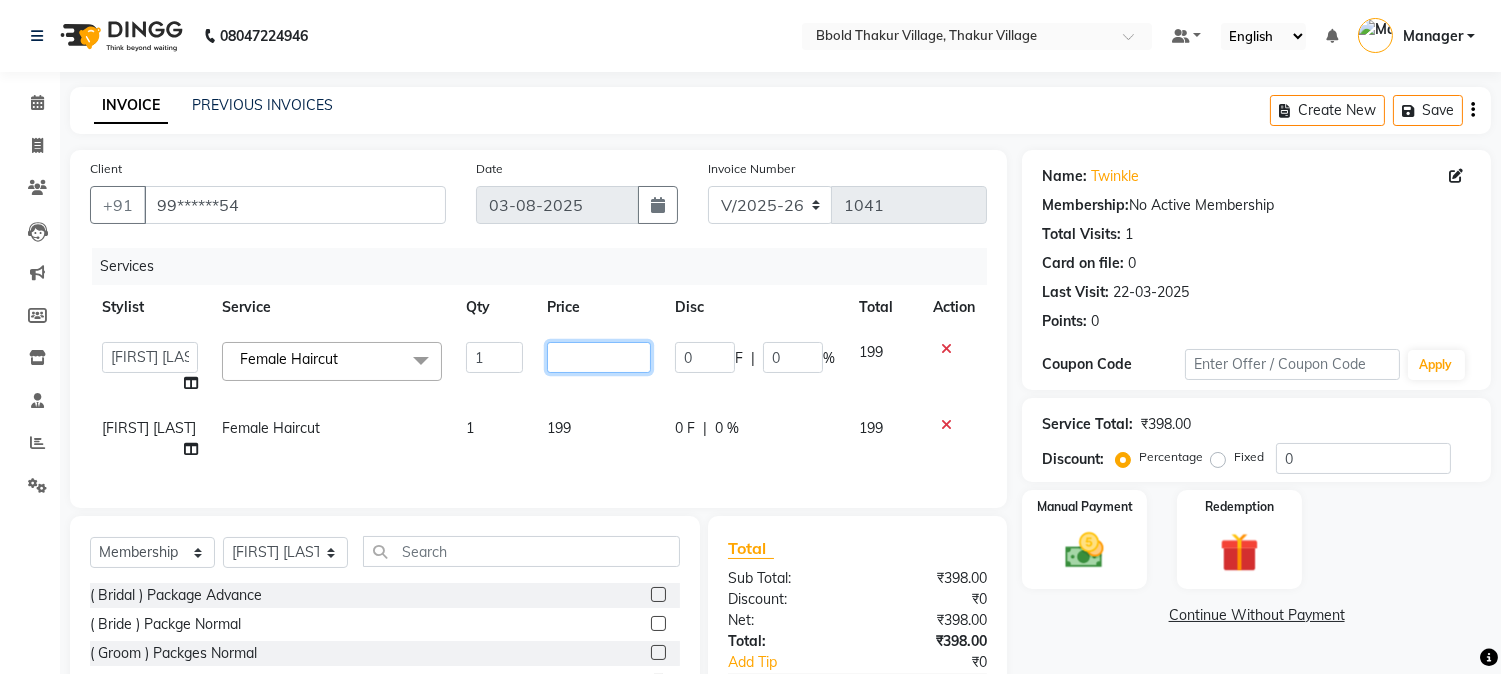 type on "2" 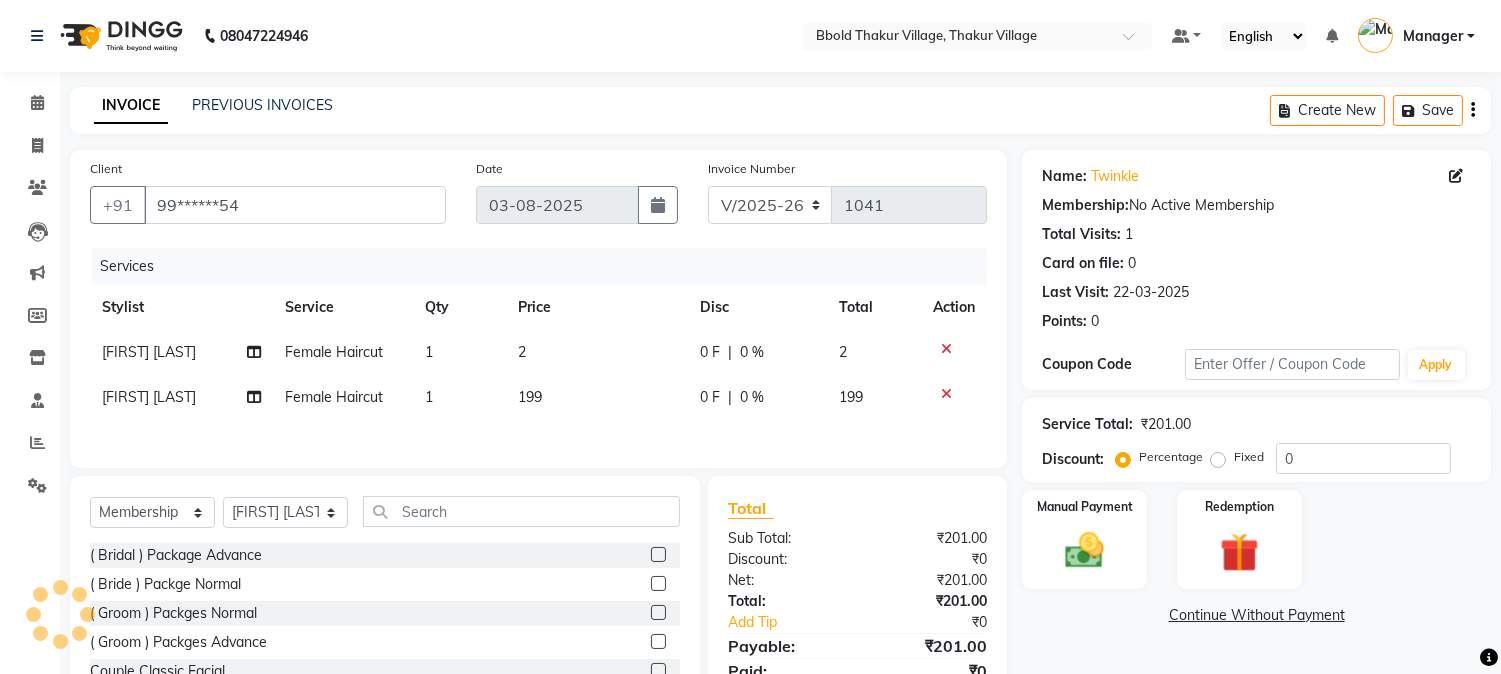 click on "2" 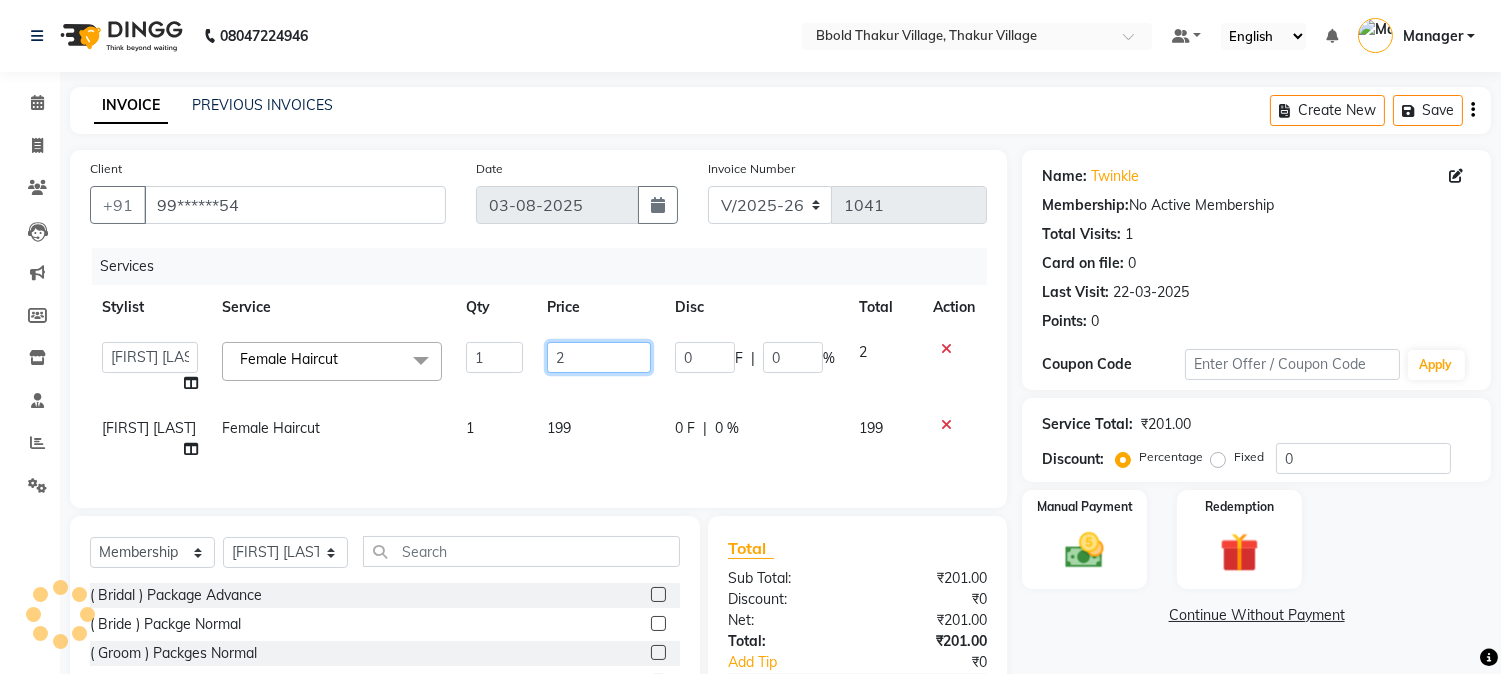 click on "2" 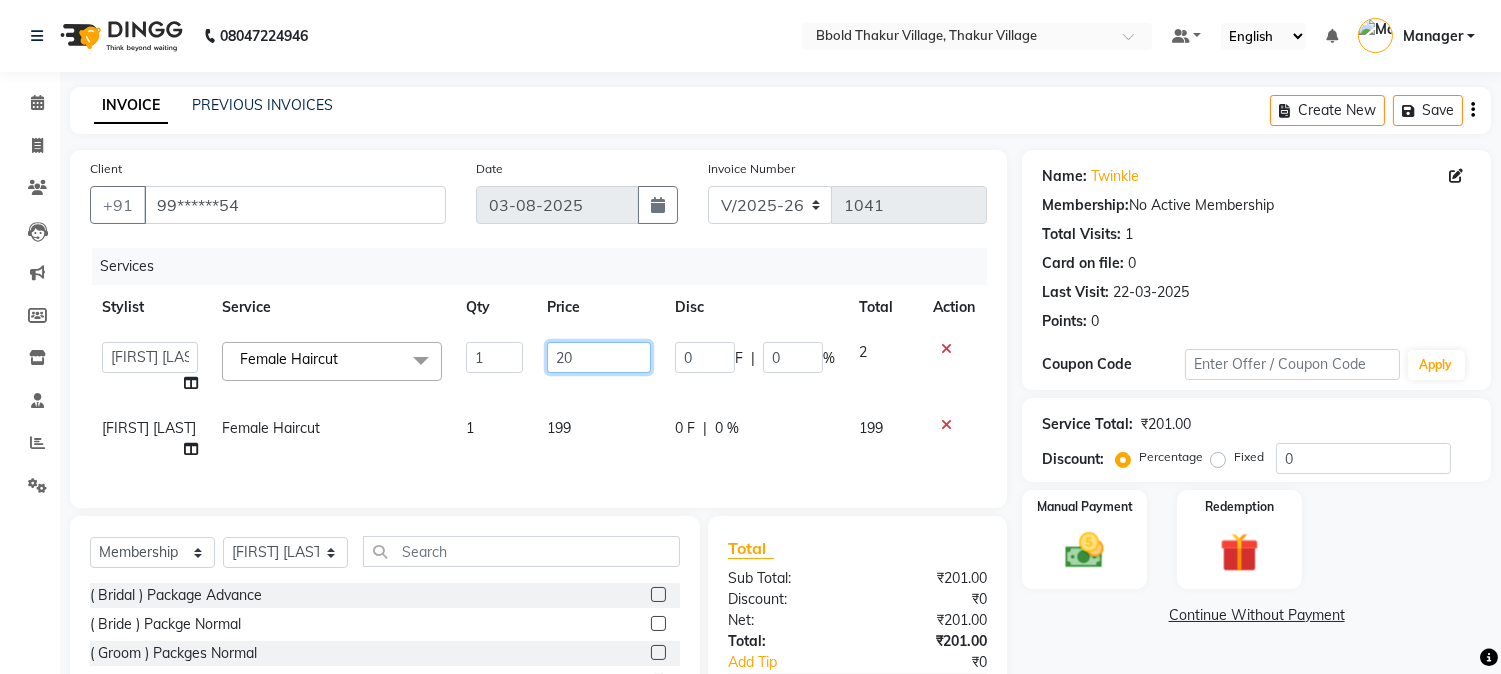 type on "200" 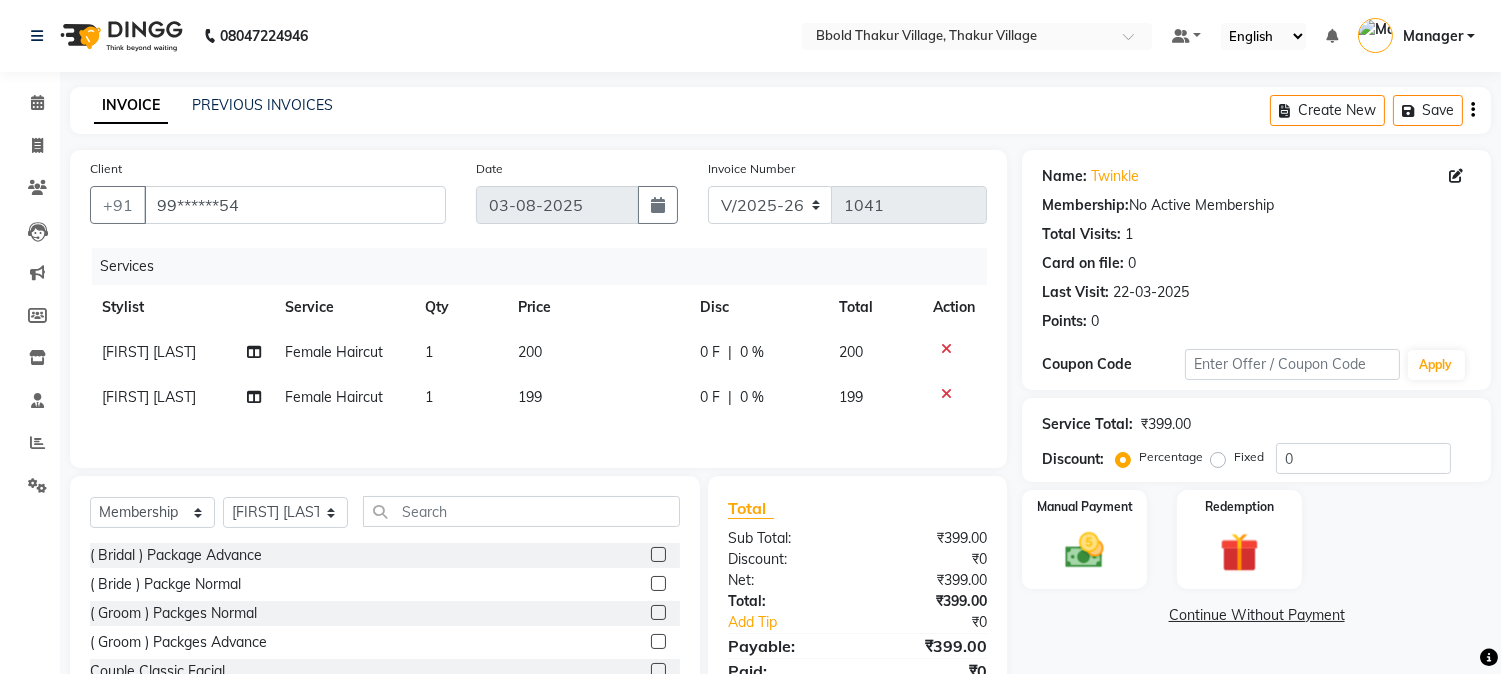 click on "Services Stylist Service Qty Price Disc Total Action [FIRST] [LAST] Female Haircut 1 200 0 F | 0 % 200 [FIRST] [LAST]  Female Haircut 1 199 0 F | 0 % 199" 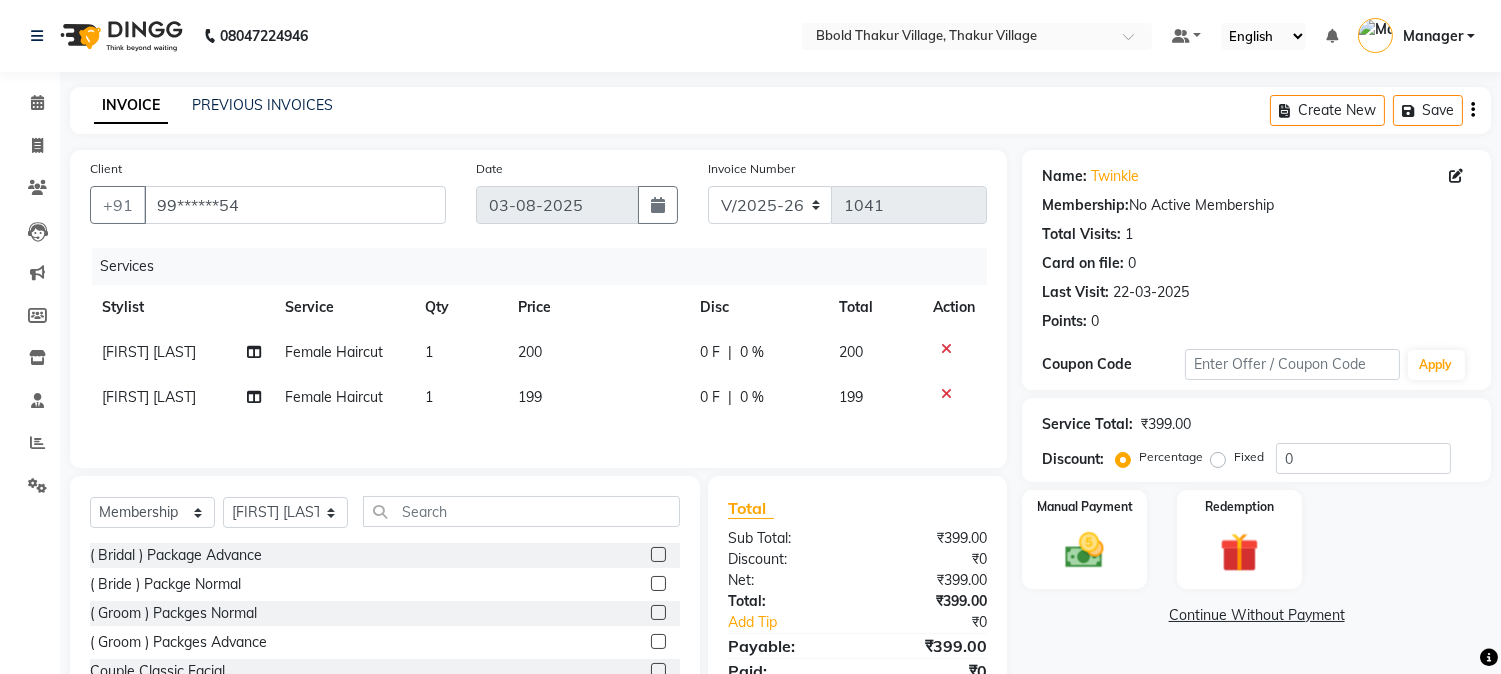 click on "199" 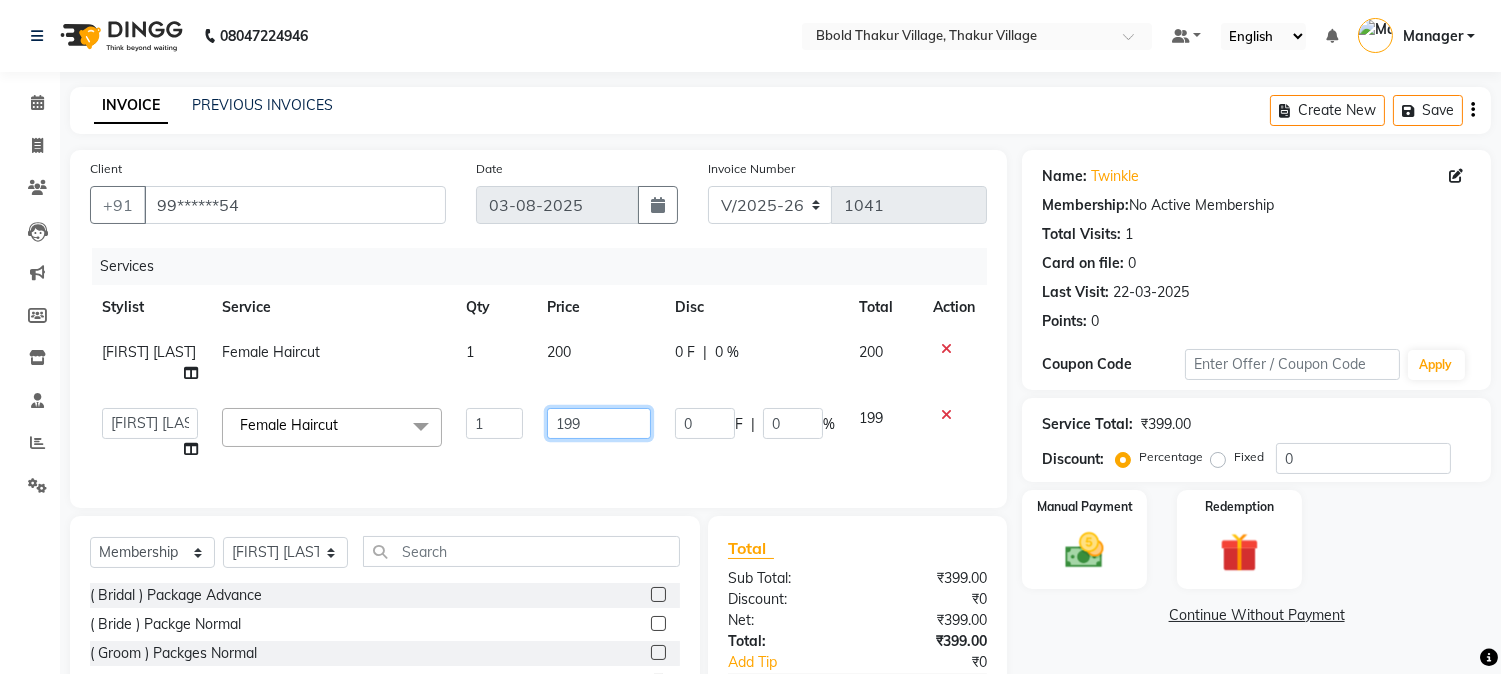 click on "199" 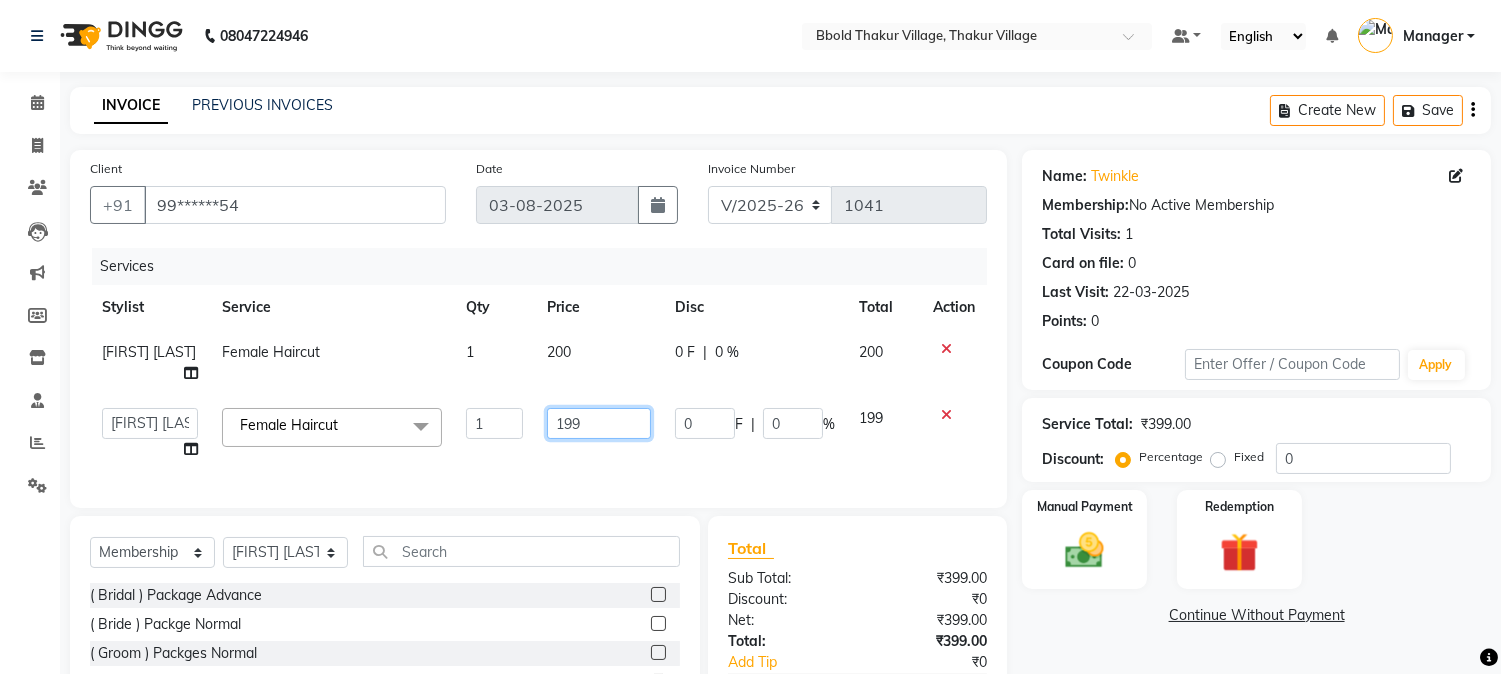 click on "199" 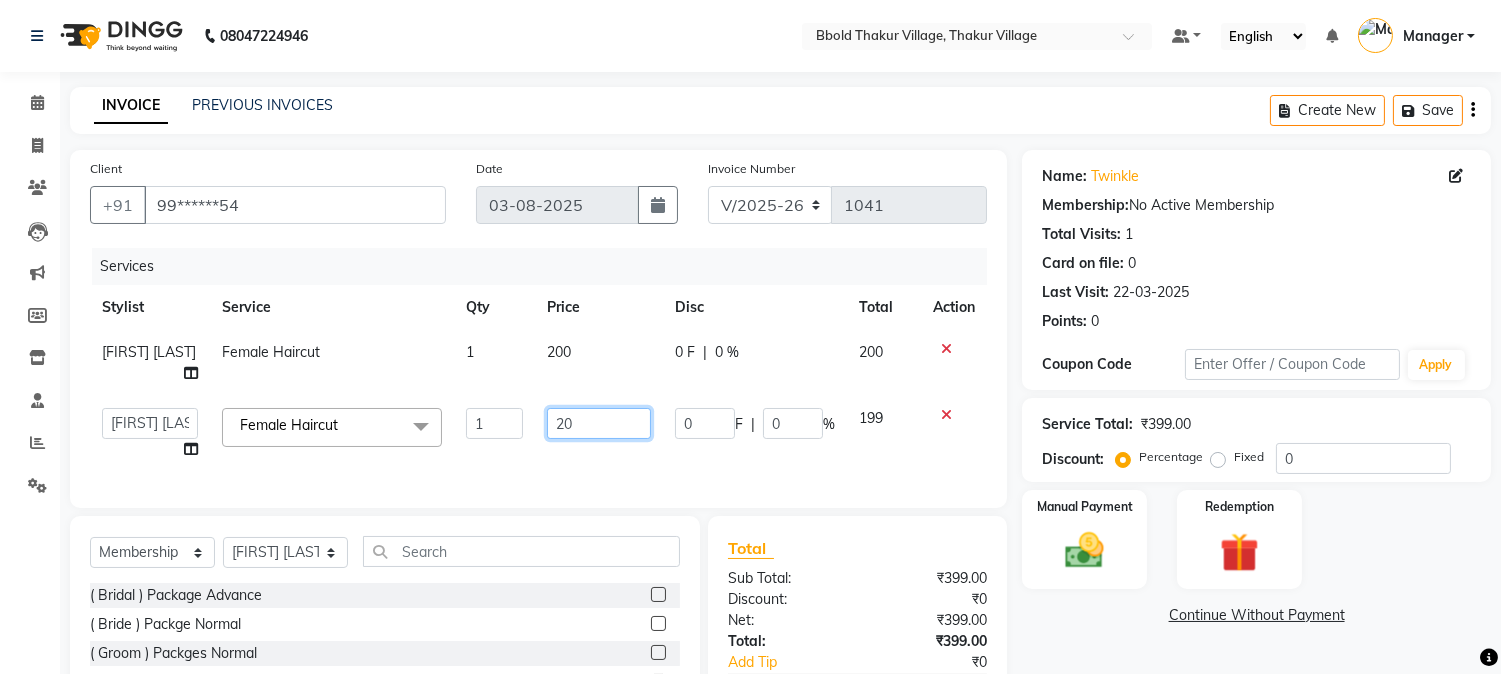 type on "200" 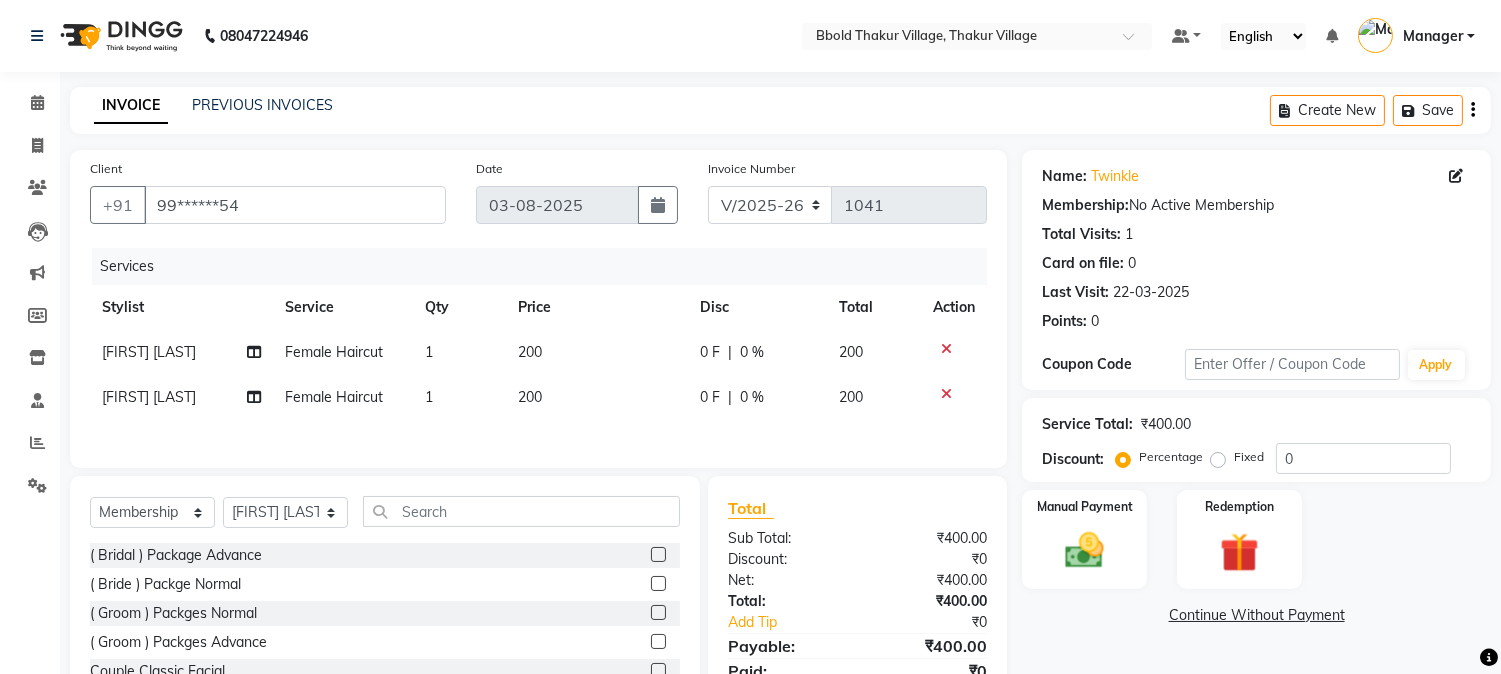 click on "Total Sub Total: ₹400.00 Discount: ₹0 Net: ₹400.00 Total: ₹400.00 Add Tip ₹0 Payable: ₹400.00 Paid: ₹0 Balance   : ₹400.00" 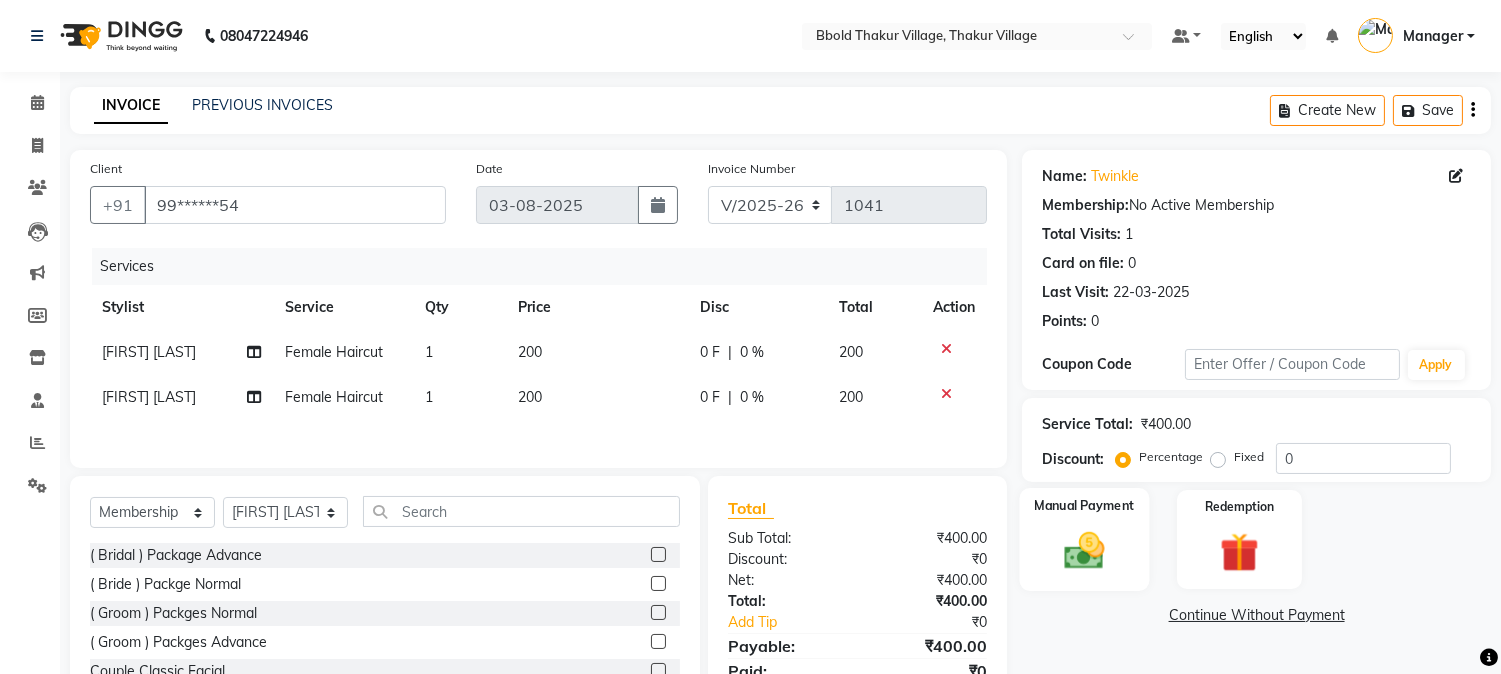click on "Manual Payment" 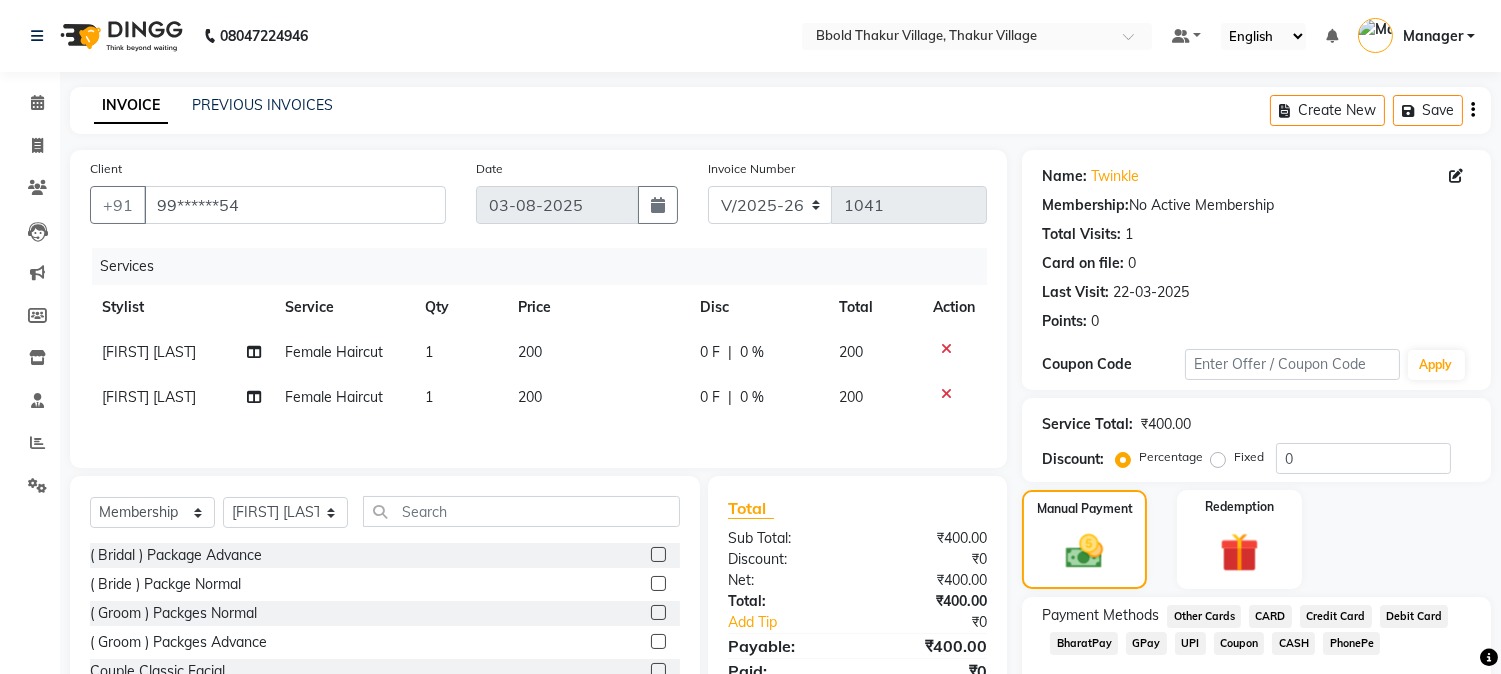 scroll, scrollTop: 73, scrollLeft: 0, axis: vertical 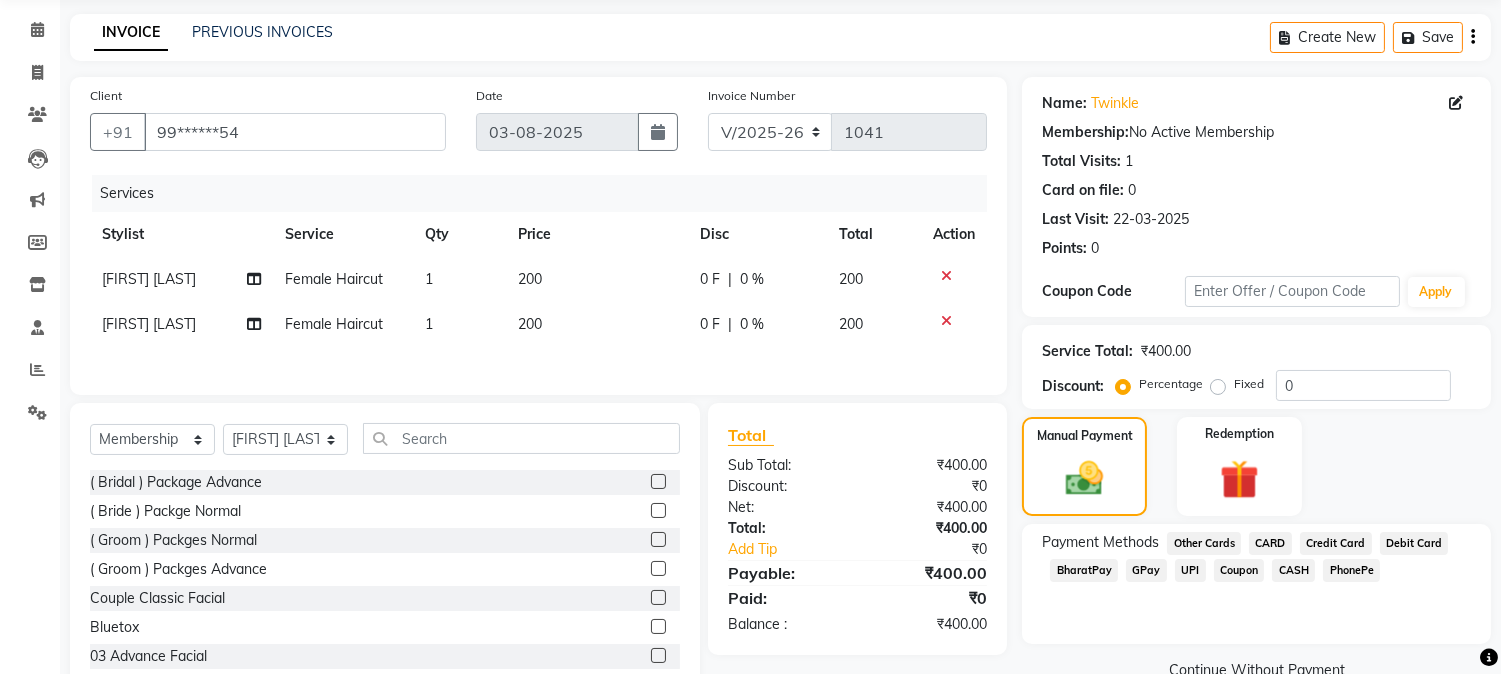click on "GPay" 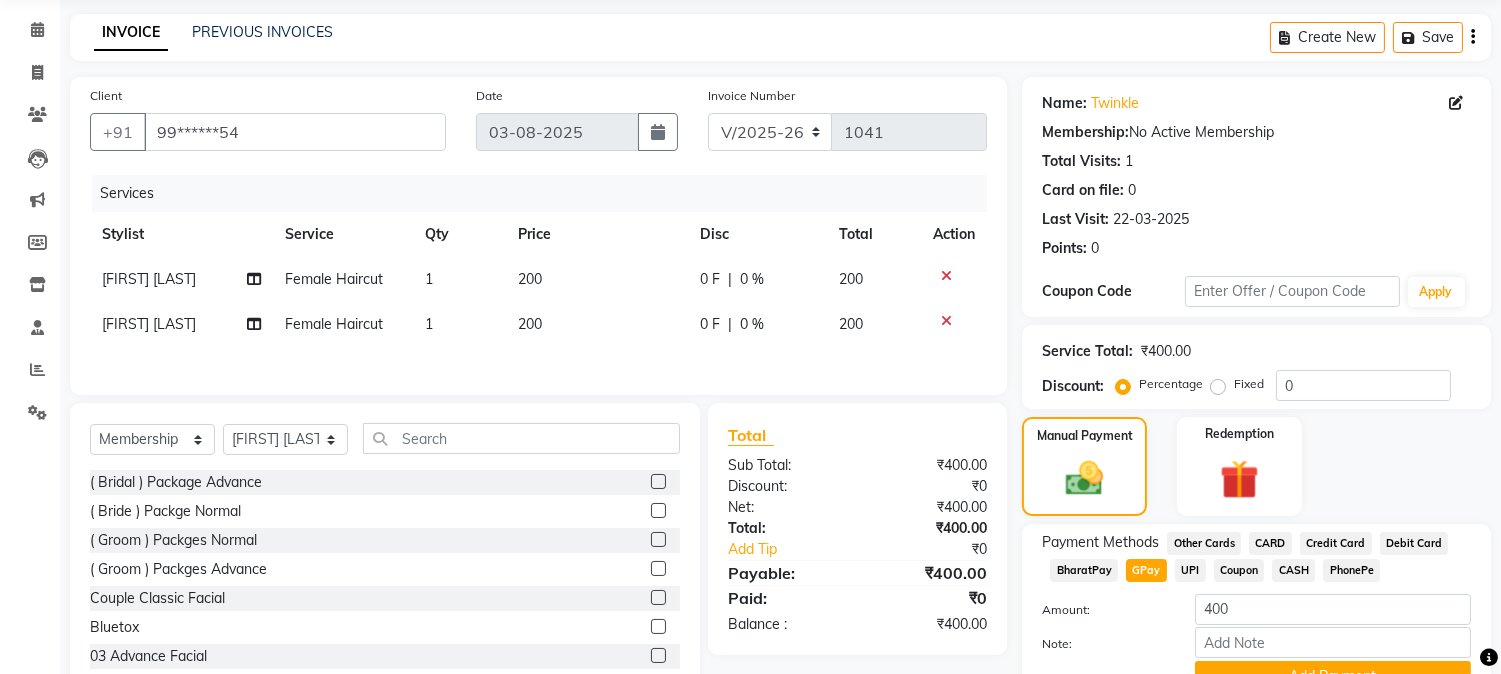 scroll, scrollTop: 162, scrollLeft: 0, axis: vertical 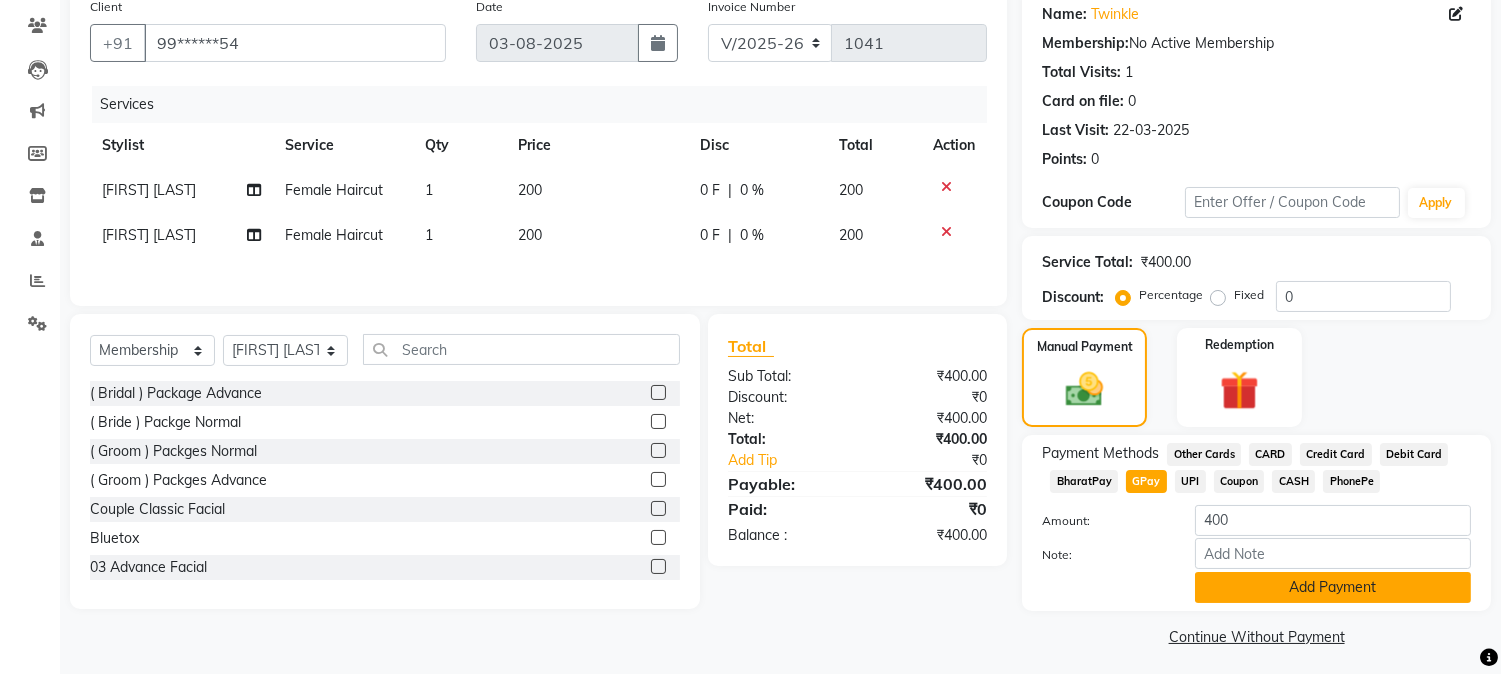 click on "Add Payment" 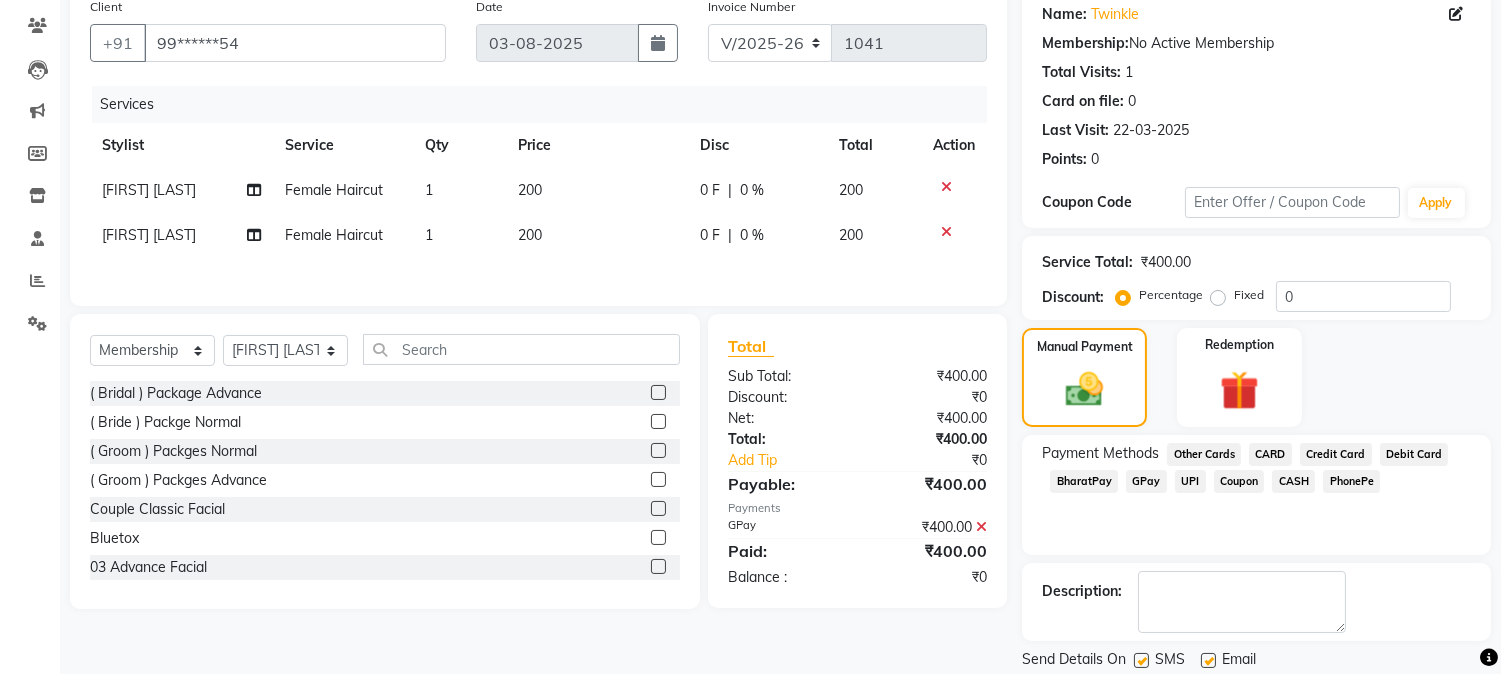 scroll, scrollTop: 225, scrollLeft: 0, axis: vertical 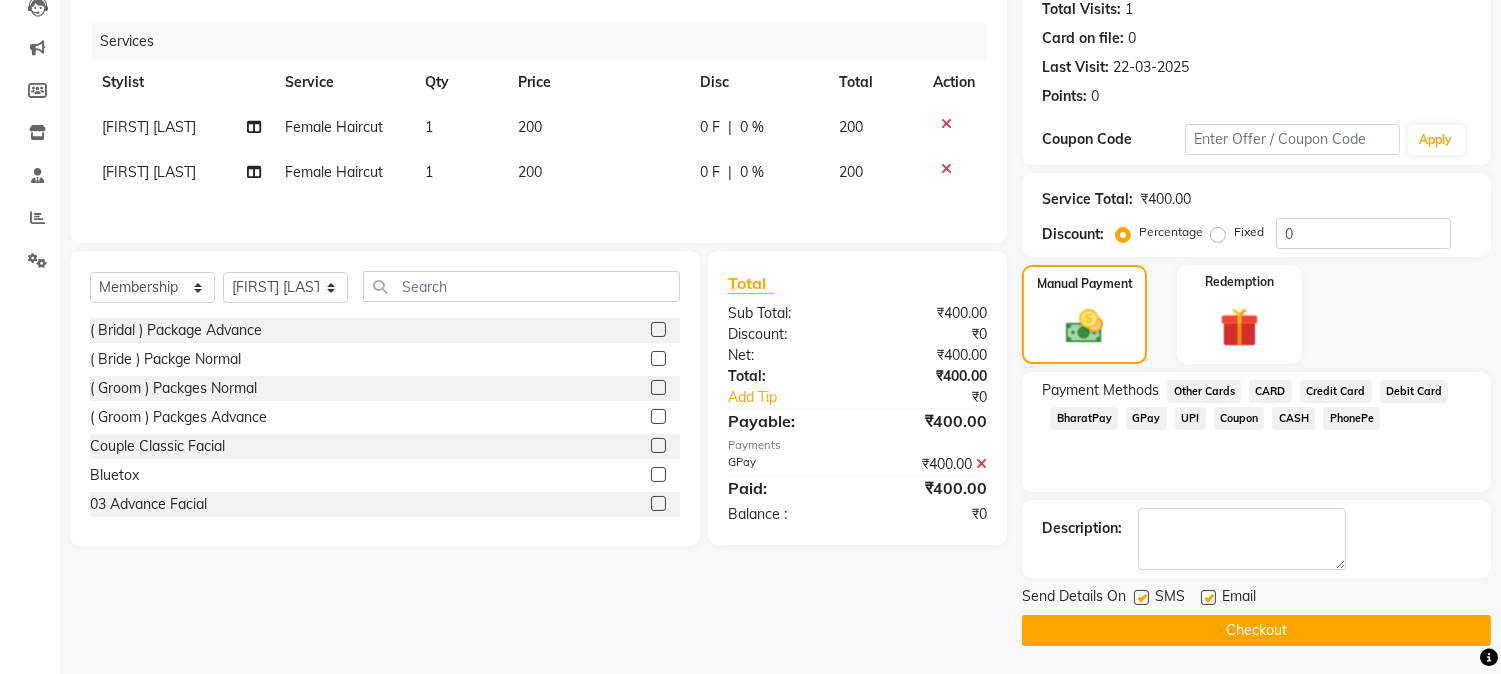 click on "Checkout" 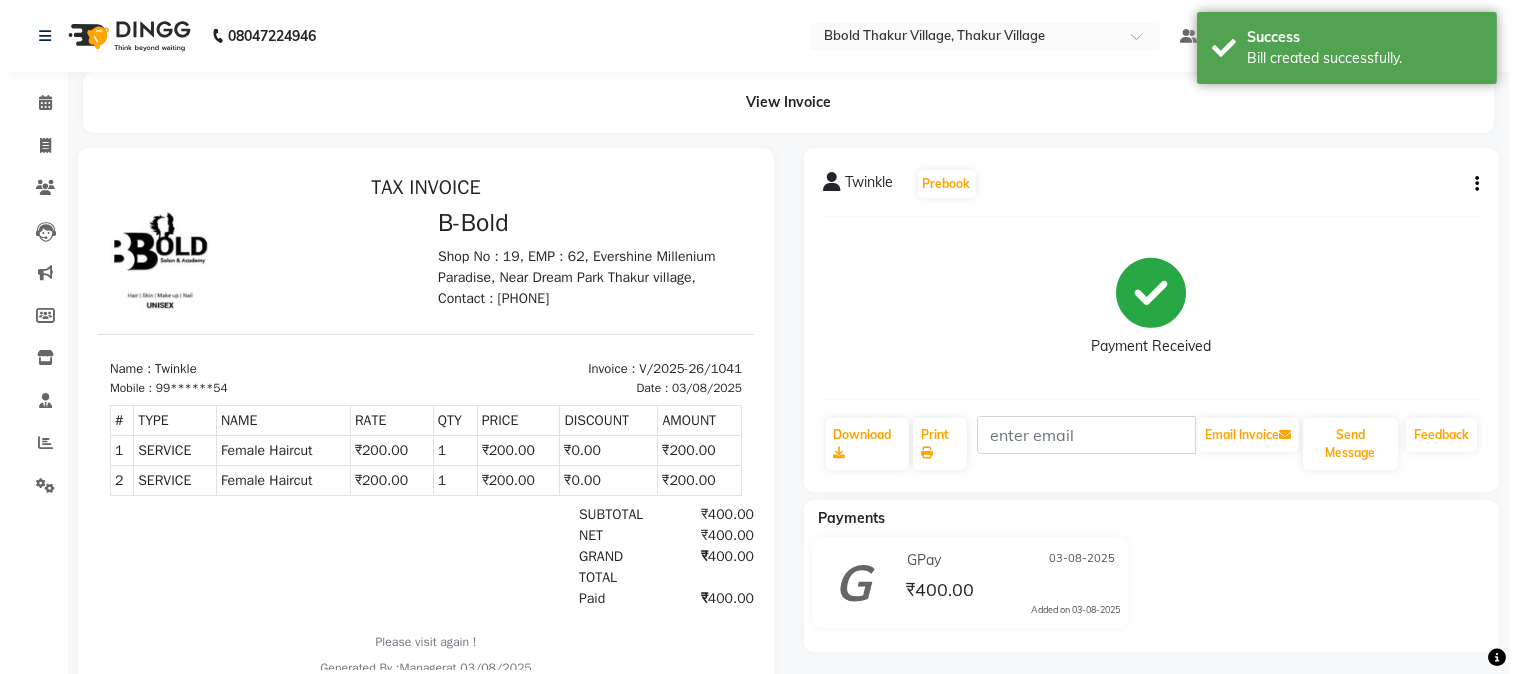 scroll, scrollTop: 0, scrollLeft: 0, axis: both 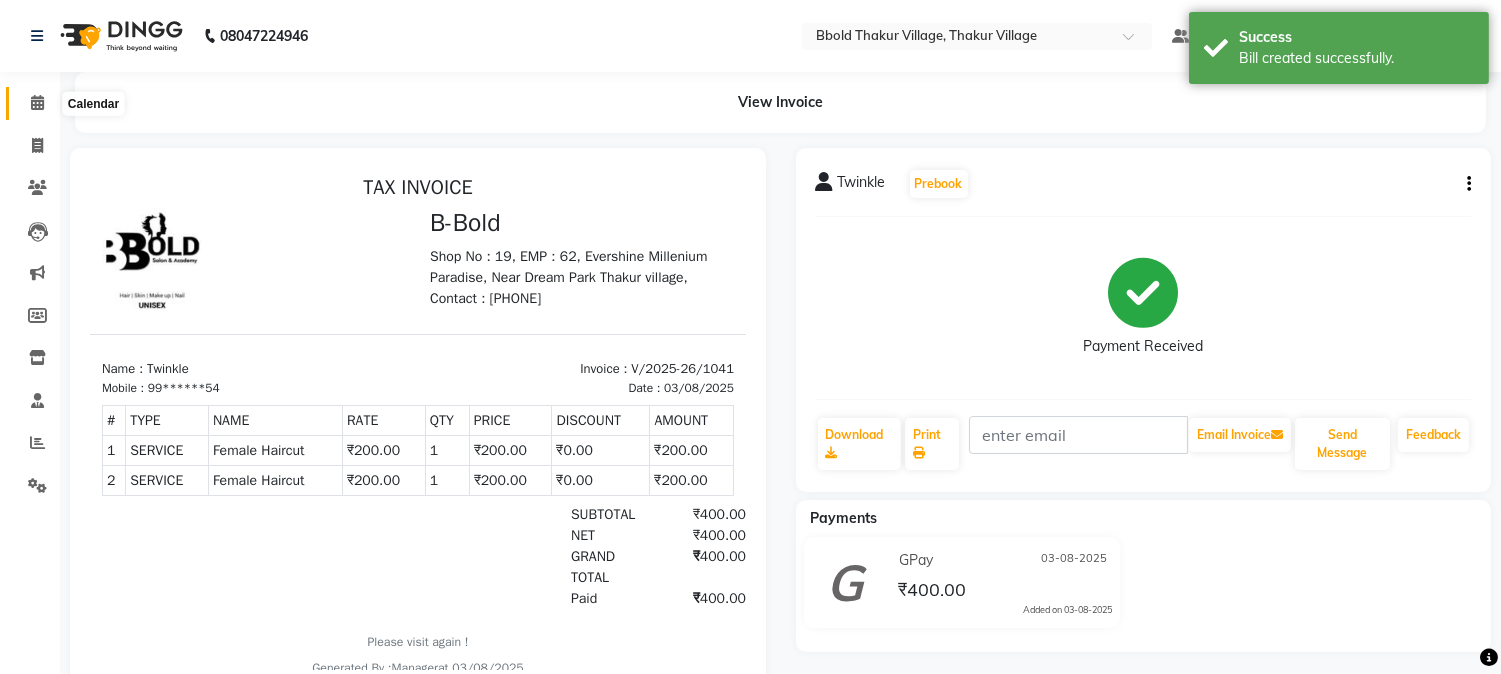 click 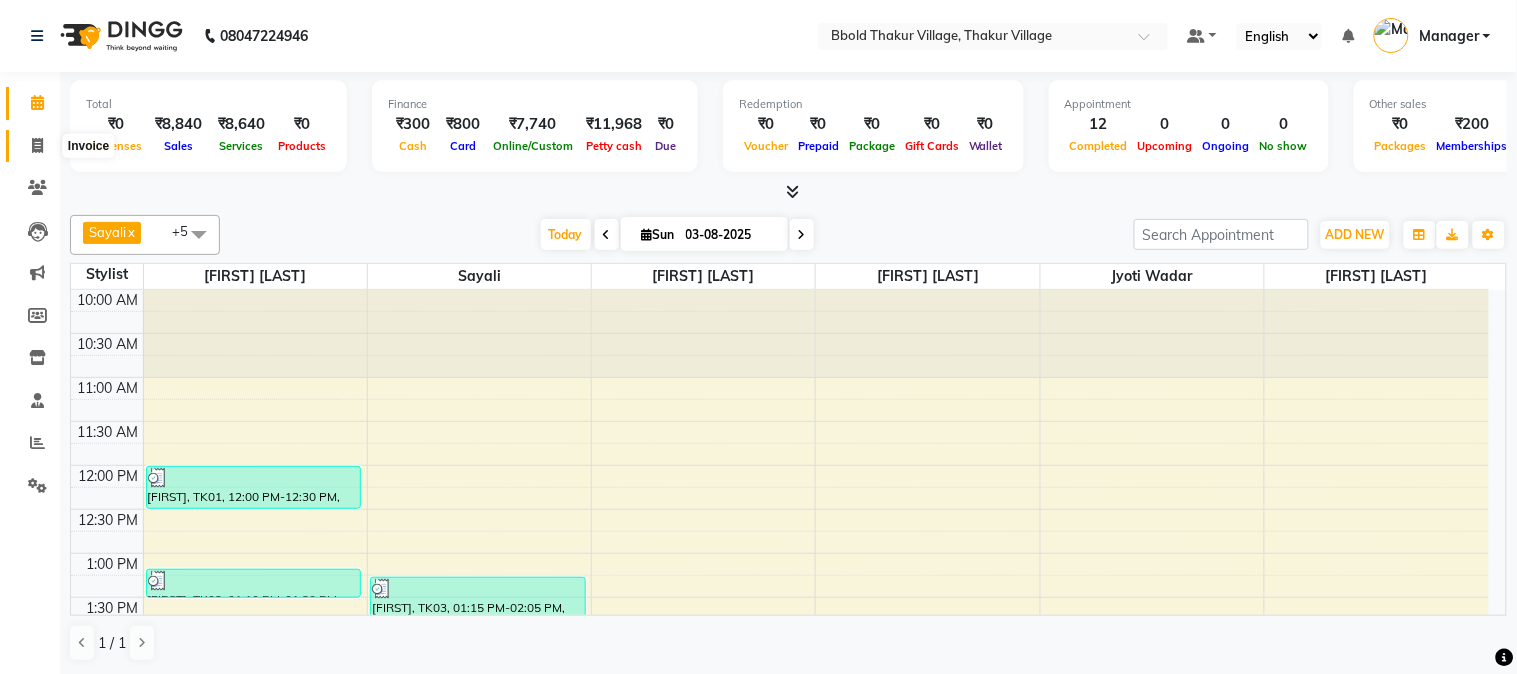 click 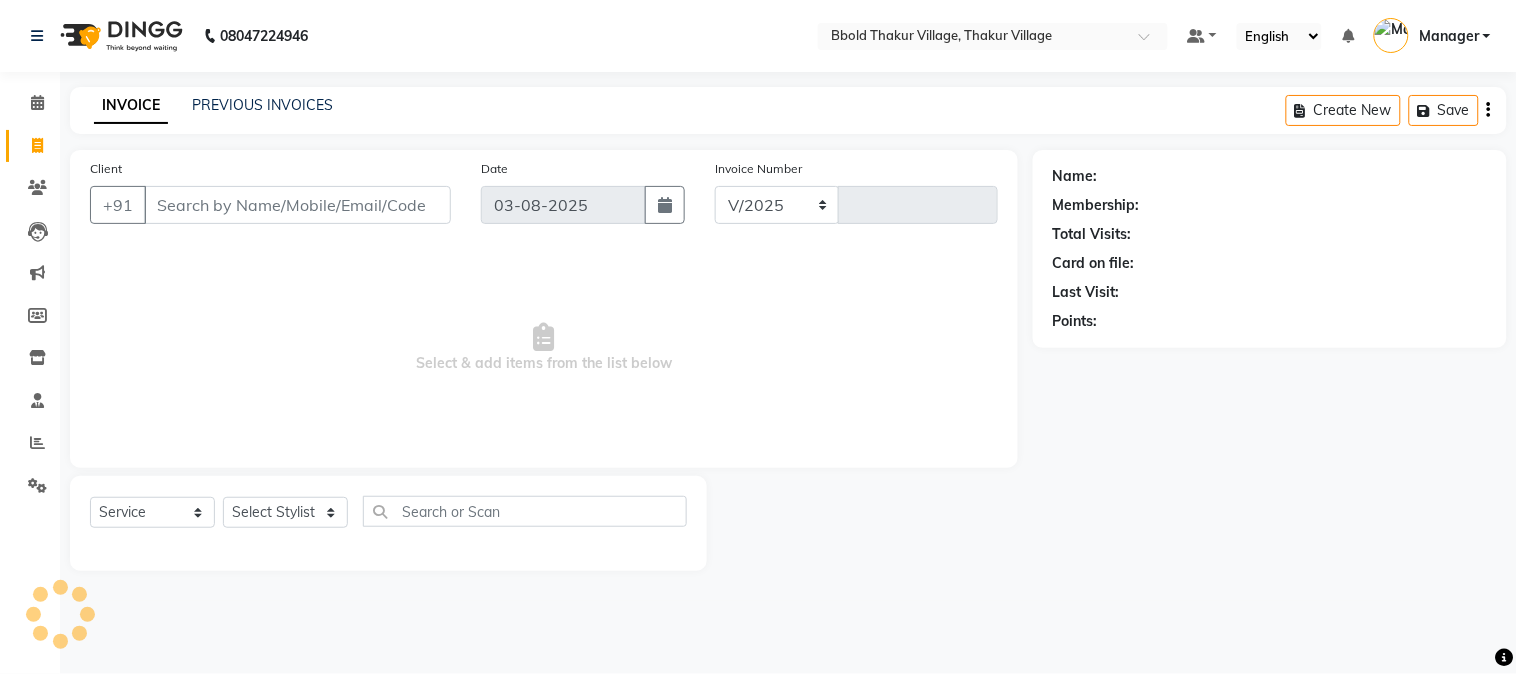 click on "Client" at bounding box center [297, 205] 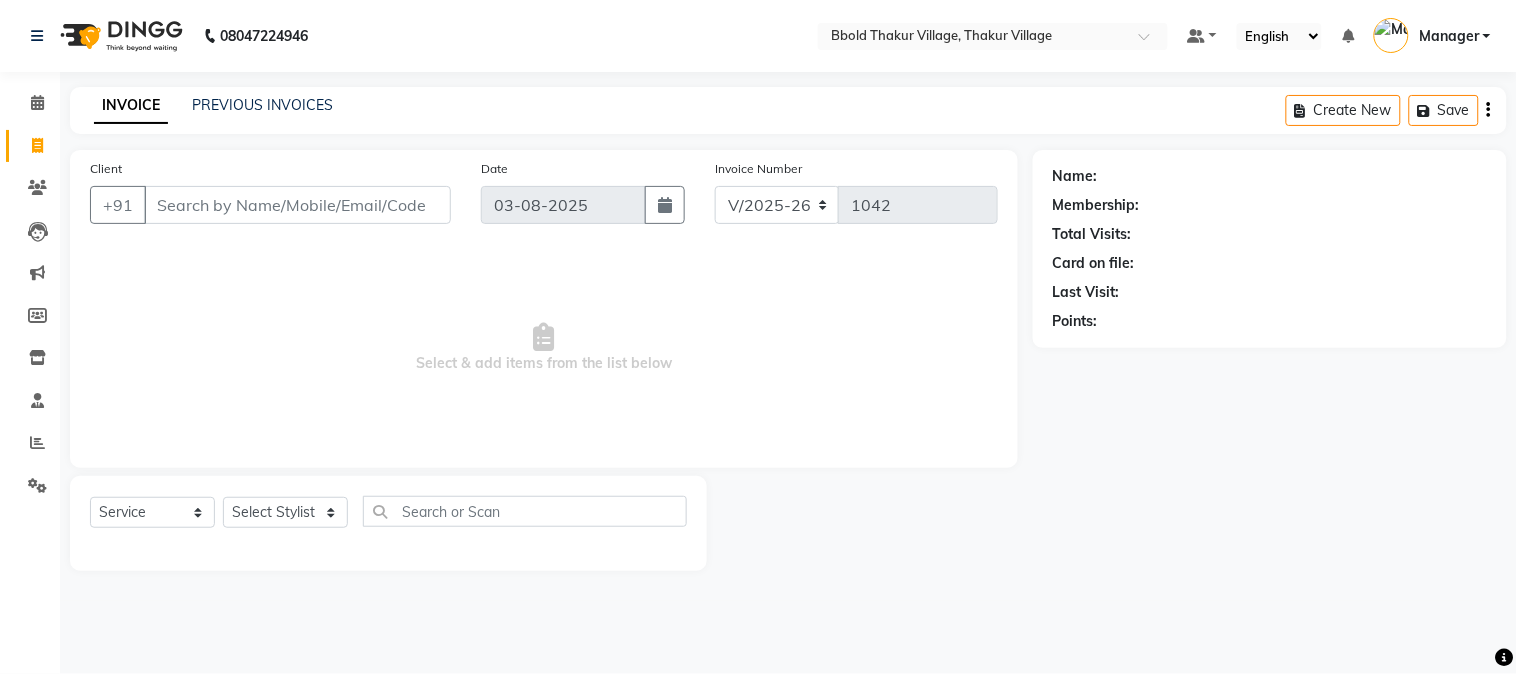 select on "membership" 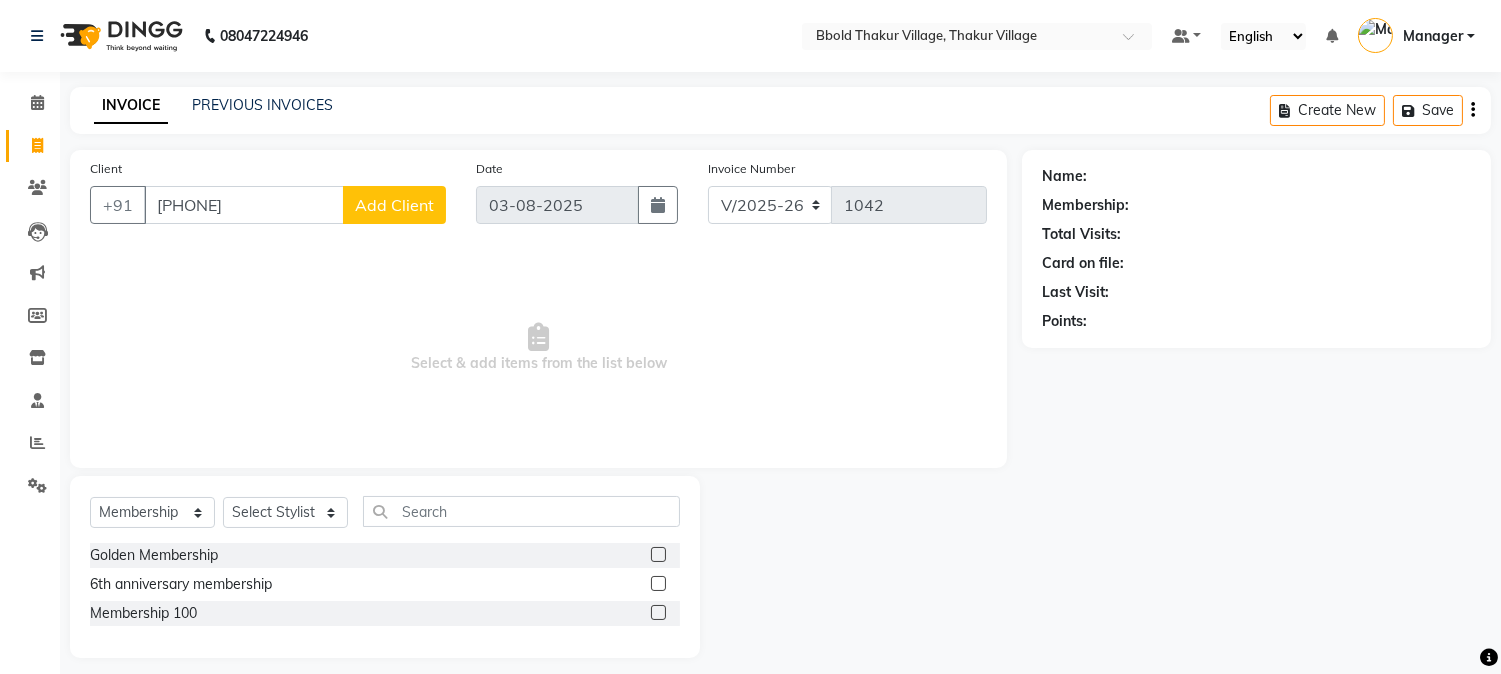 type on "[PHONE]" 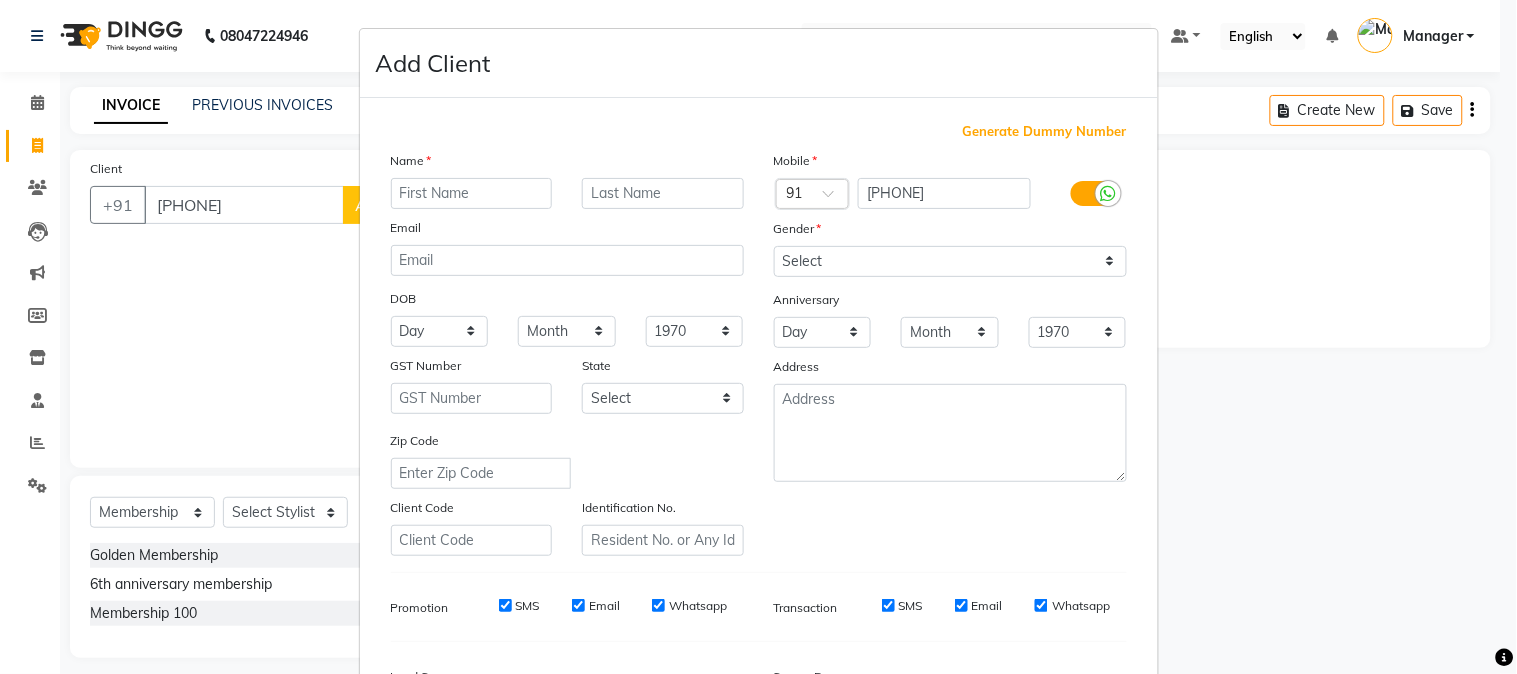 click at bounding box center (472, 193) 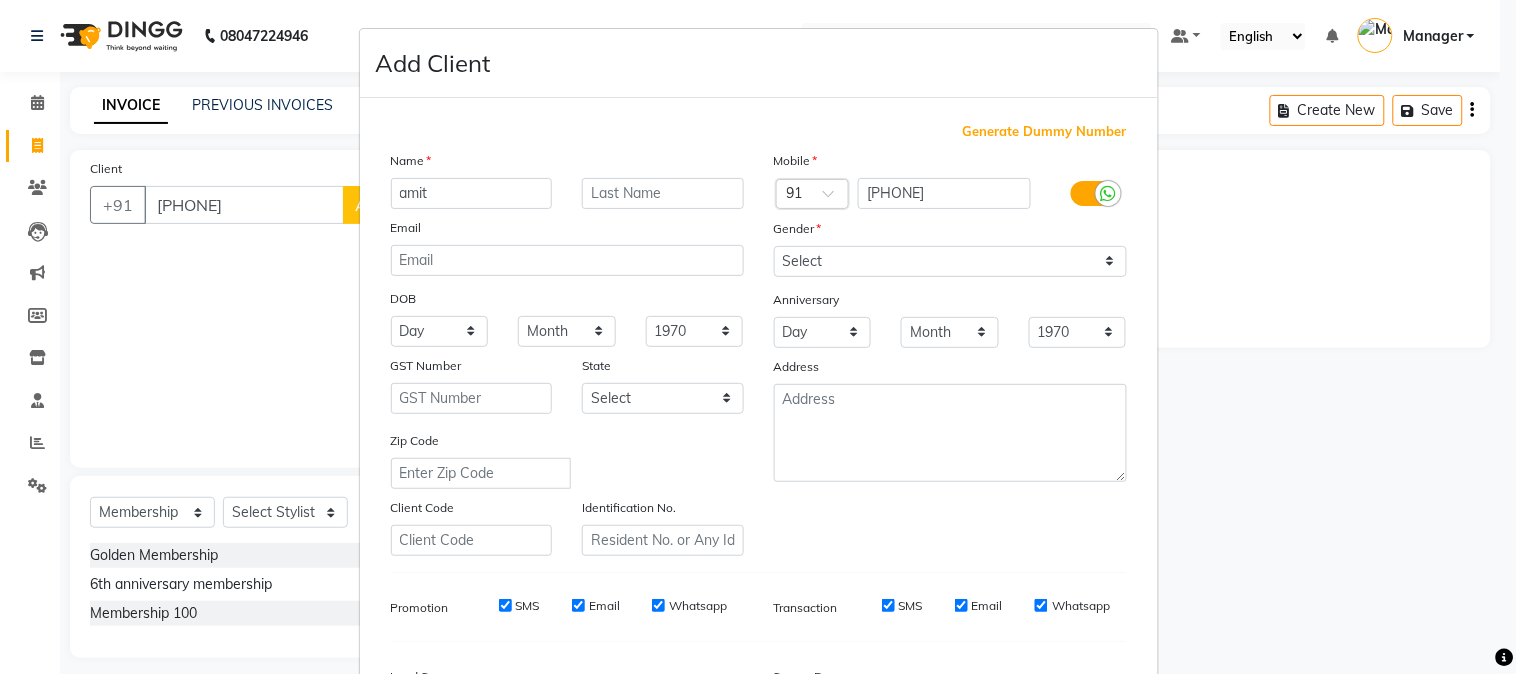 type on "amit" 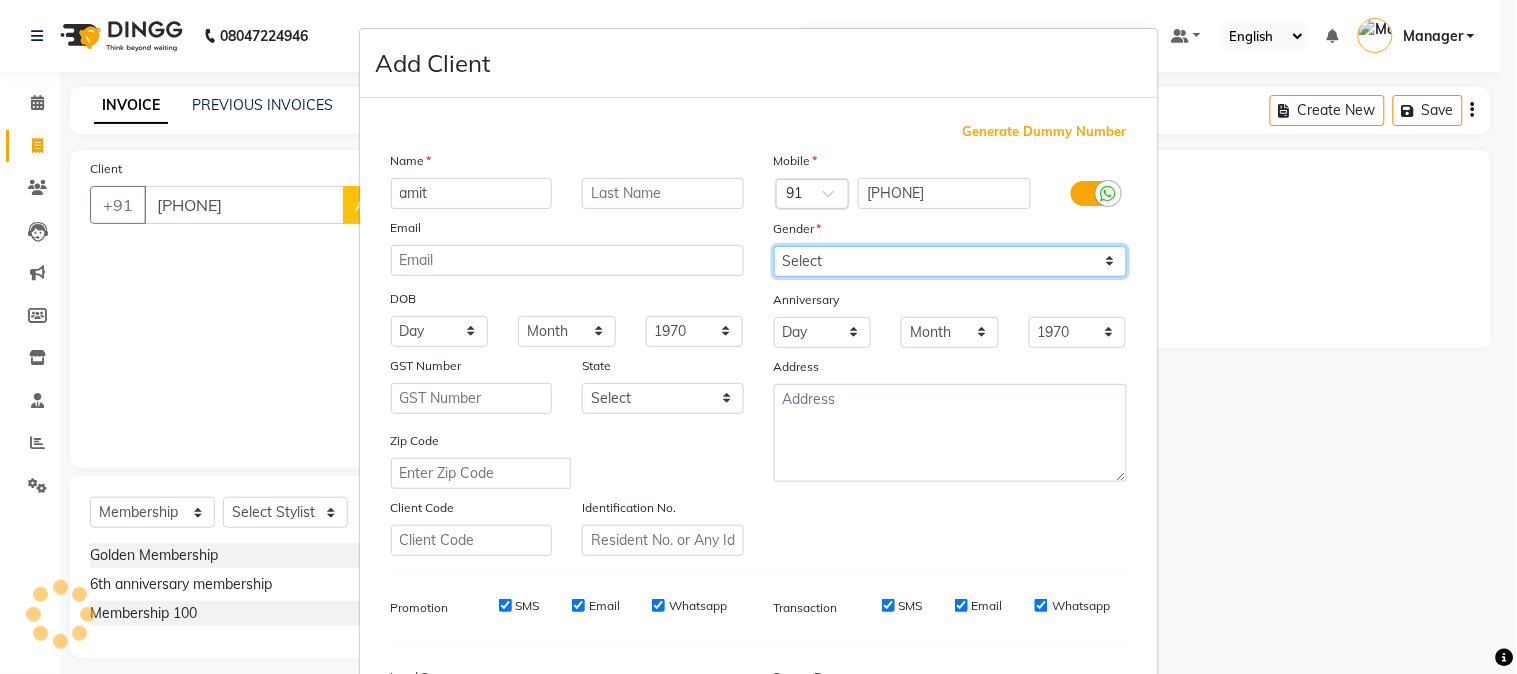 click on "Select Male Female Other Prefer Not To Say" at bounding box center [950, 261] 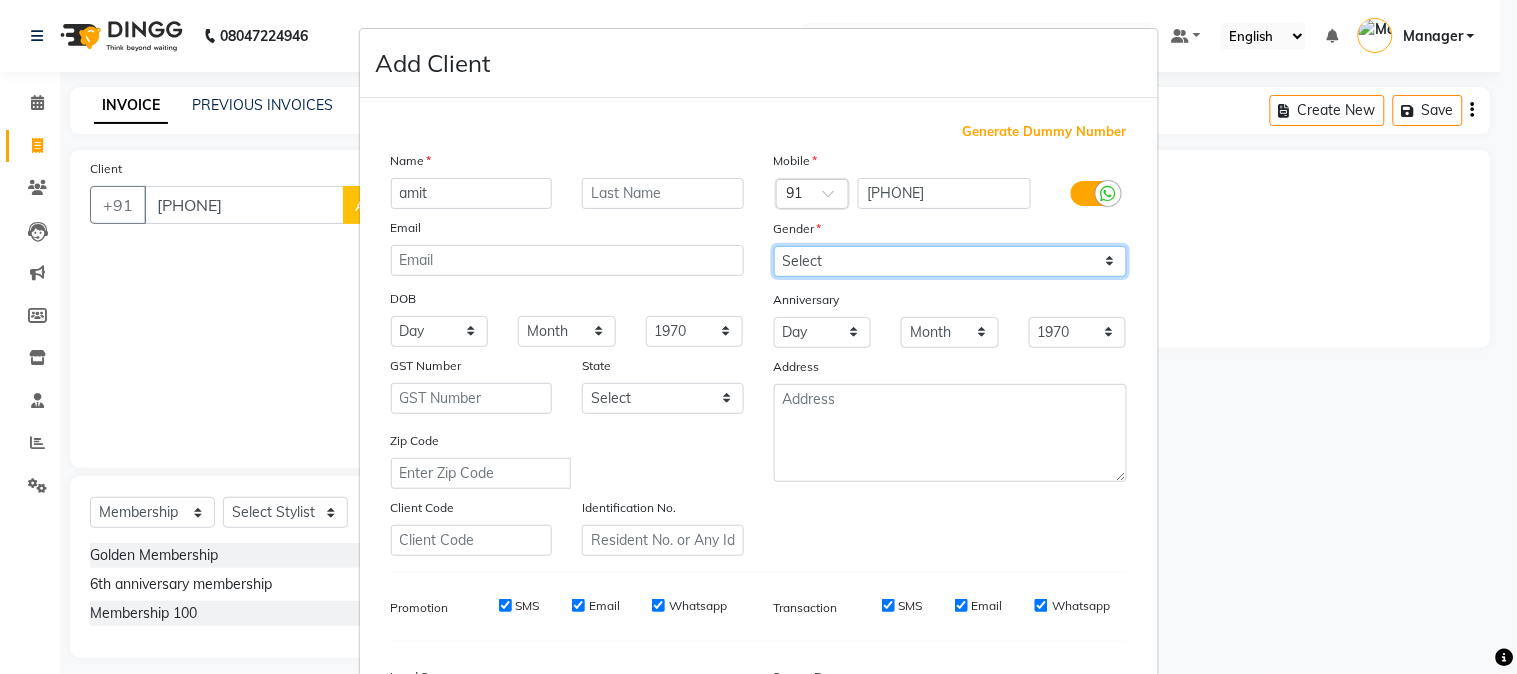 select on "male" 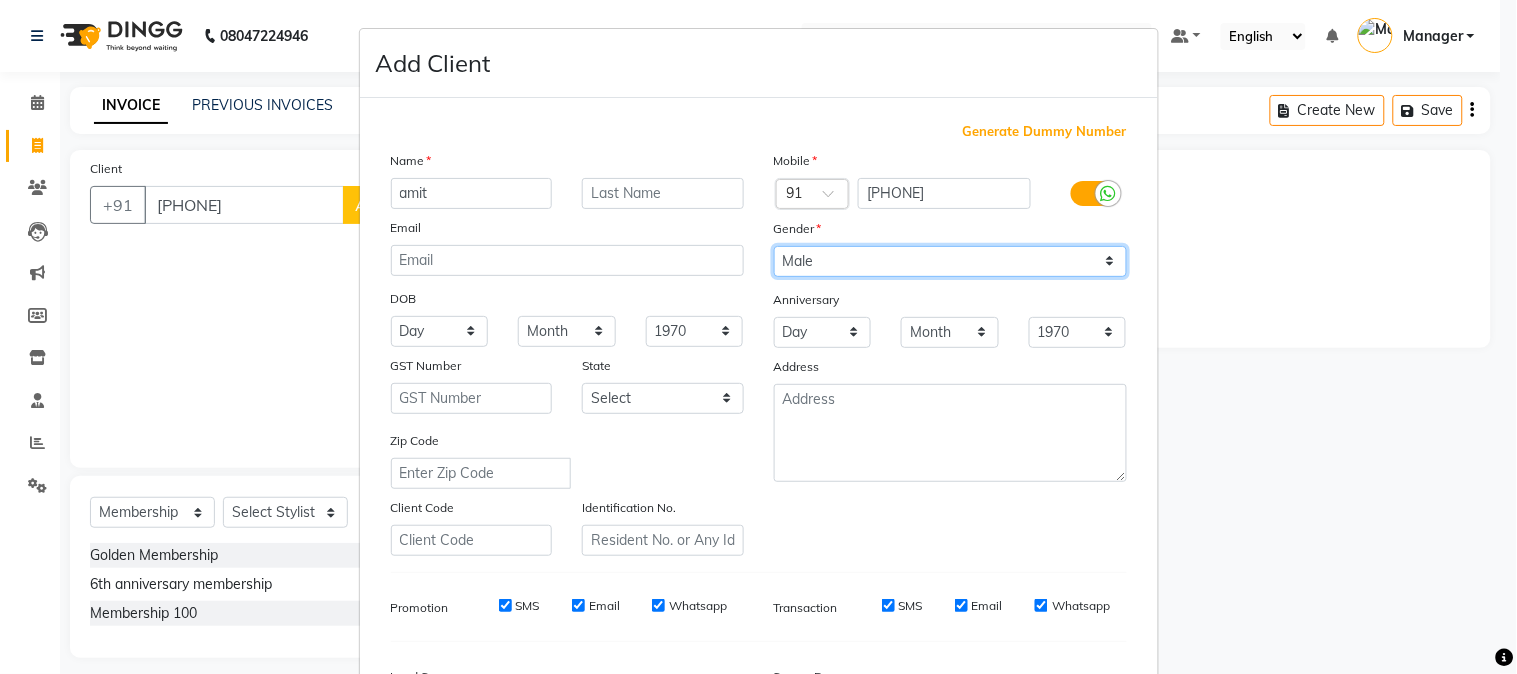 click on "Select Male Female Other Prefer Not To Say" at bounding box center (950, 261) 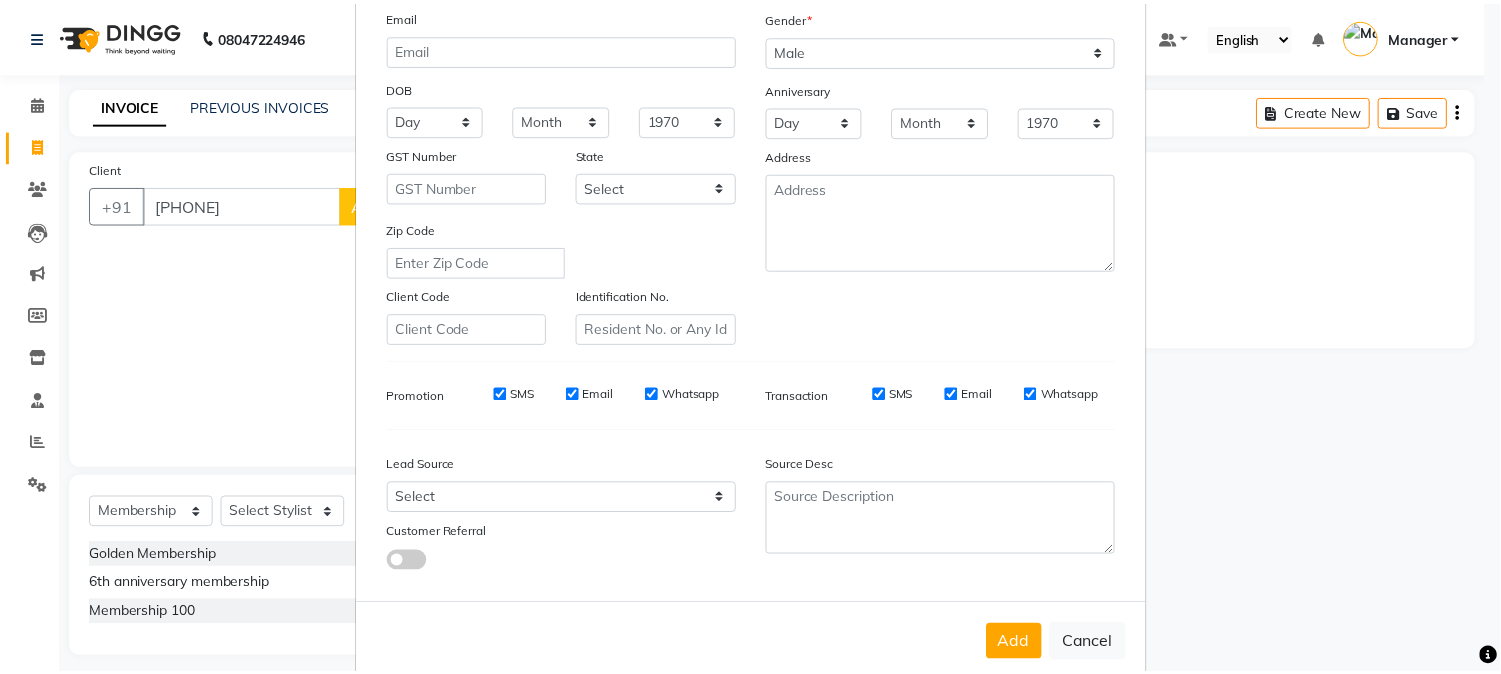 scroll, scrollTop: 250, scrollLeft: 0, axis: vertical 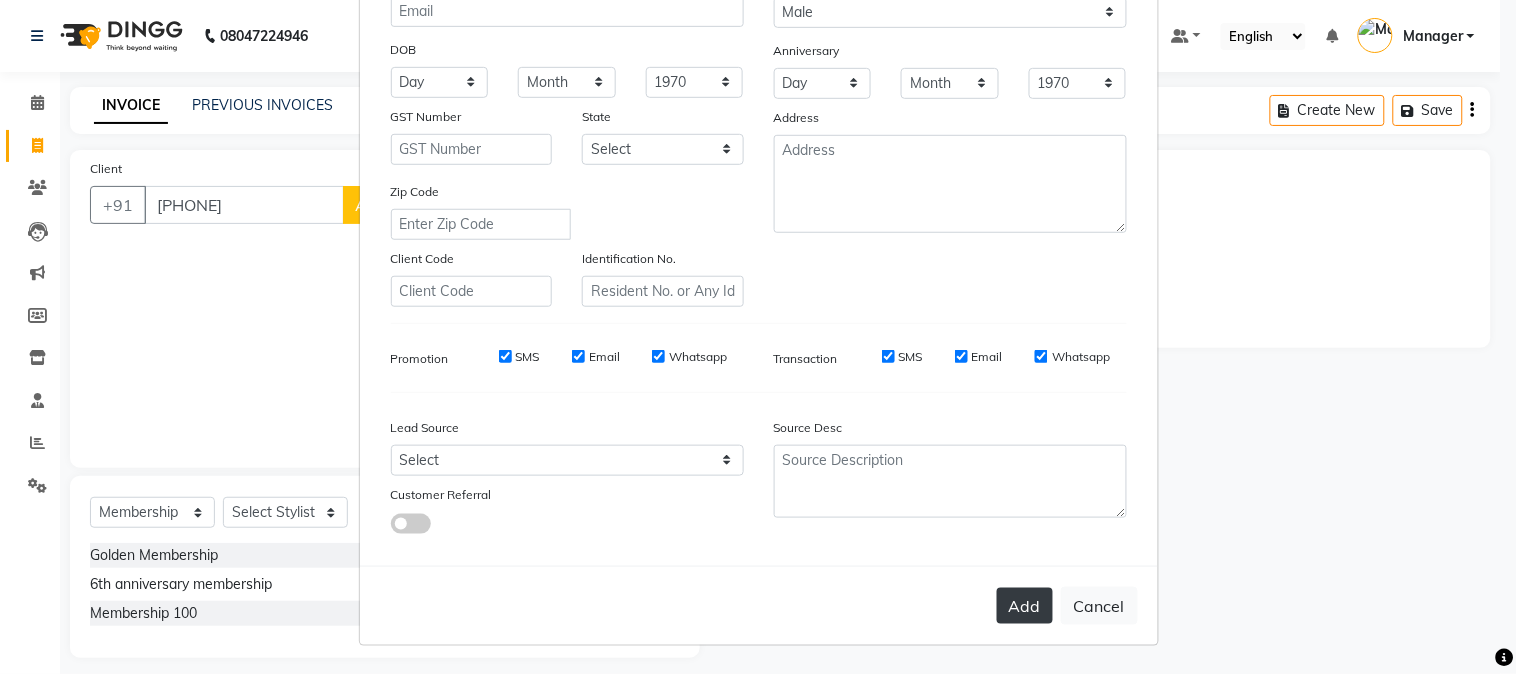 click on "Add" at bounding box center [1025, 606] 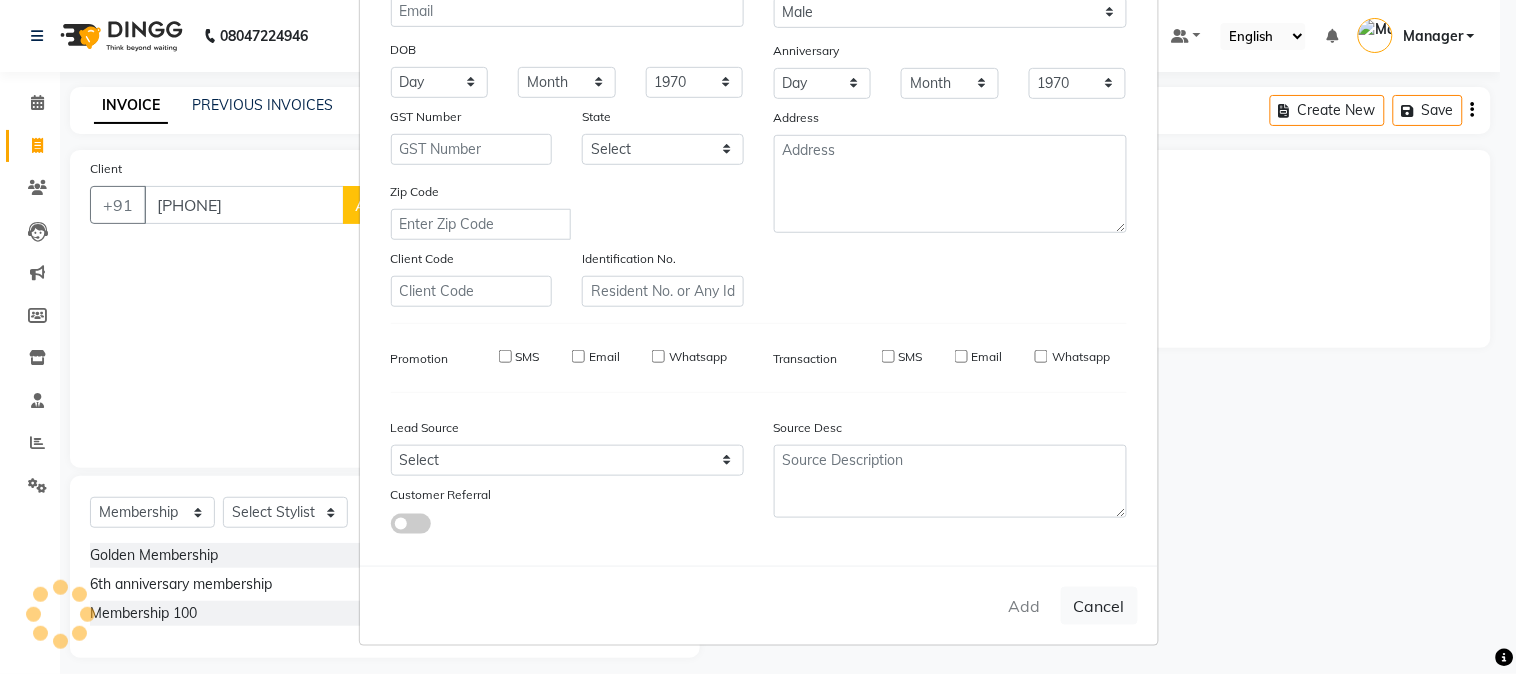 type on "97******88" 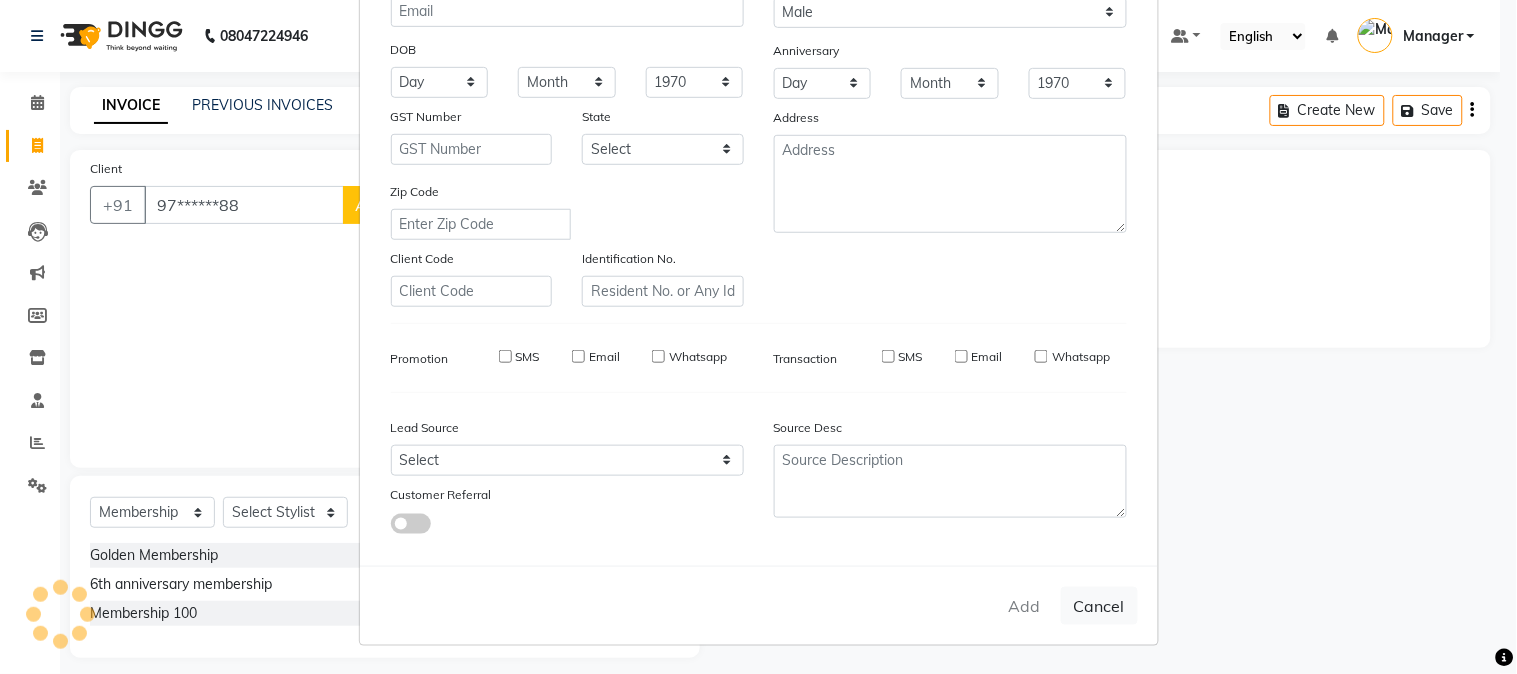 select 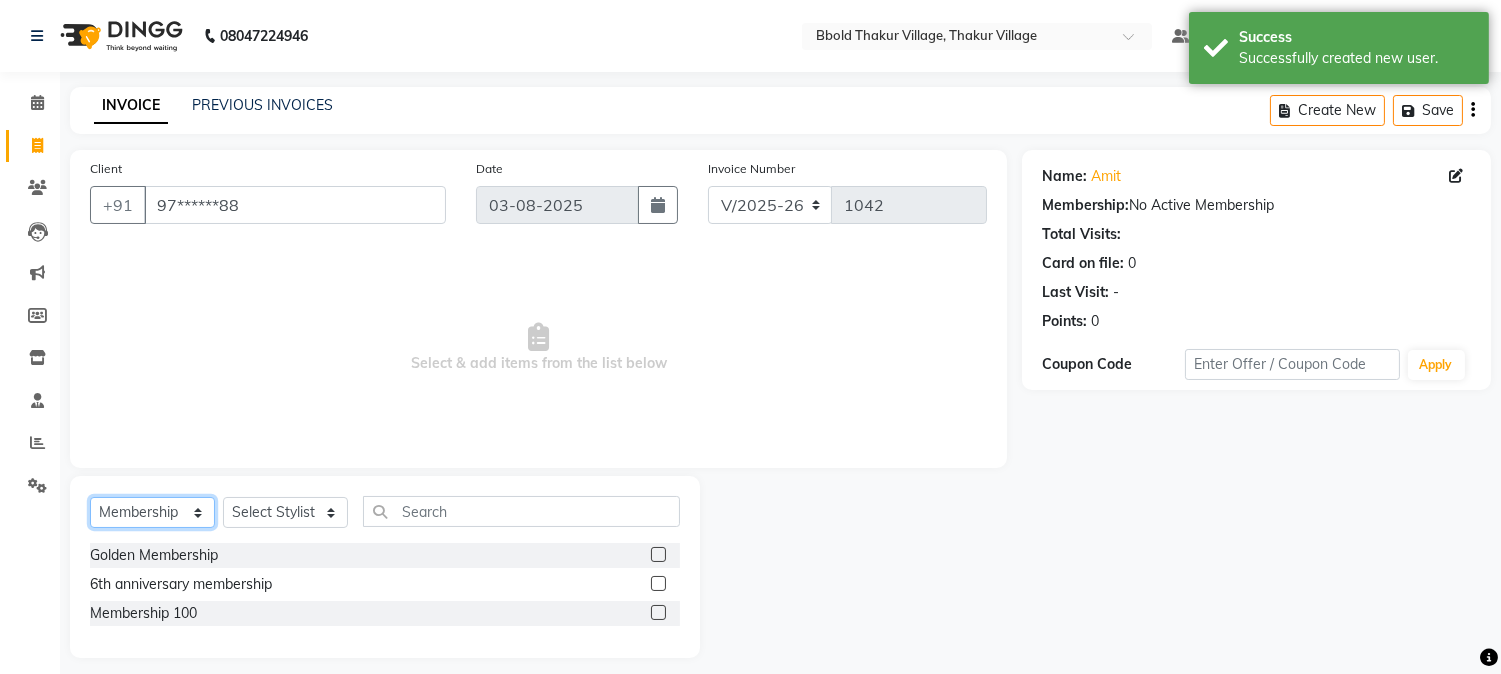 click on "Select  Service  Product  Membership  Package Voucher Prepaid Gift Card" 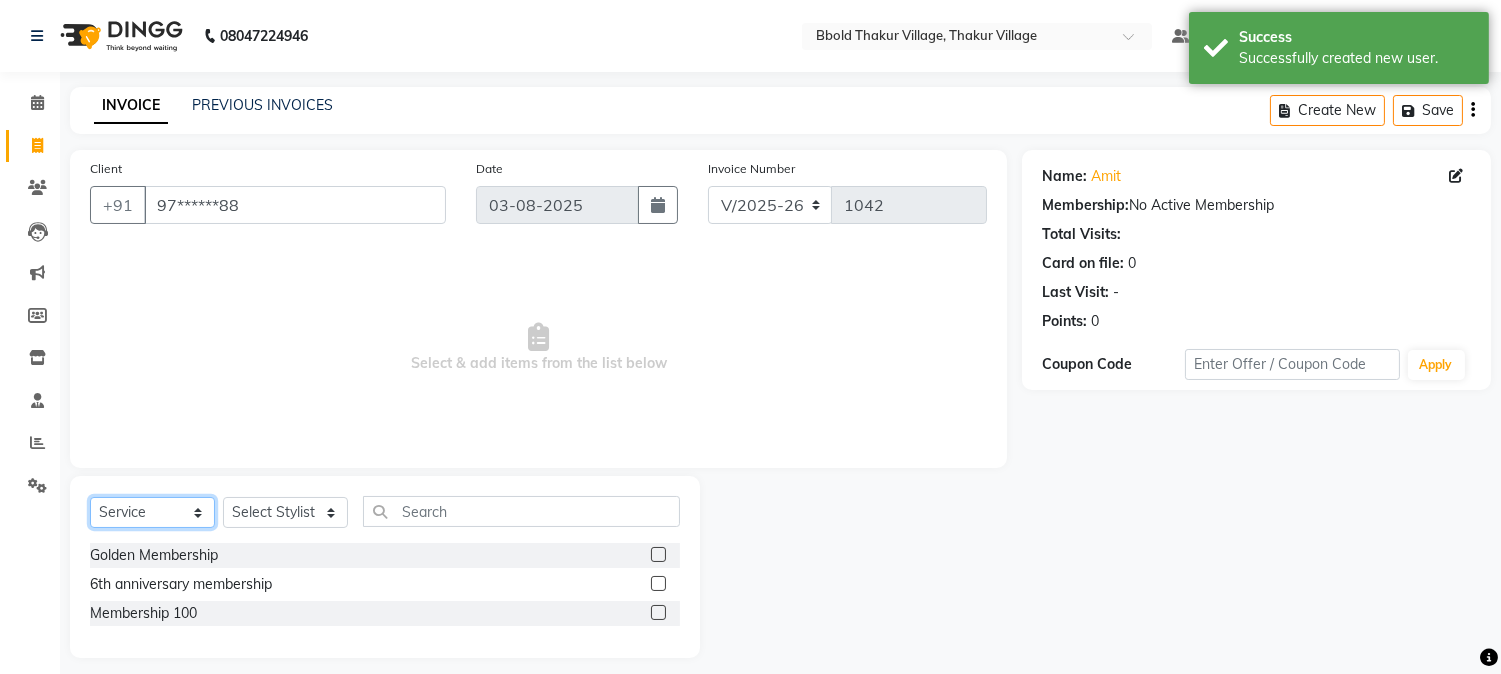 click on "Select  Service  Product  Membership  Package Voucher Prepaid Gift Card" 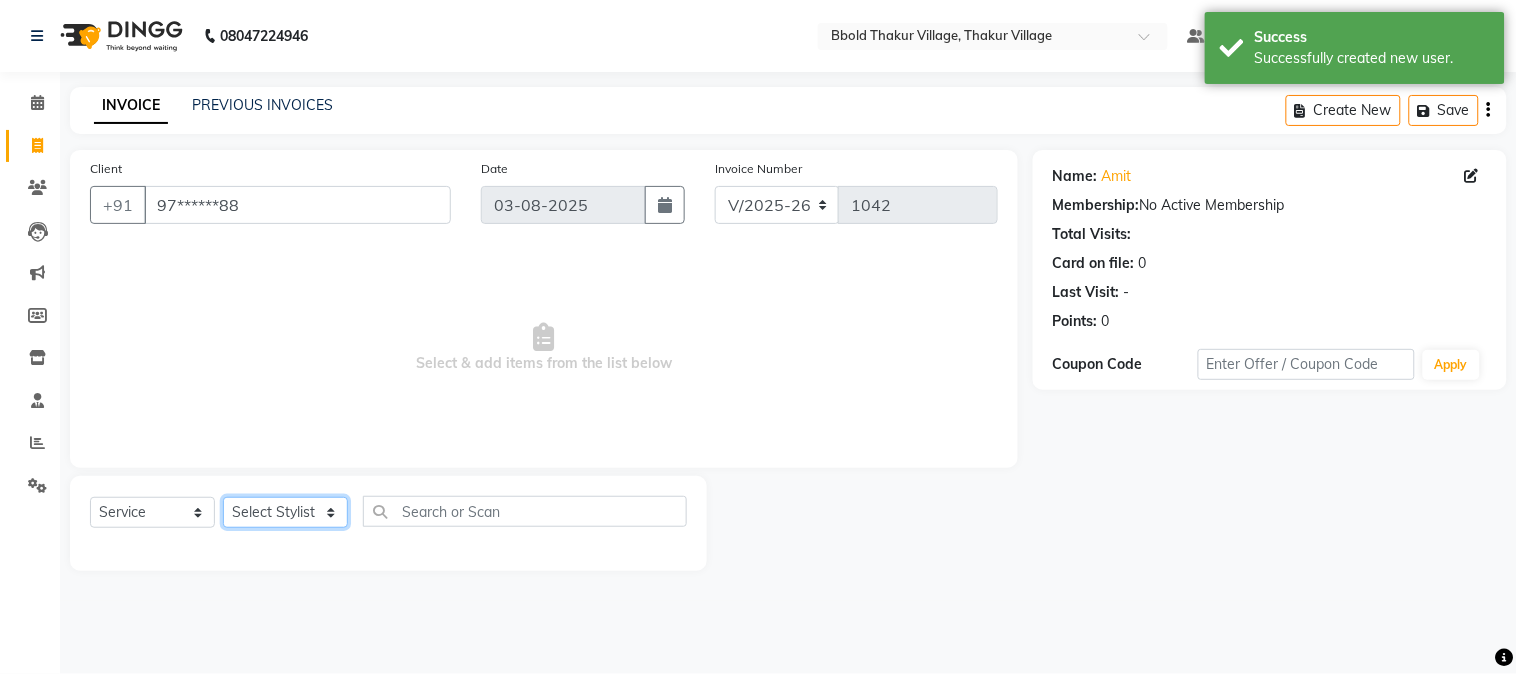 click on "Select Stylist [FIRST] [LAST] [FIRST] [LAST] Manager [FIRST] [LAST] [FIRST] [LAST]  [FIRST] [LAST] [FIRST] [LAST] [FIRST] [LAST]" 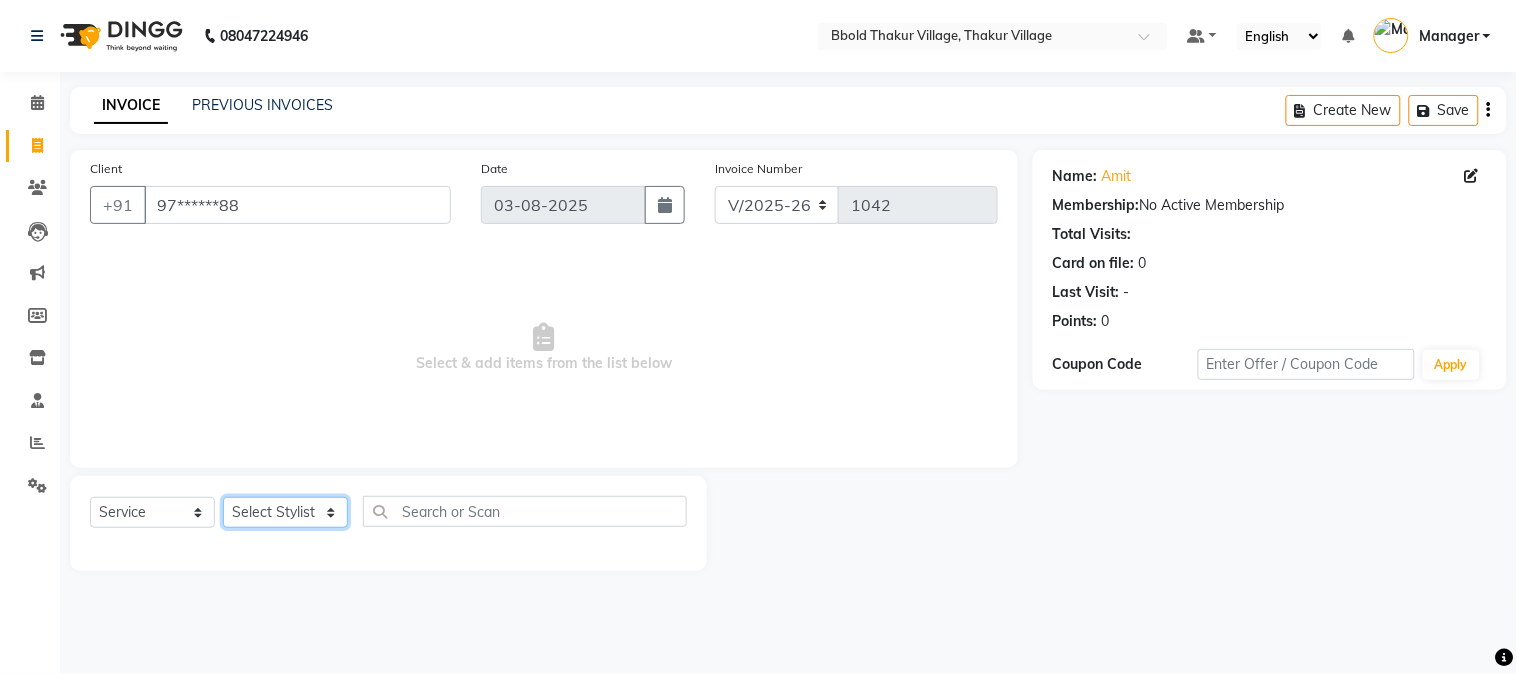 select on "68995" 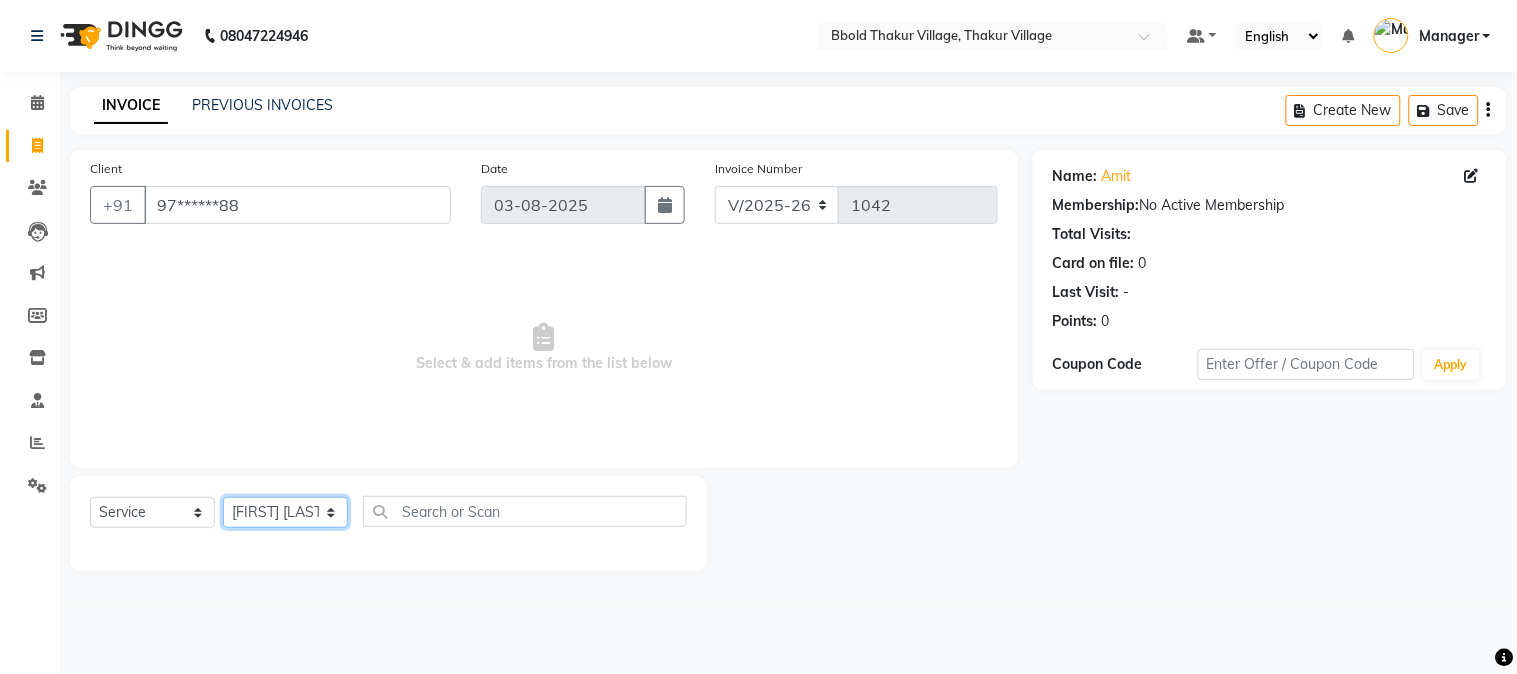 click on "Select Stylist [FIRST] [LAST] [FIRST] [LAST] Manager [FIRST] [LAST] [FIRST] [LAST]  [FIRST] [LAST] [FIRST] [LAST] [FIRST] [LAST]" 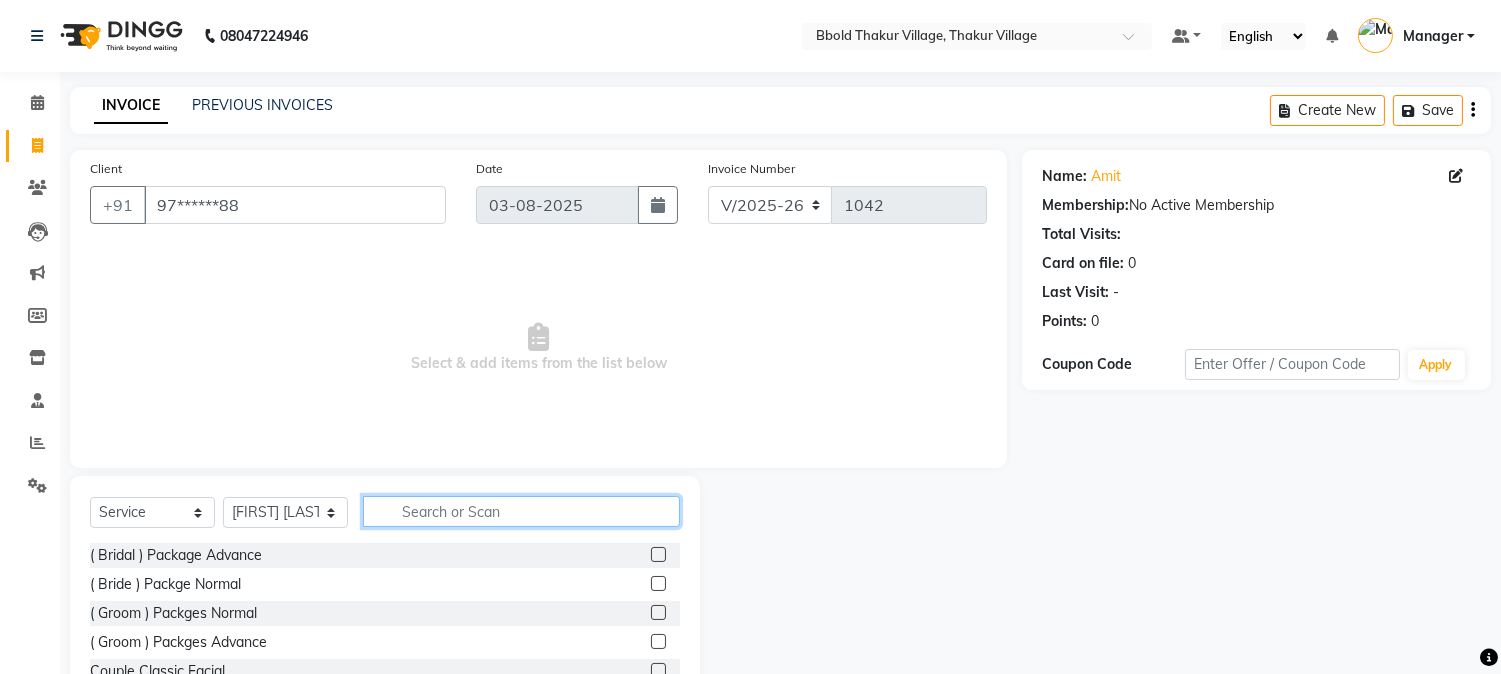 click 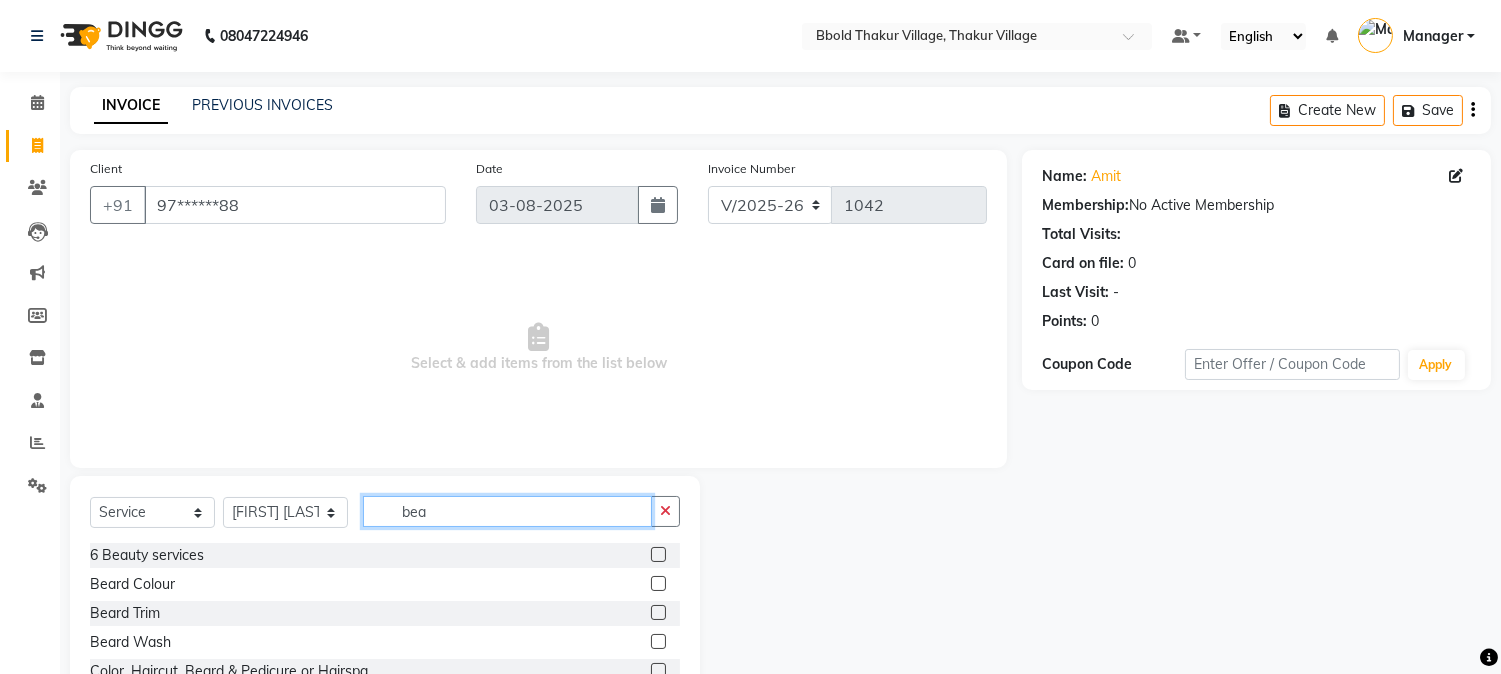 type on "bea" 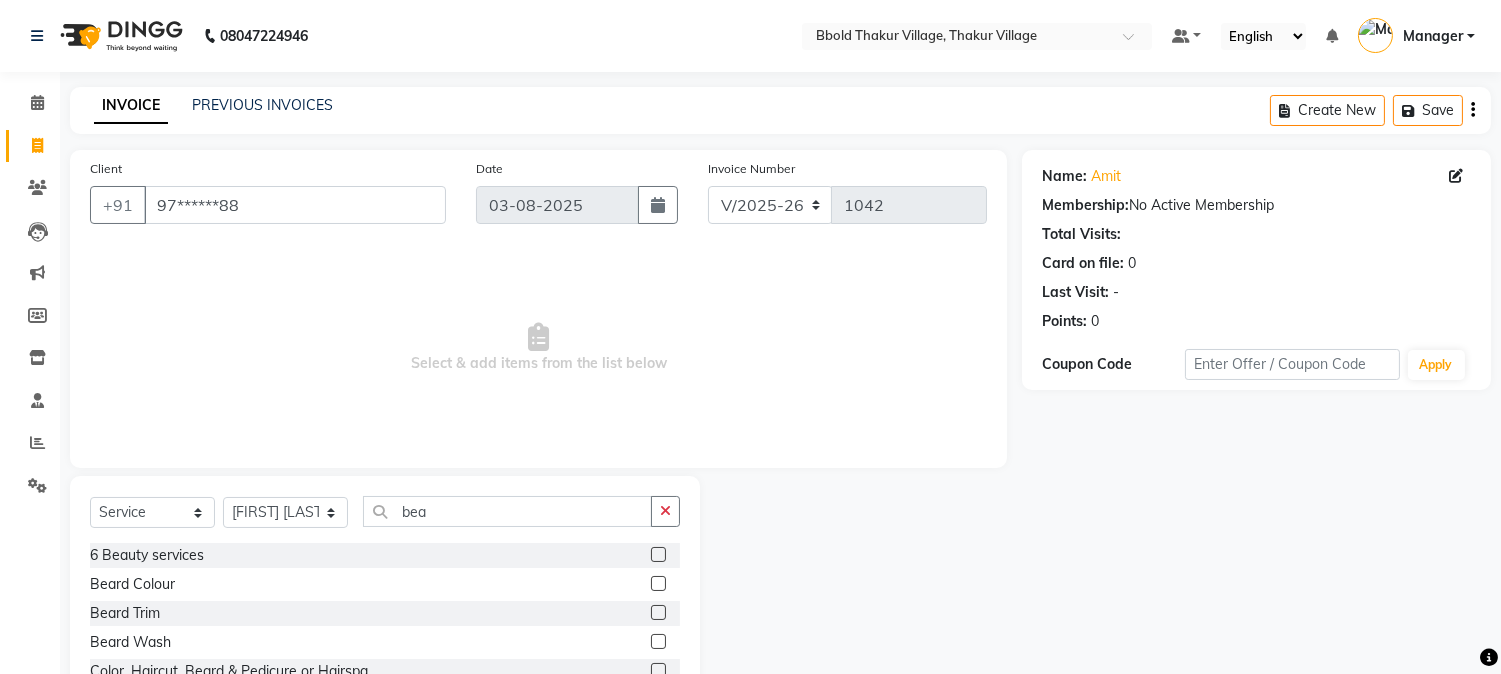 click 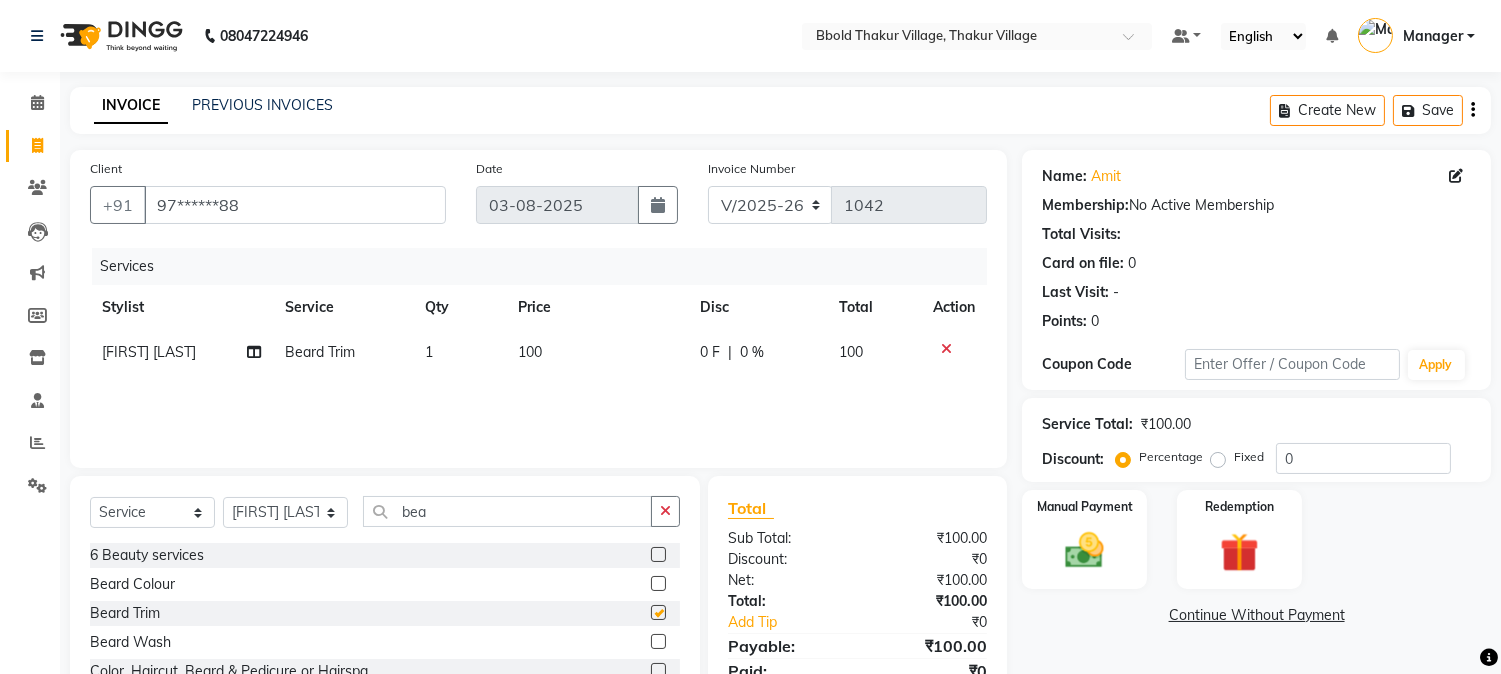 checkbox on "false" 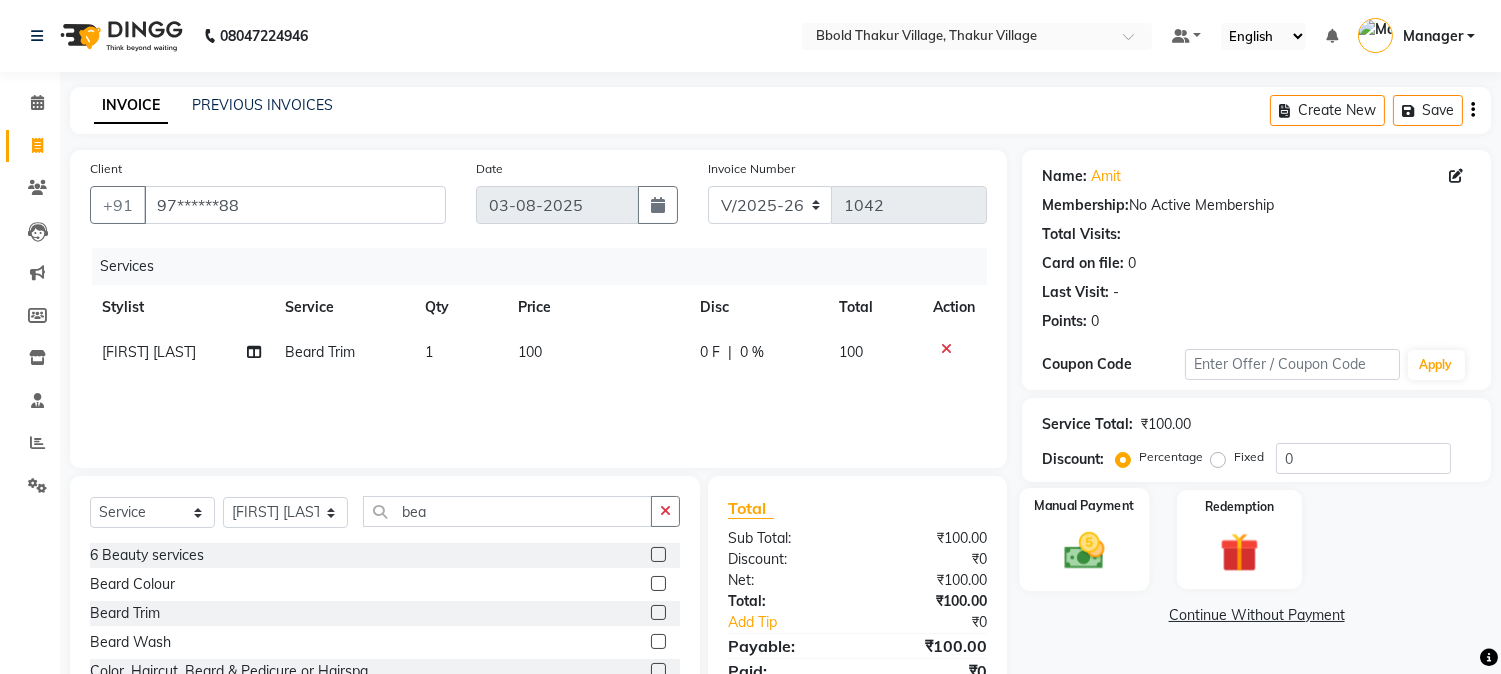 click 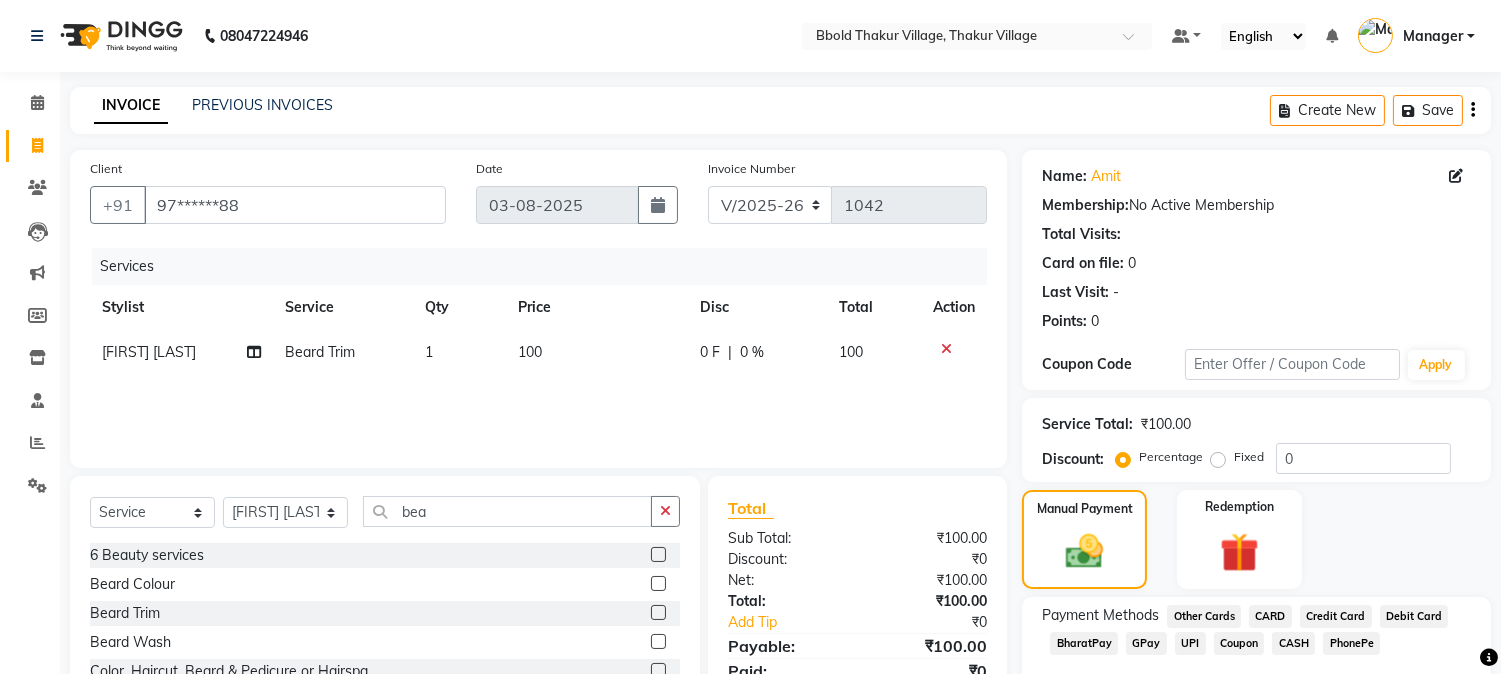 click on "GPay" 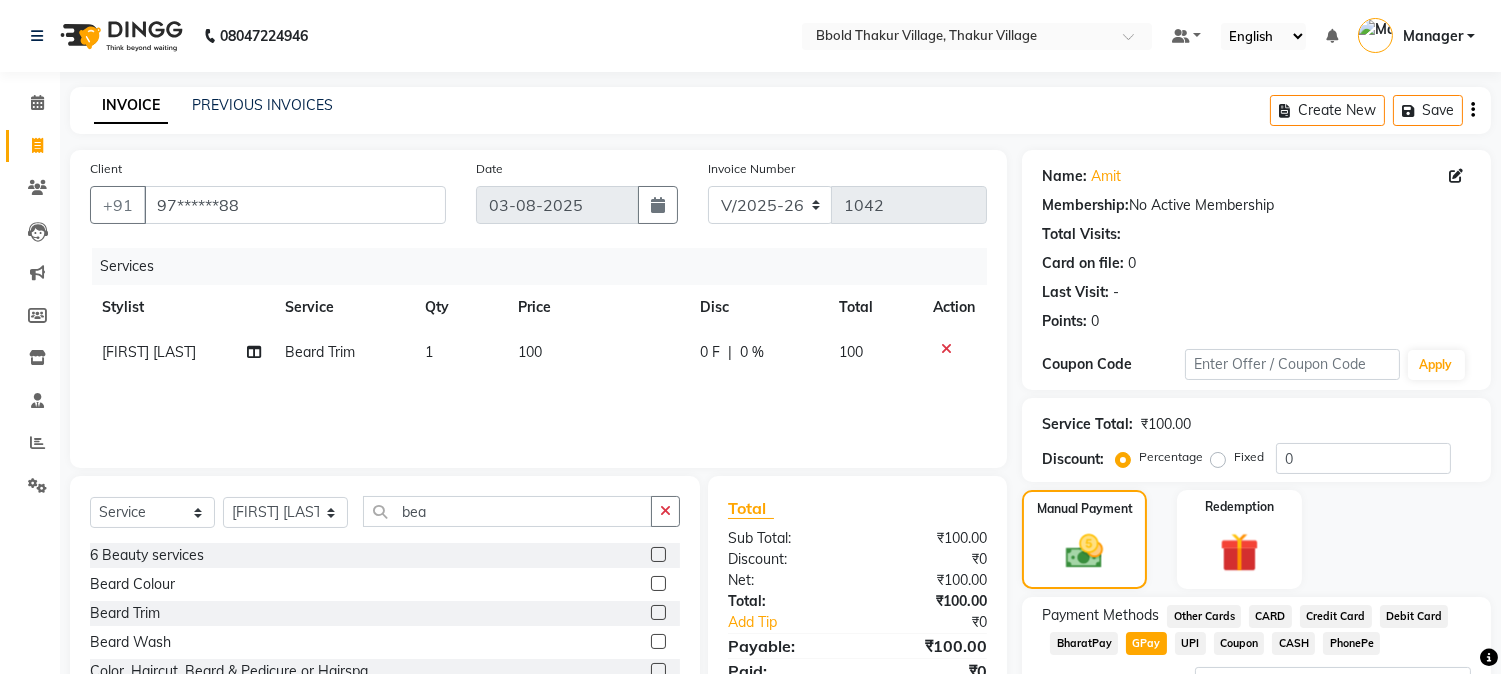 scroll, scrollTop: 170, scrollLeft: 0, axis: vertical 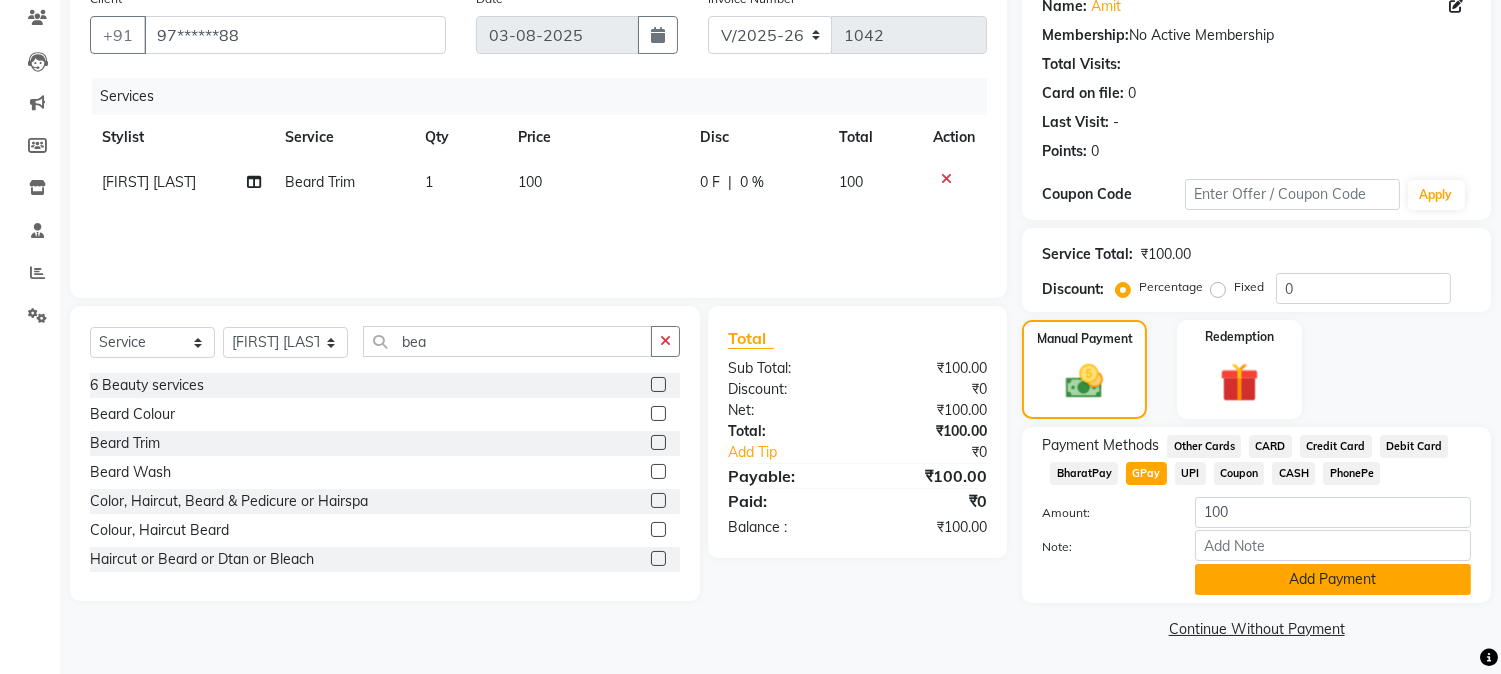 click on "Add Payment" 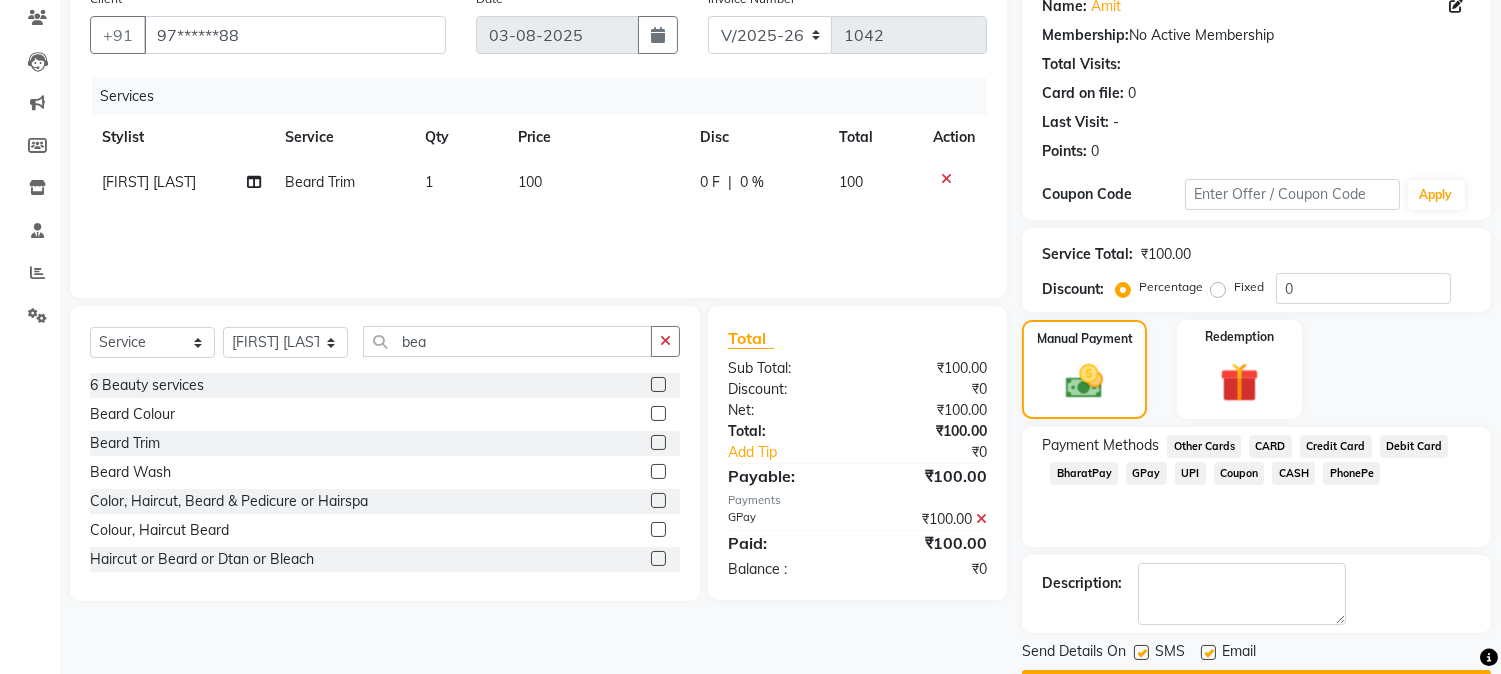 scroll, scrollTop: 225, scrollLeft: 0, axis: vertical 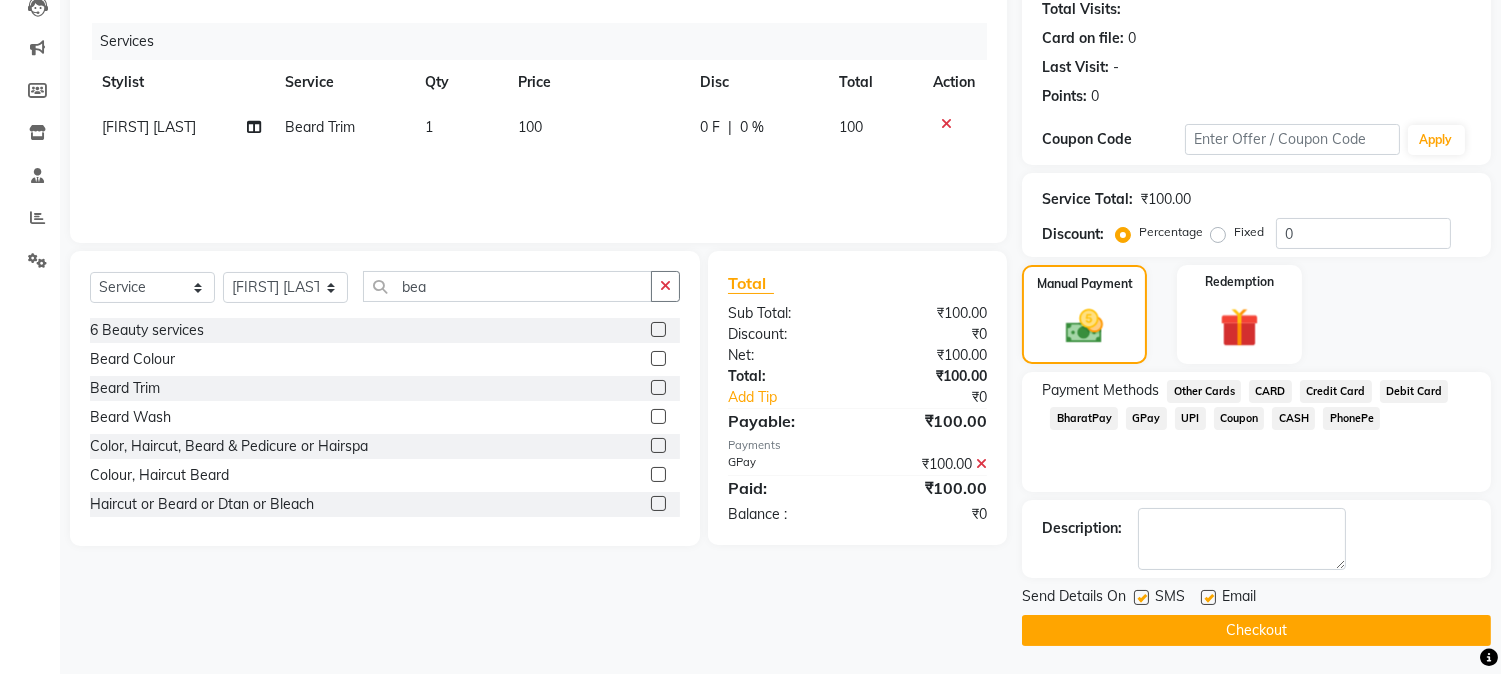 click on "Checkout" 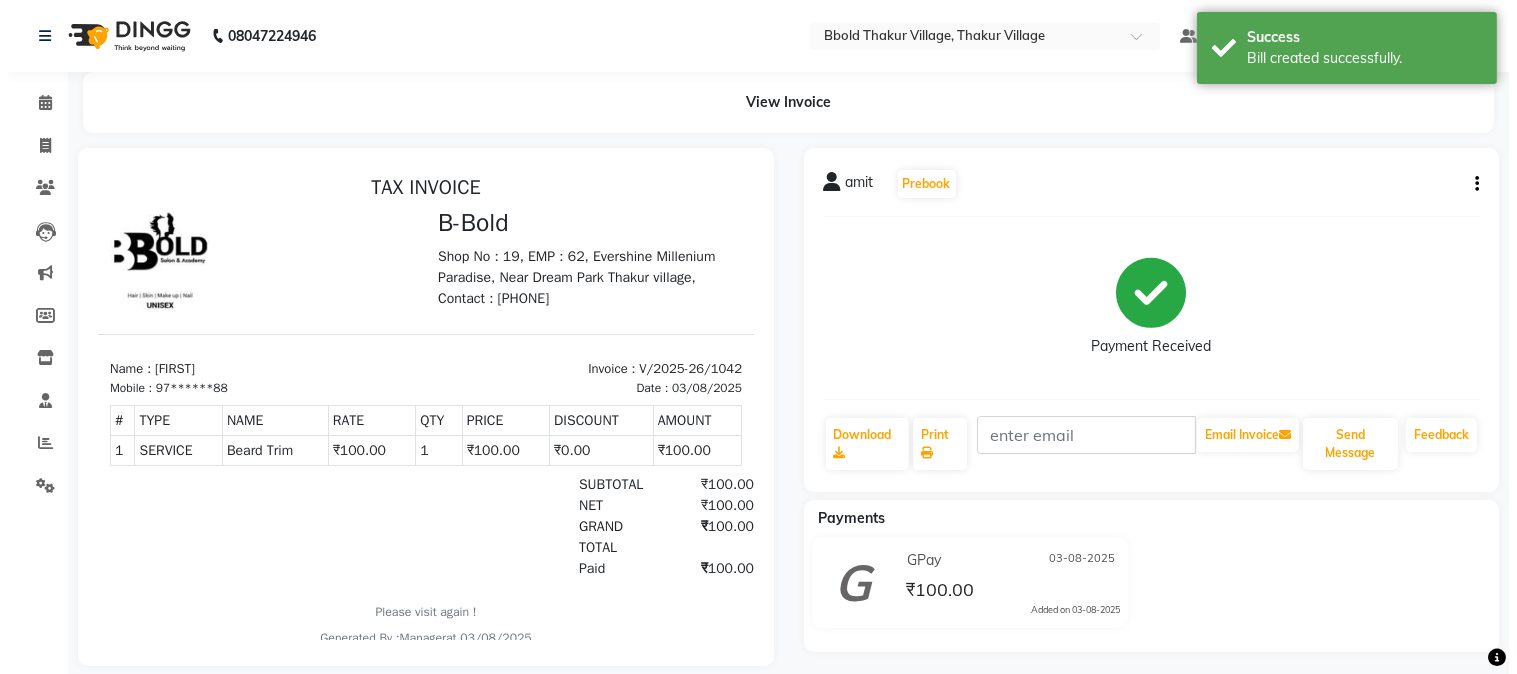 scroll, scrollTop: 0, scrollLeft: 0, axis: both 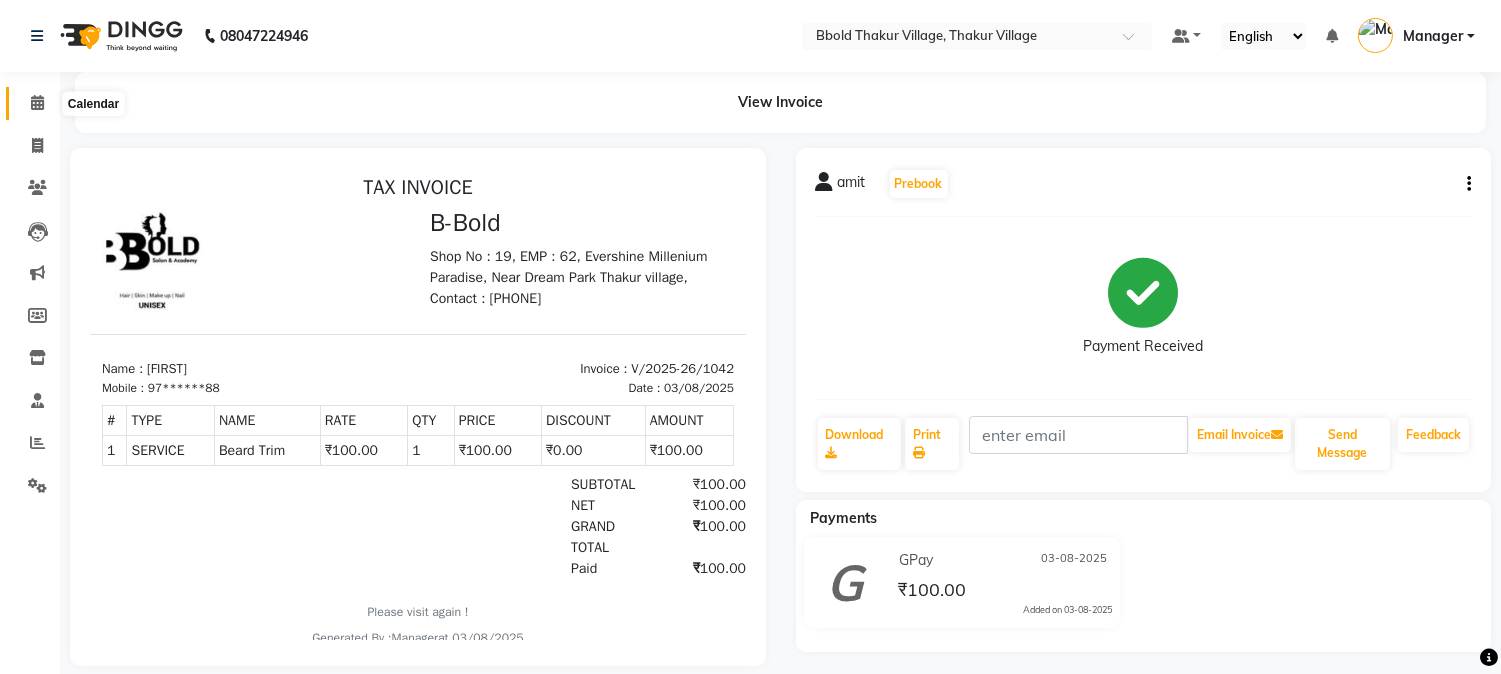 click 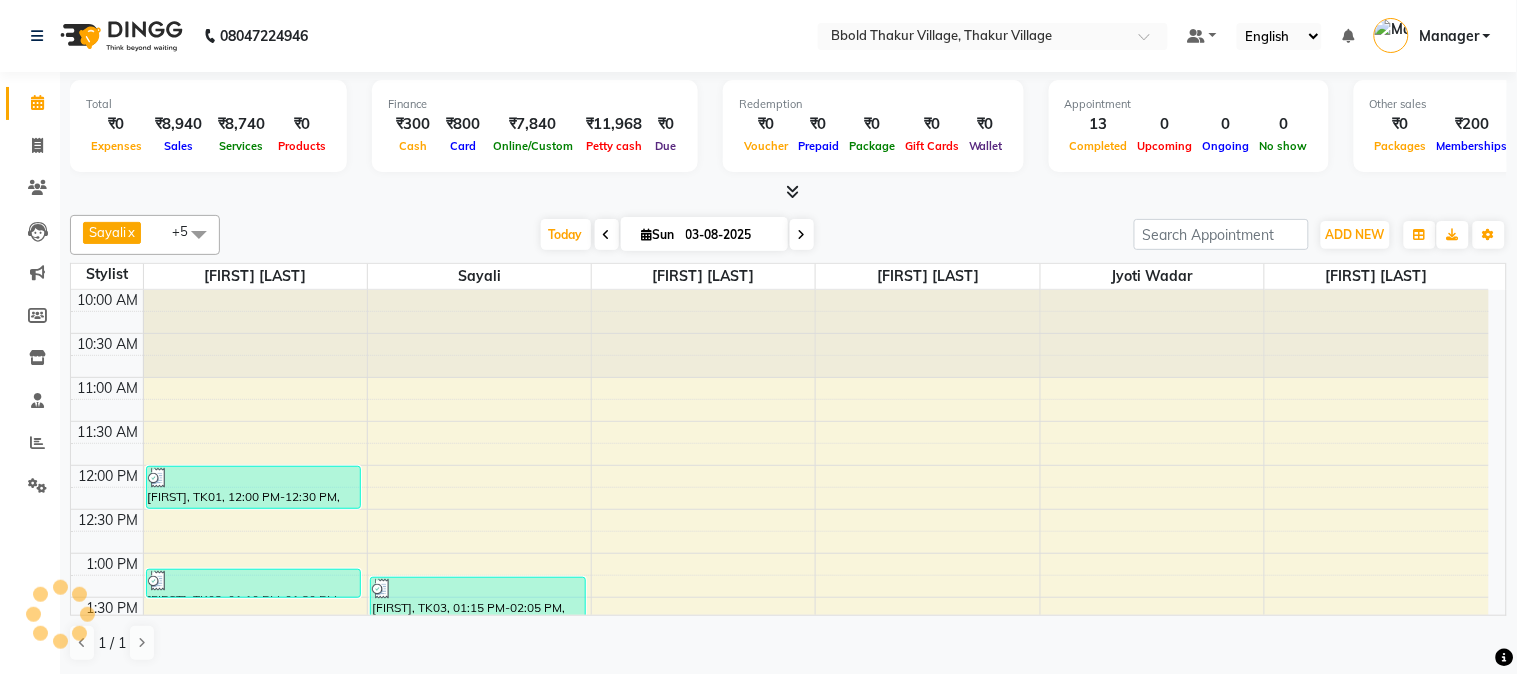 scroll, scrollTop: 0, scrollLeft: 0, axis: both 